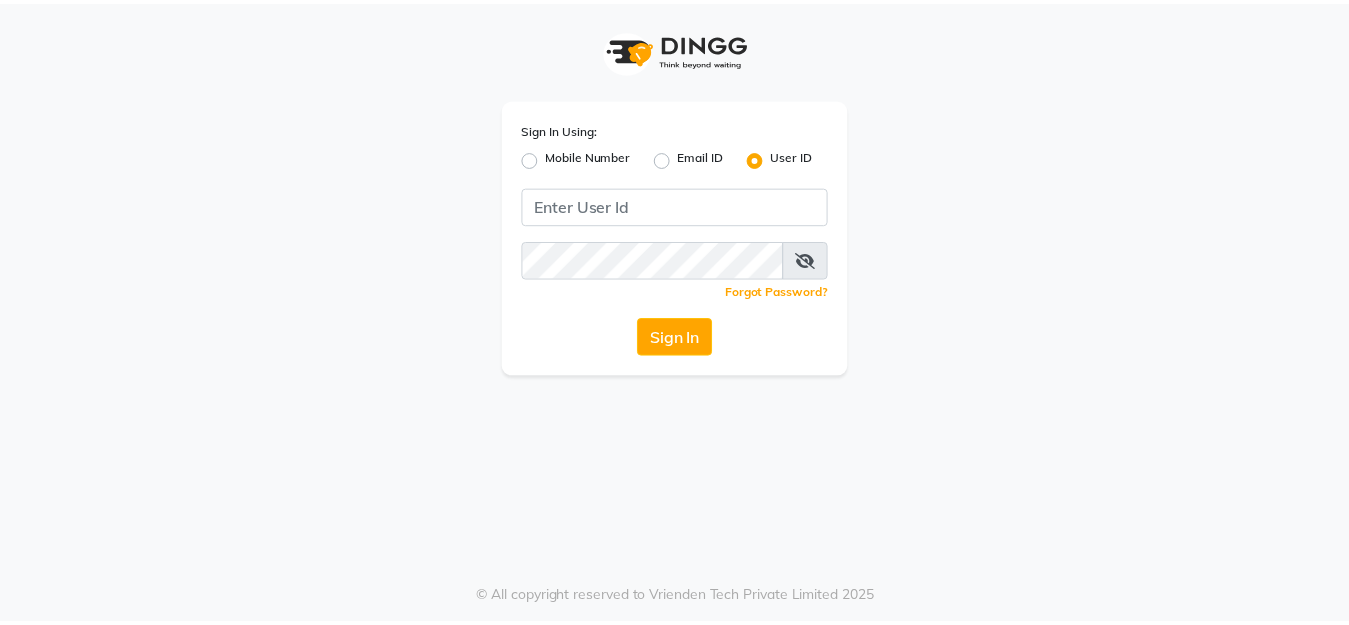 scroll, scrollTop: 0, scrollLeft: 0, axis: both 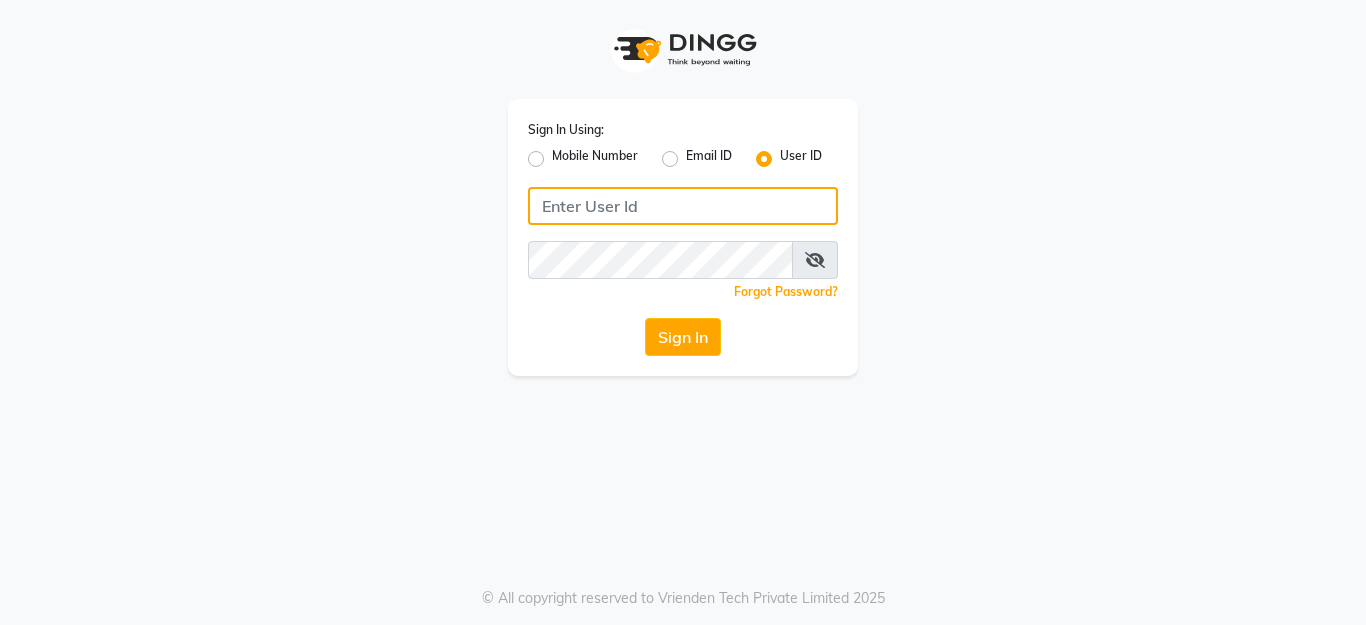 click 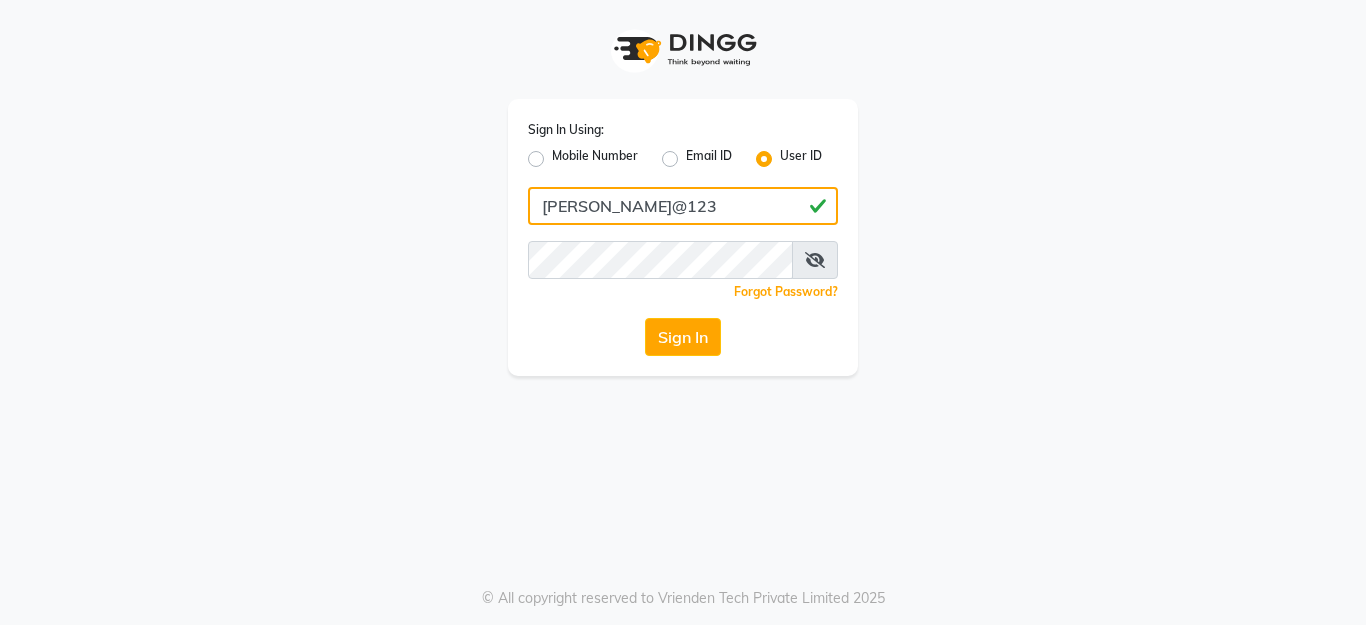 type on "[PERSON_NAME]@123" 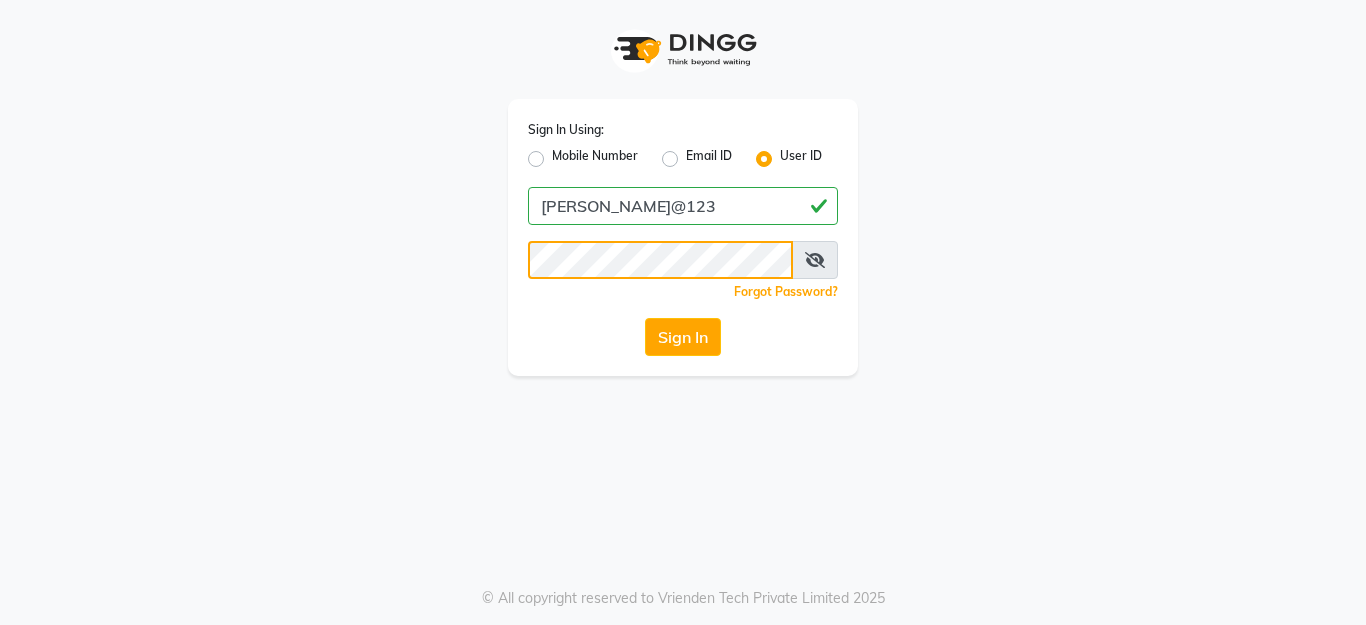 click on "Sign In" 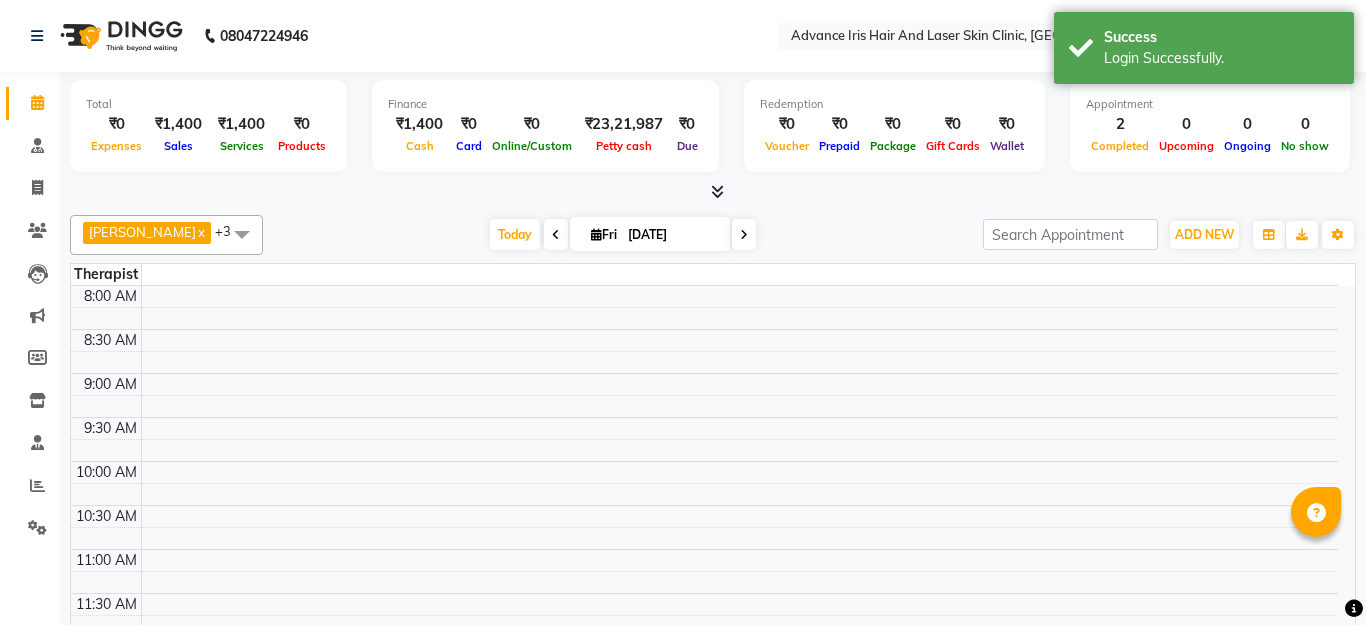 select on "en" 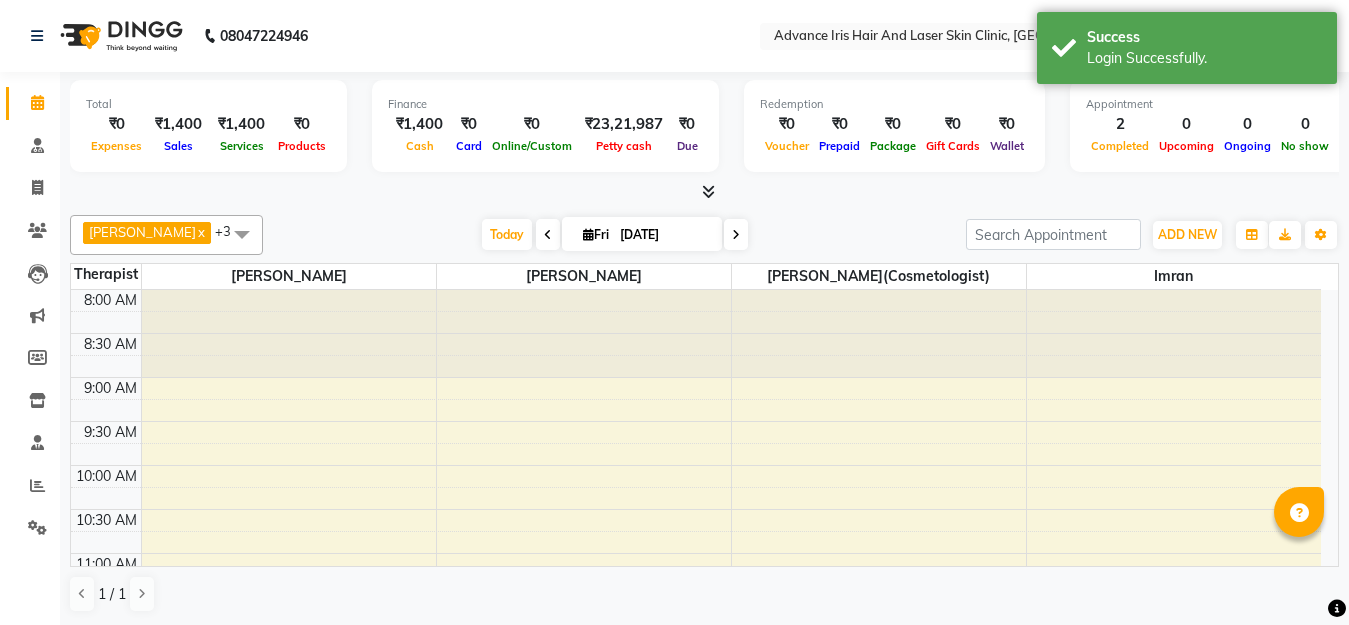 scroll, scrollTop: 0, scrollLeft: 0, axis: both 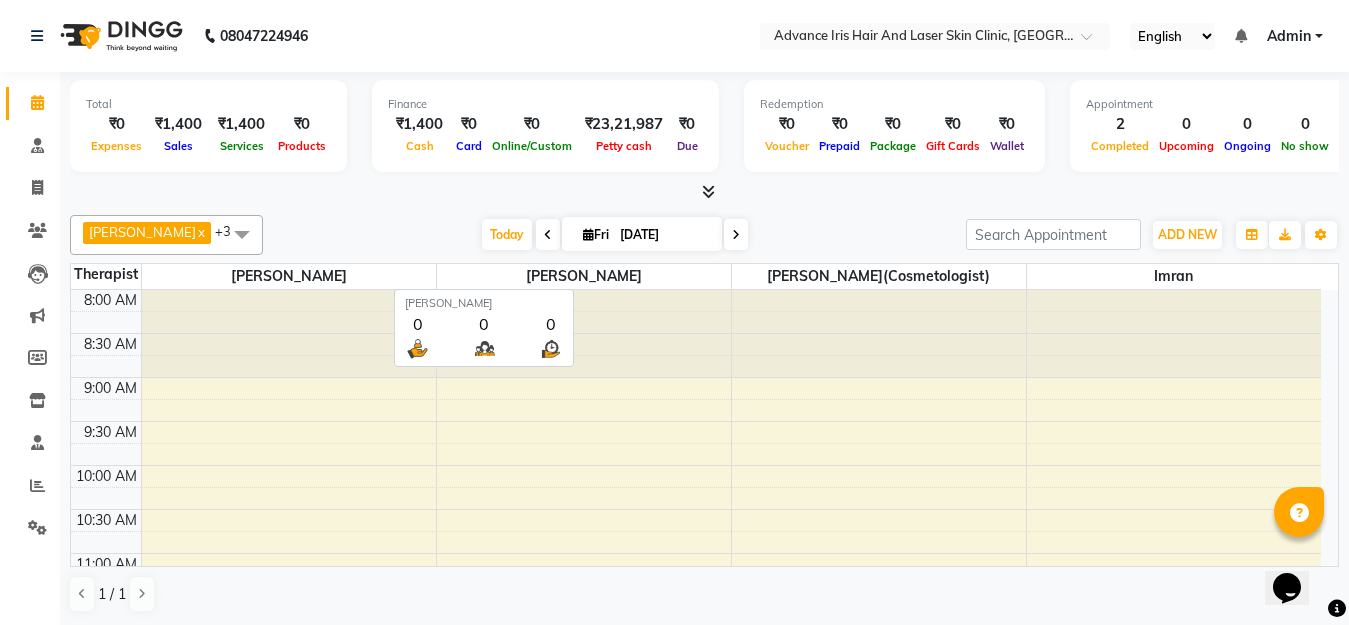 click on "[PERSON_NAME]" at bounding box center [584, 276] 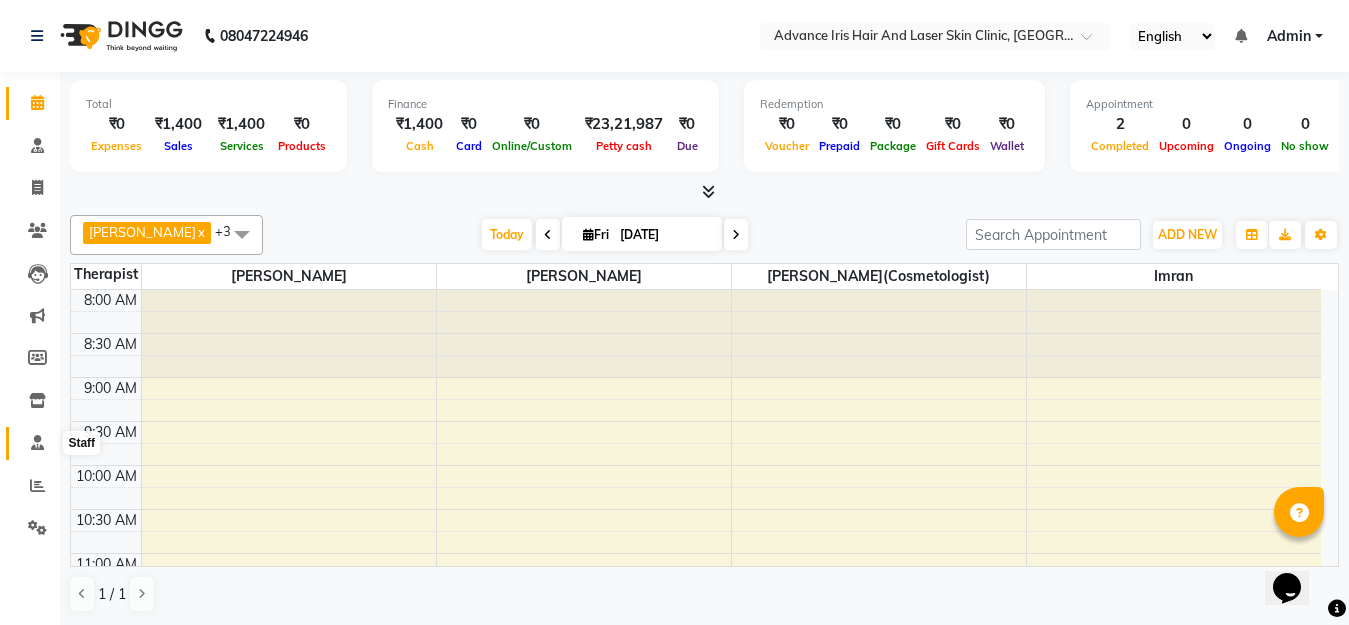 click 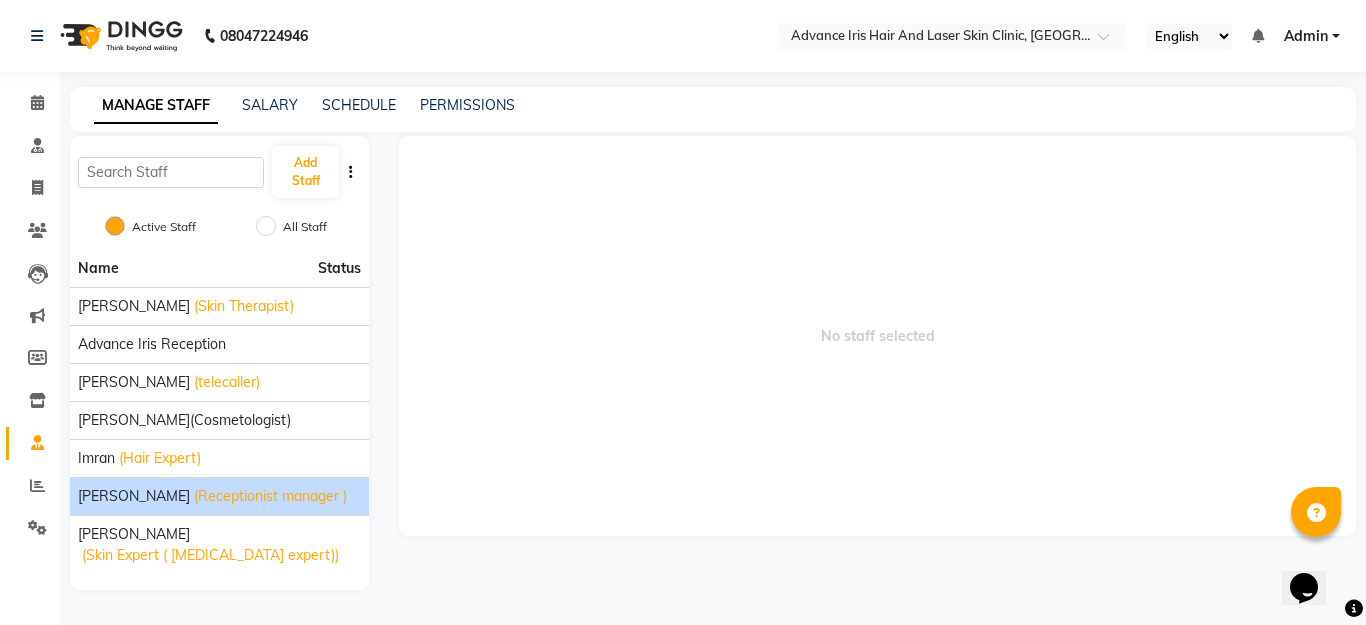 click on "[PERSON_NAME]" 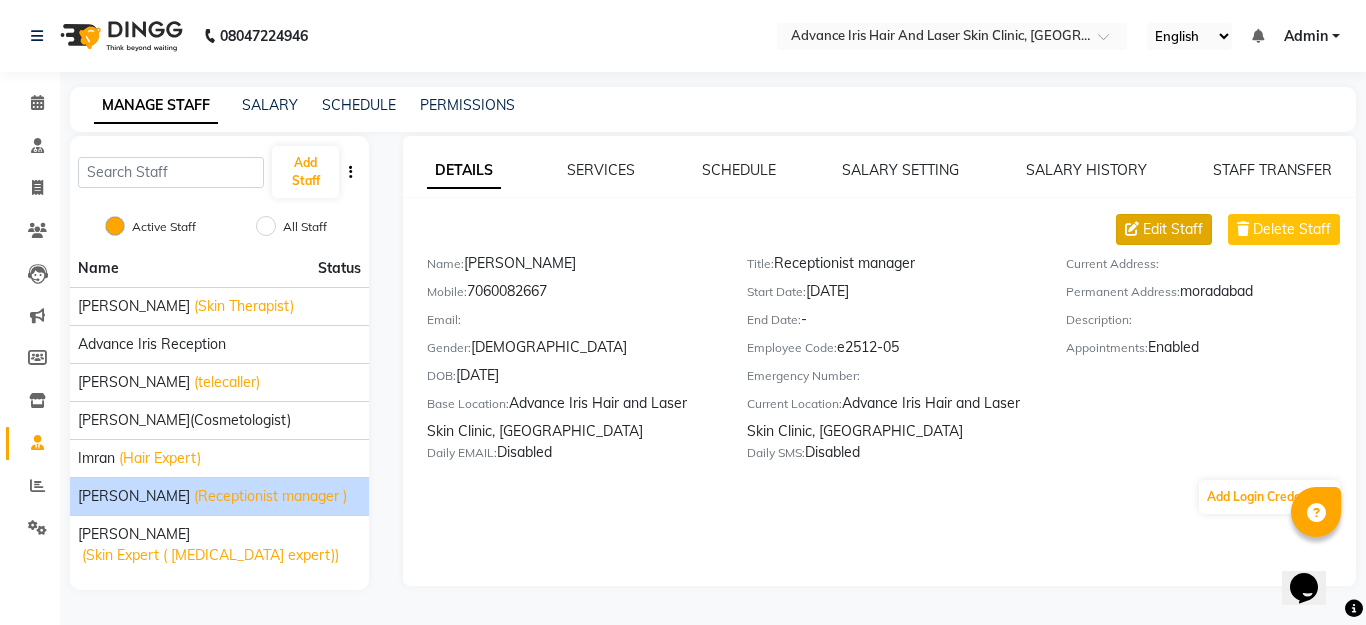 click on "Edit Staff" 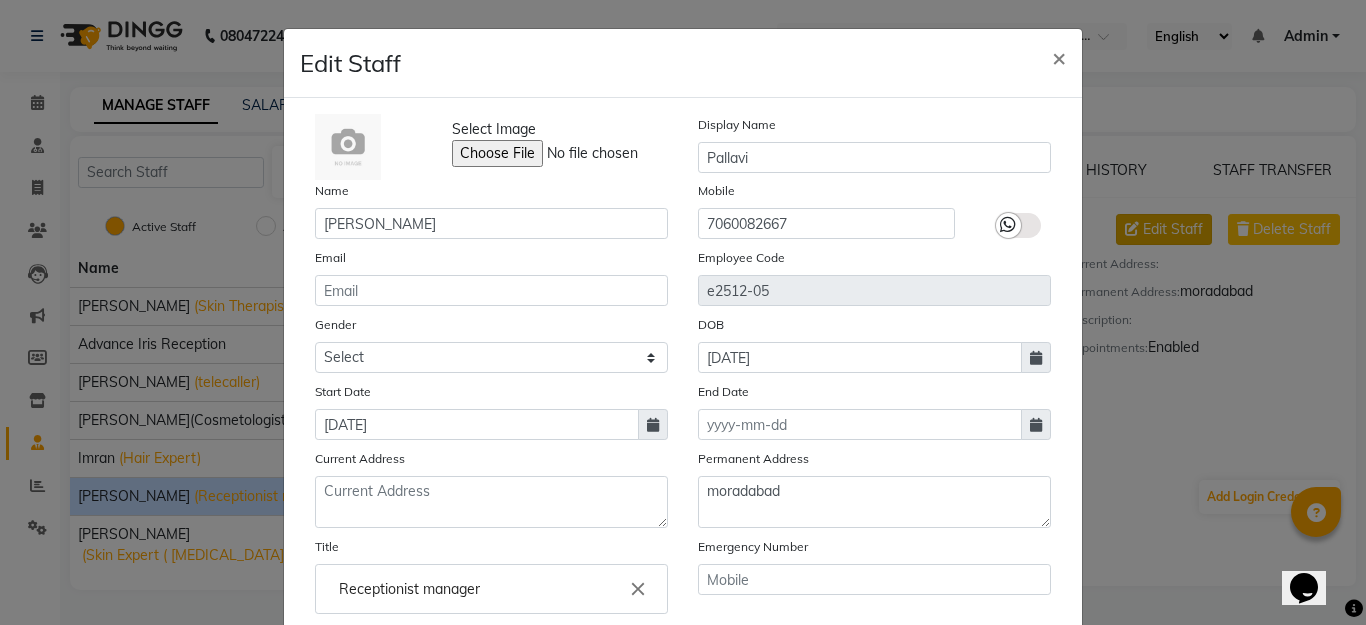 type 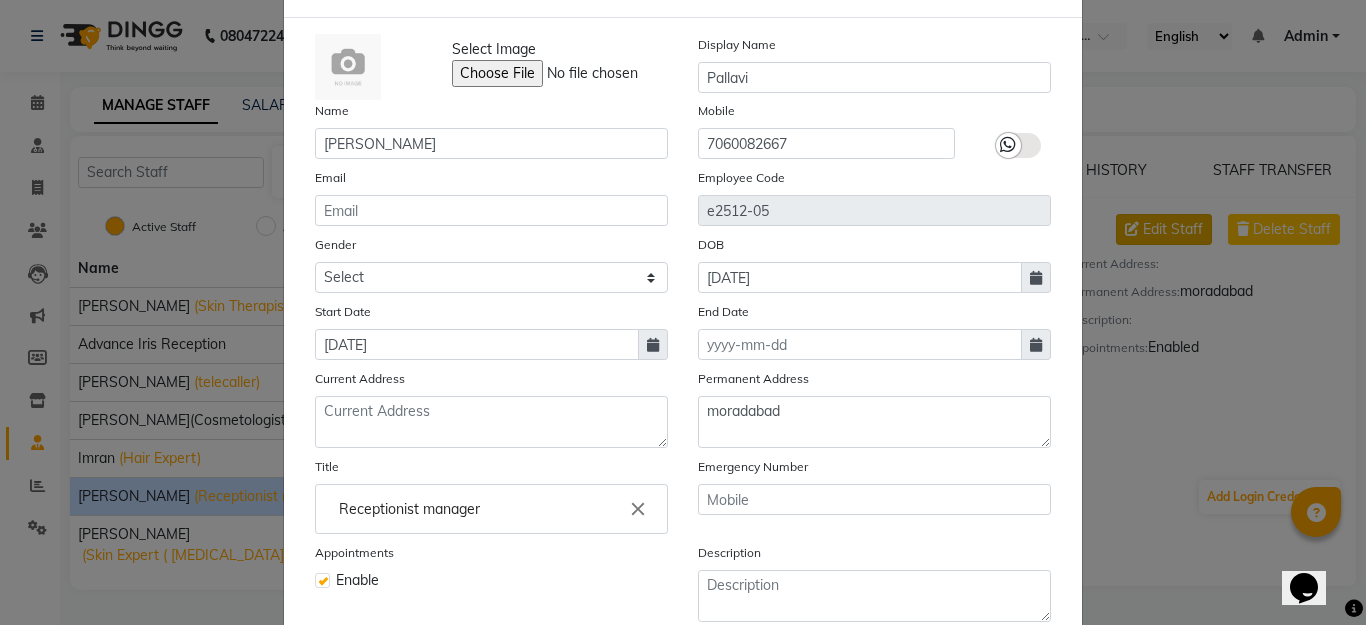 scroll, scrollTop: 120, scrollLeft: 0, axis: vertical 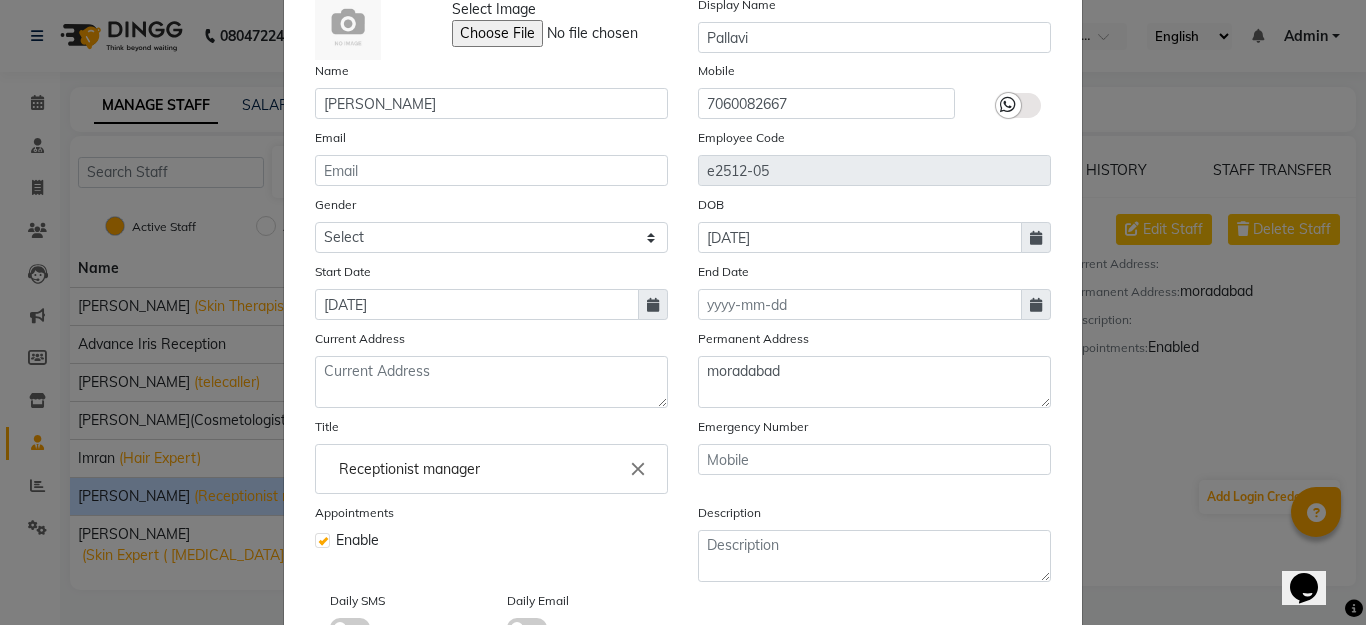 click on "close" 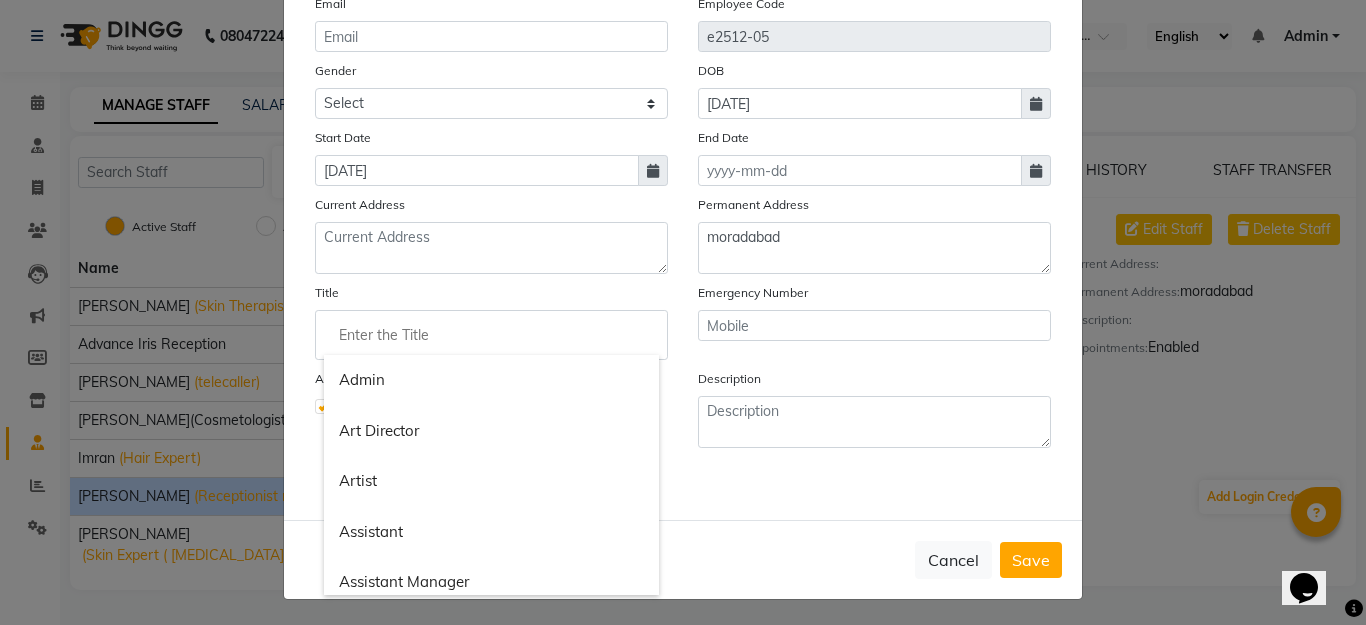 scroll, scrollTop: 256, scrollLeft: 0, axis: vertical 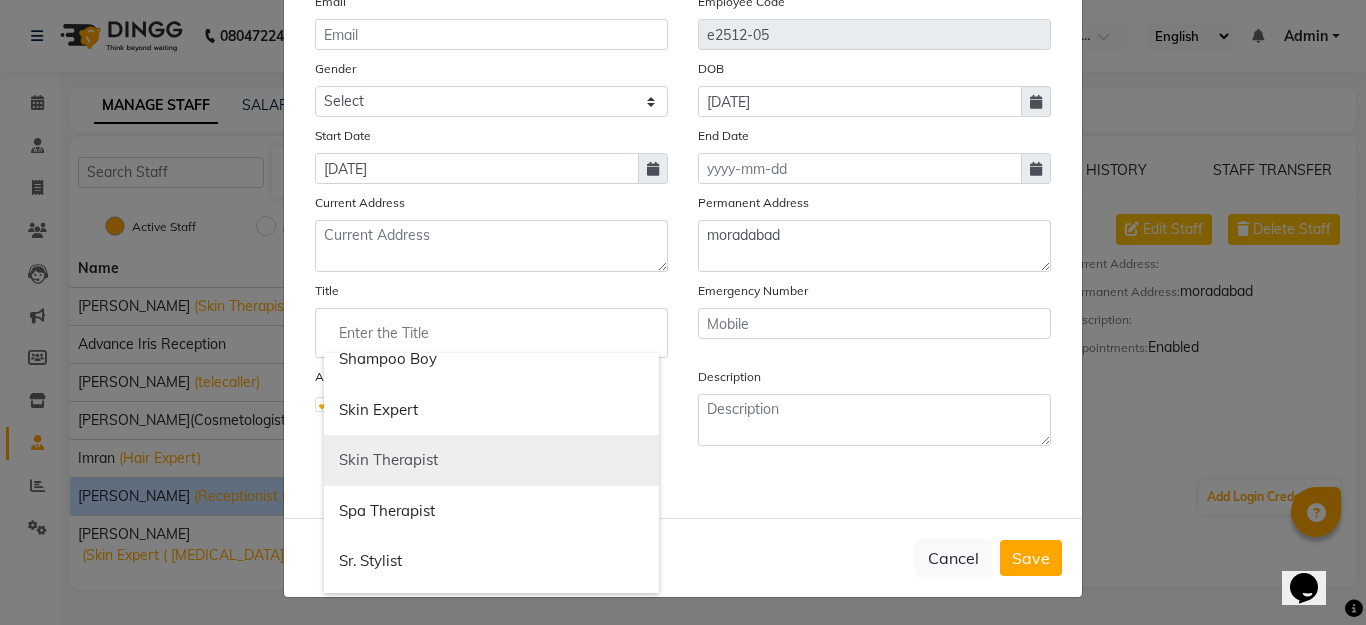 click on "Skin Therapist" at bounding box center [491, 460] 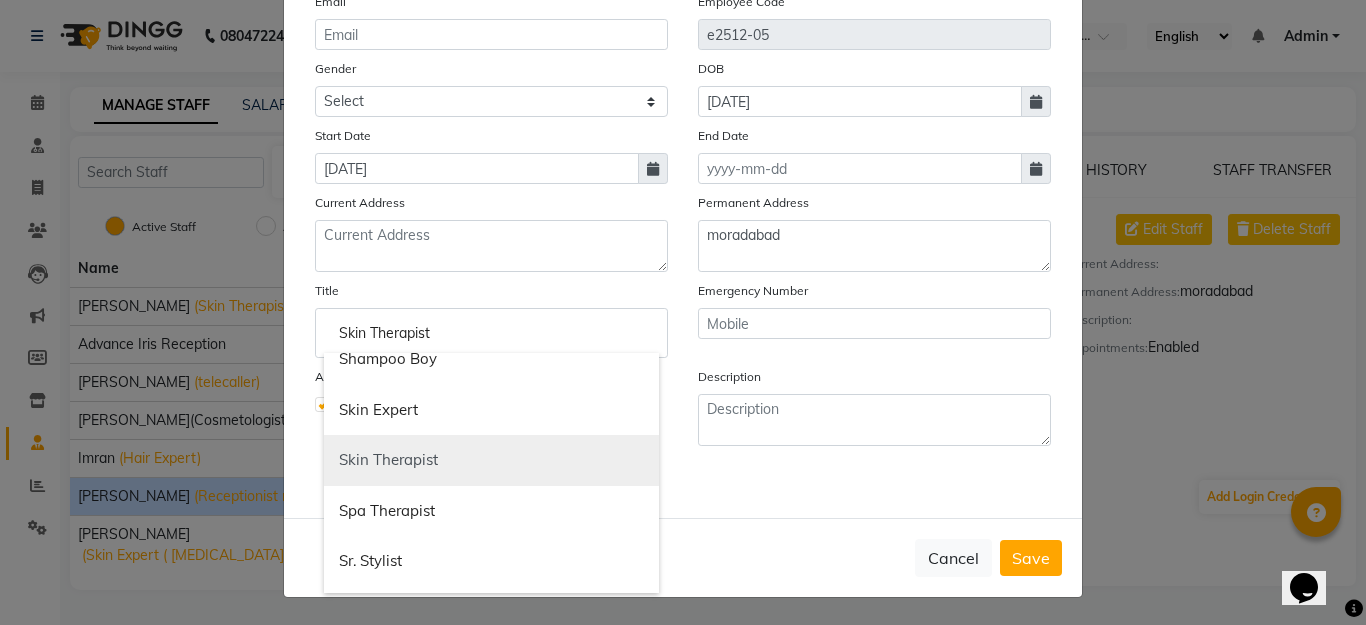 scroll, scrollTop: 0, scrollLeft: 0, axis: both 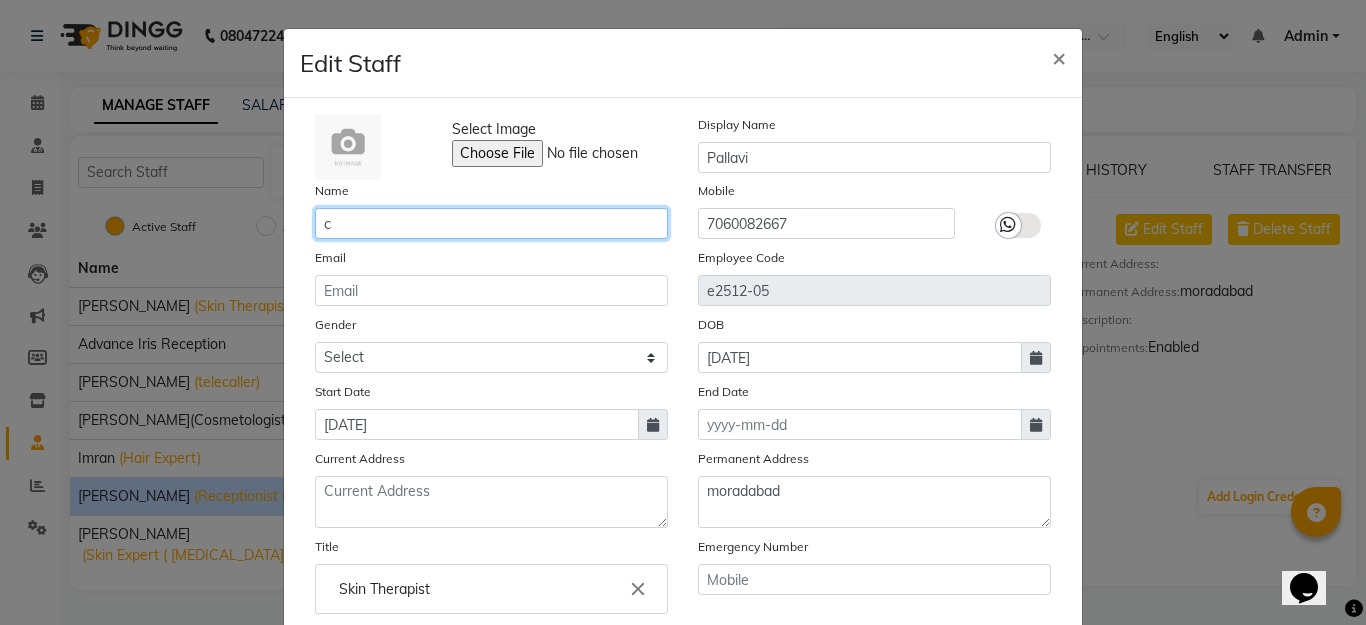 drag, startPoint x: 444, startPoint y: 226, endPoint x: 237, endPoint y: 224, distance: 207.00966 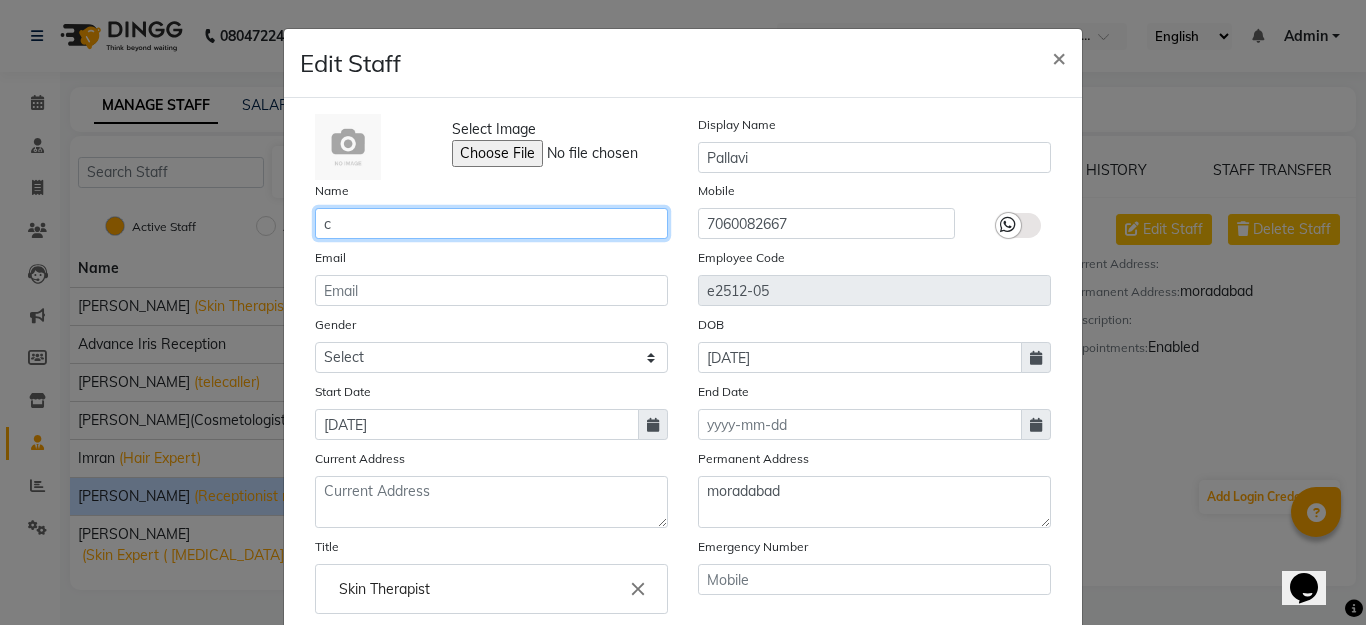 click on "Edit Staff × Select Image  Display Name [PERSON_NAME] Name c Mobile [PHONE_NUMBER] Email Employee Code e2512-05 Gender Select [DEMOGRAPHIC_DATA] [DEMOGRAPHIC_DATA] Other Prefer Not To Say DOB [DEMOGRAPHIC_DATA] Start Date [DATE] End Date Current Address Permanent Address moradabad Title Skin Therapist close Emergency Number Appointments Enable Description Daily SMS Daily Email  Cancel   Save" 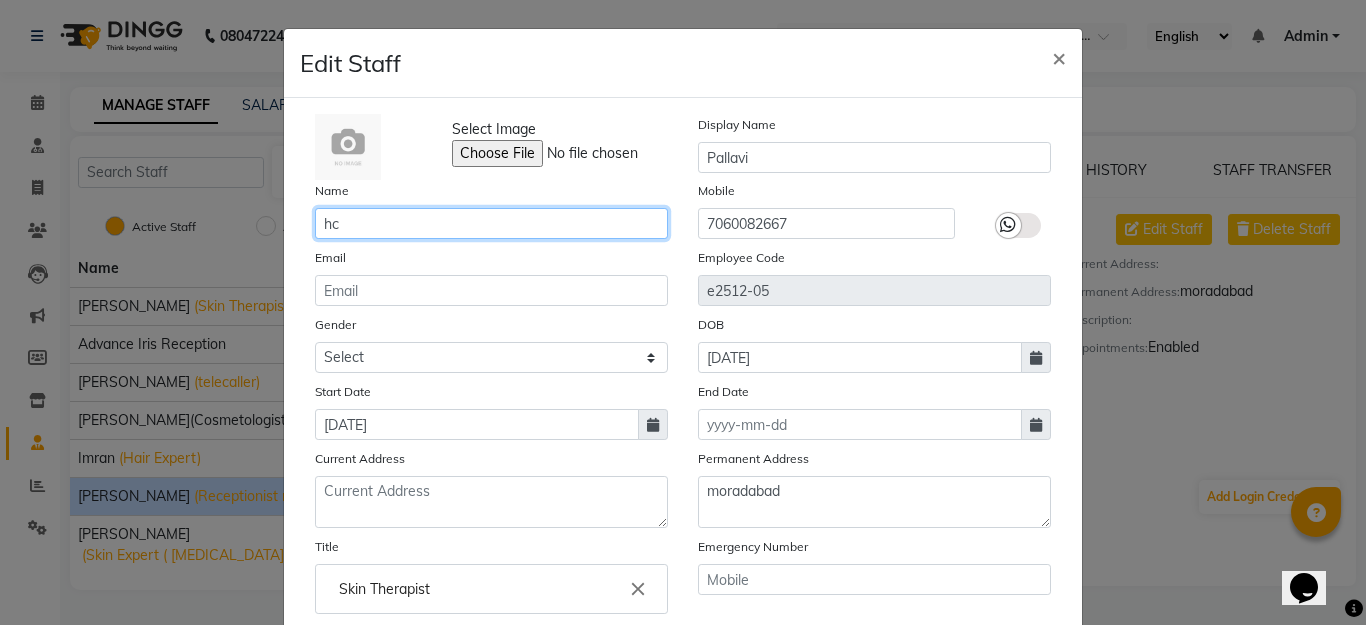 type on "c" 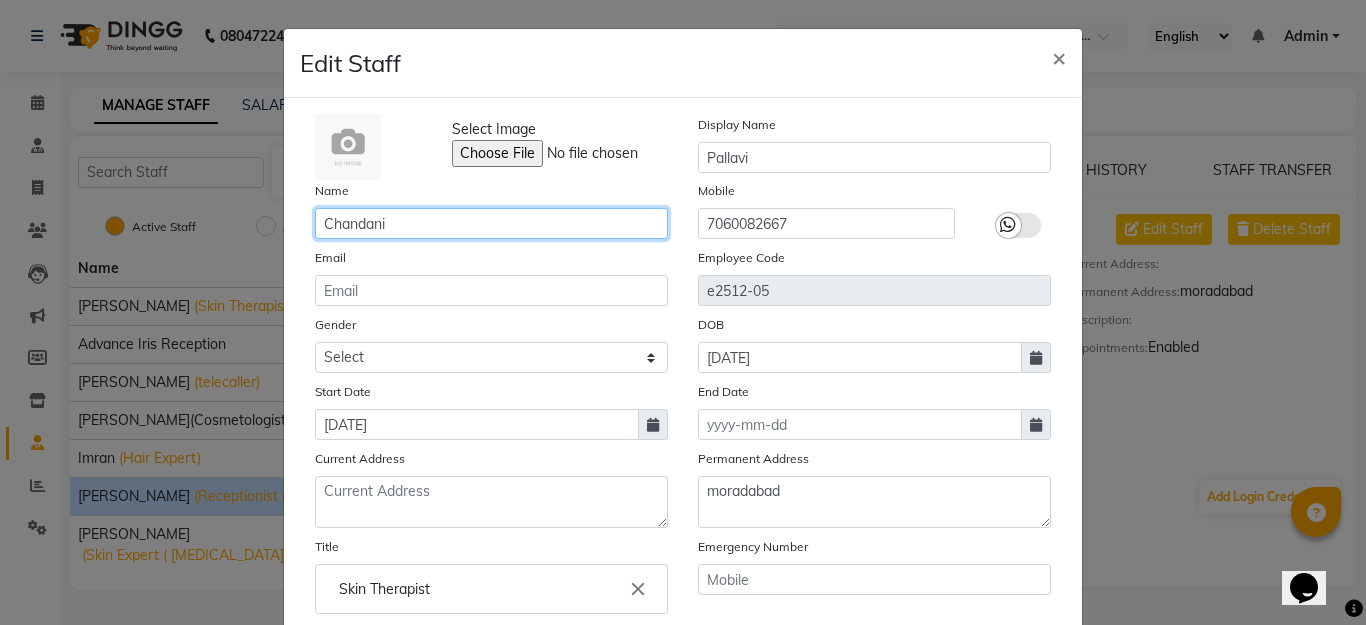 type on "Chandani" 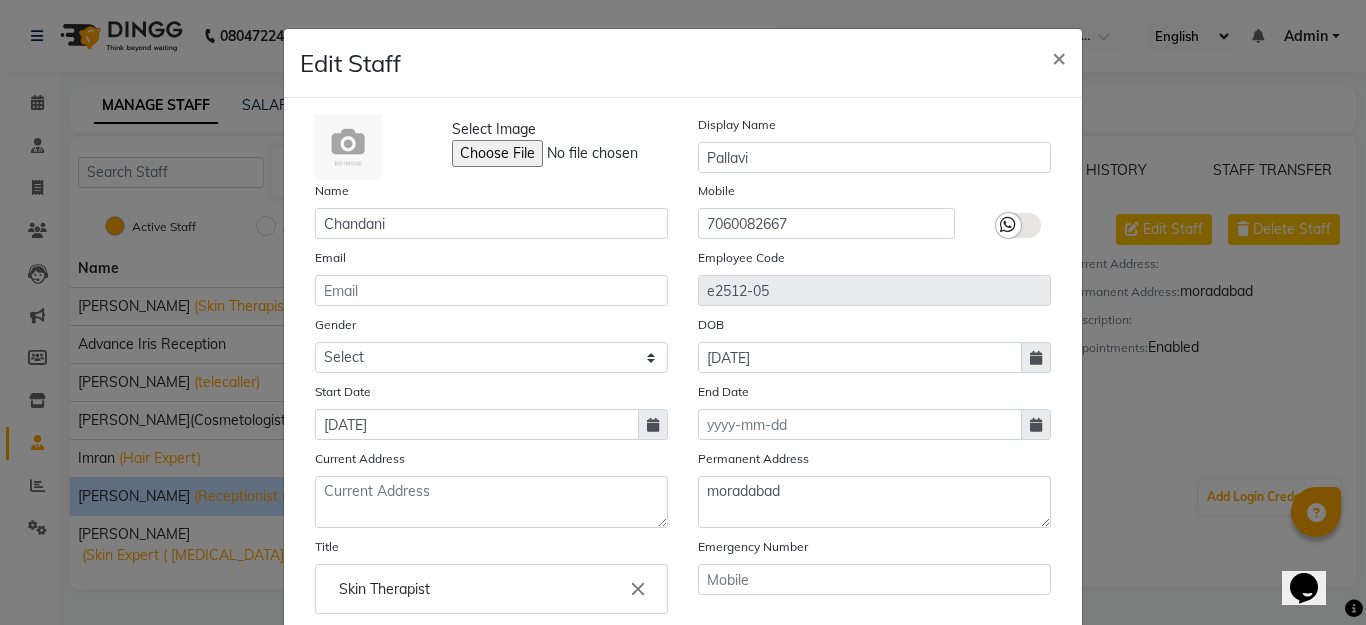 click 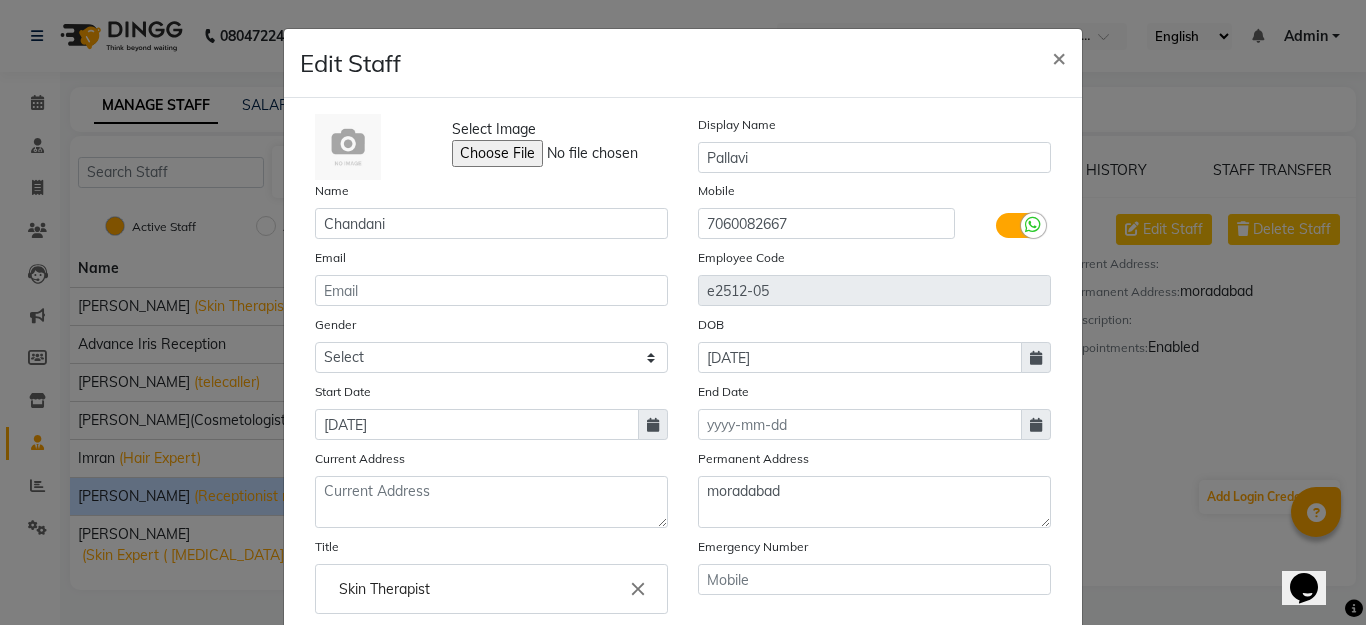 click 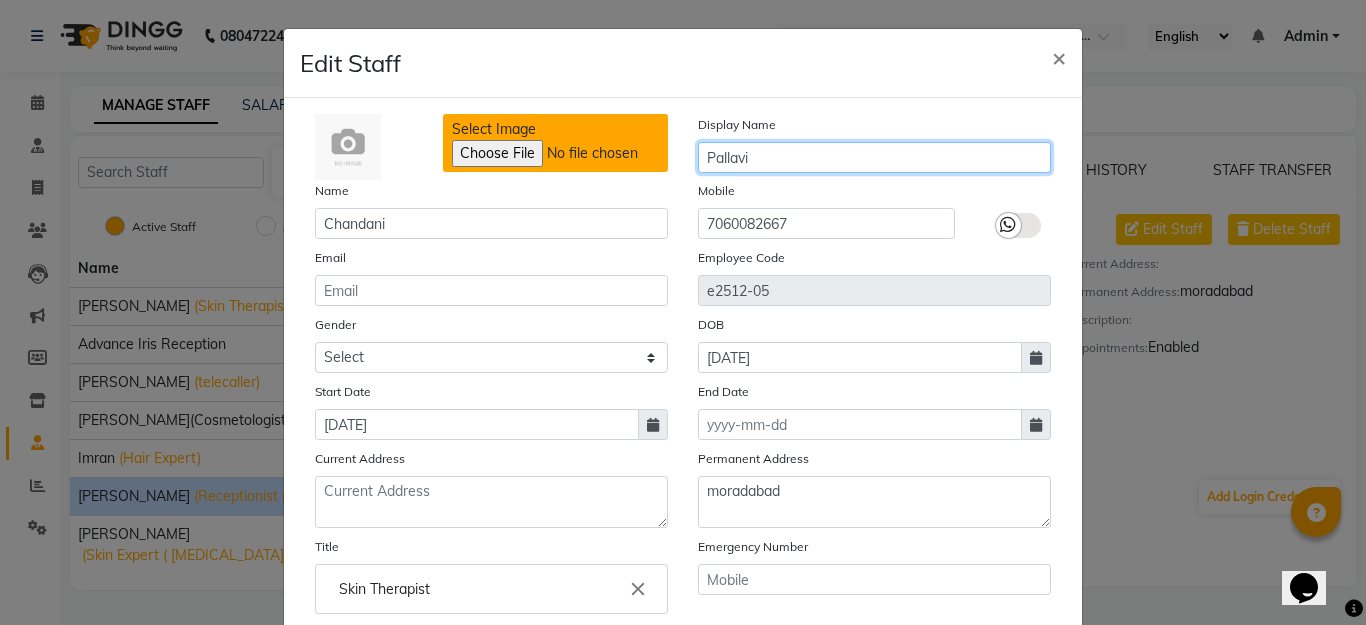 drag, startPoint x: 755, startPoint y: 149, endPoint x: 656, endPoint y: 143, distance: 99.18165 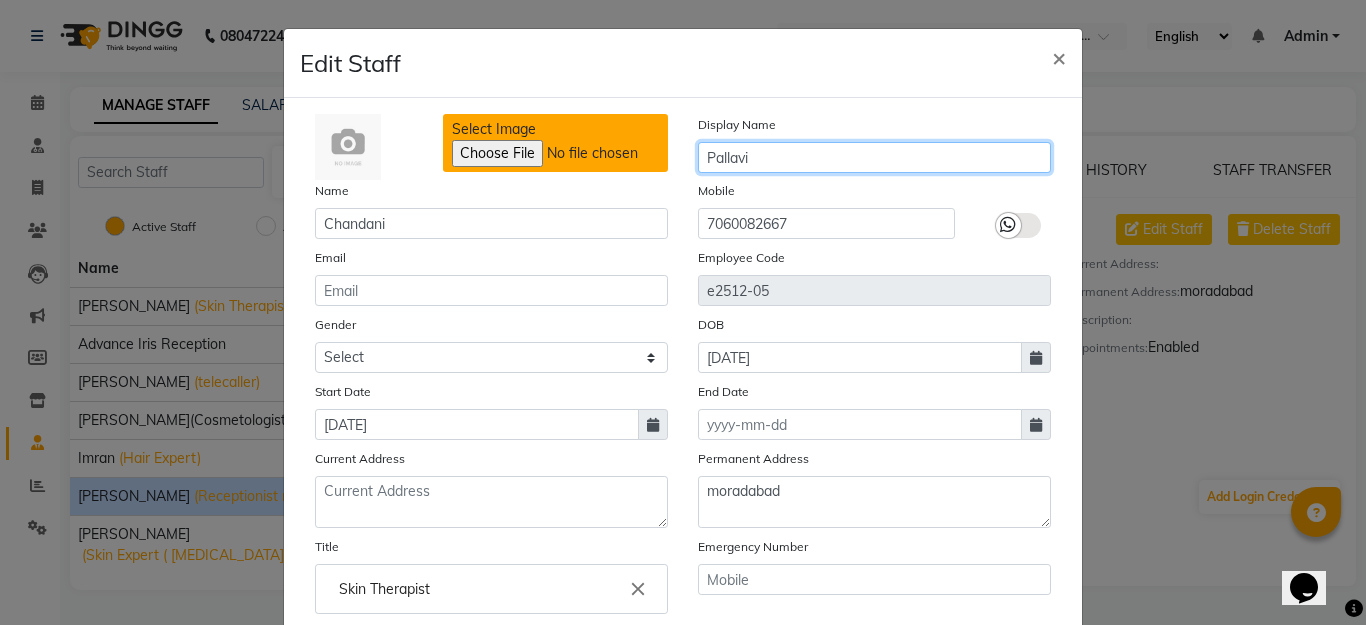 click on "Select Image  Display Name [PERSON_NAME]" 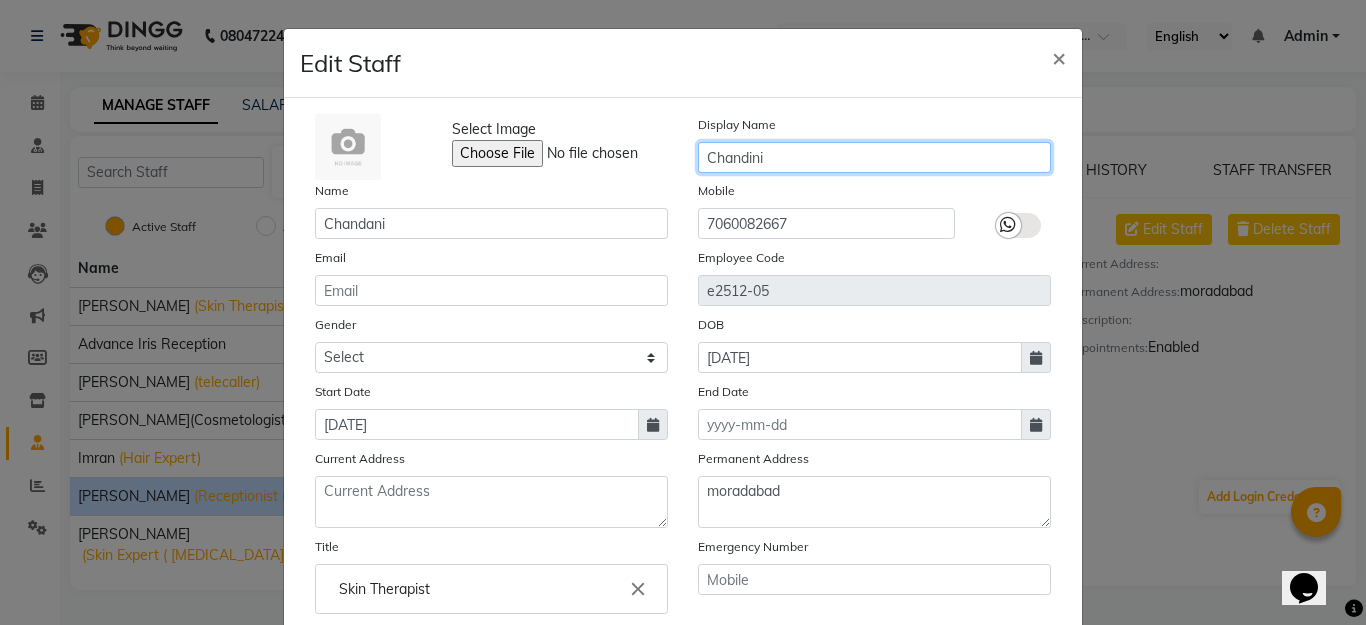 type on "Chandini" 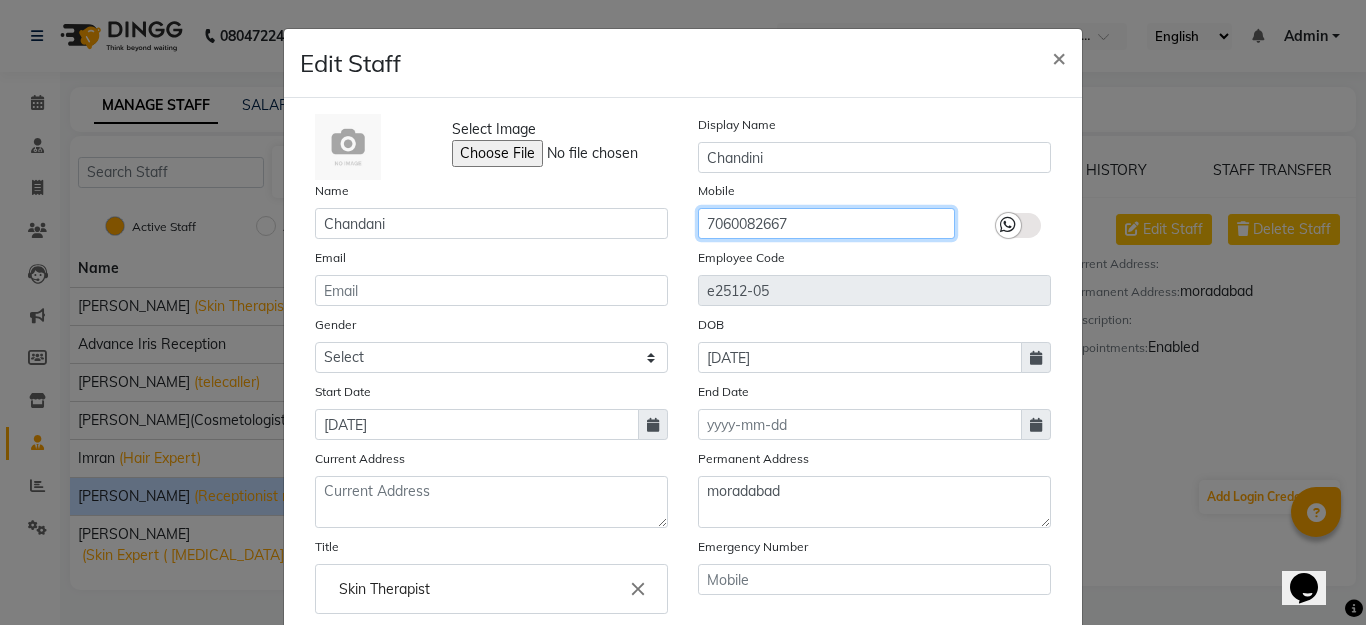 drag, startPoint x: 789, startPoint y: 217, endPoint x: 539, endPoint y: 204, distance: 250.33777 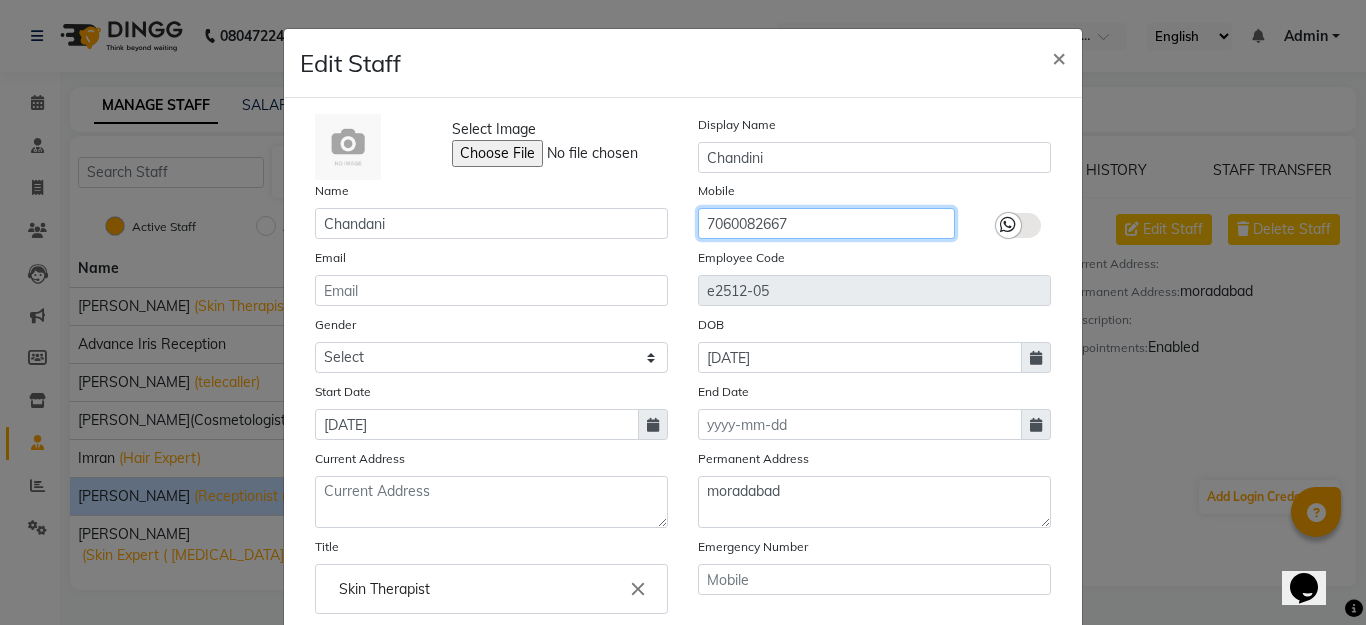click on "Name [PERSON_NAME] Mobile [PHONE_NUMBER]" 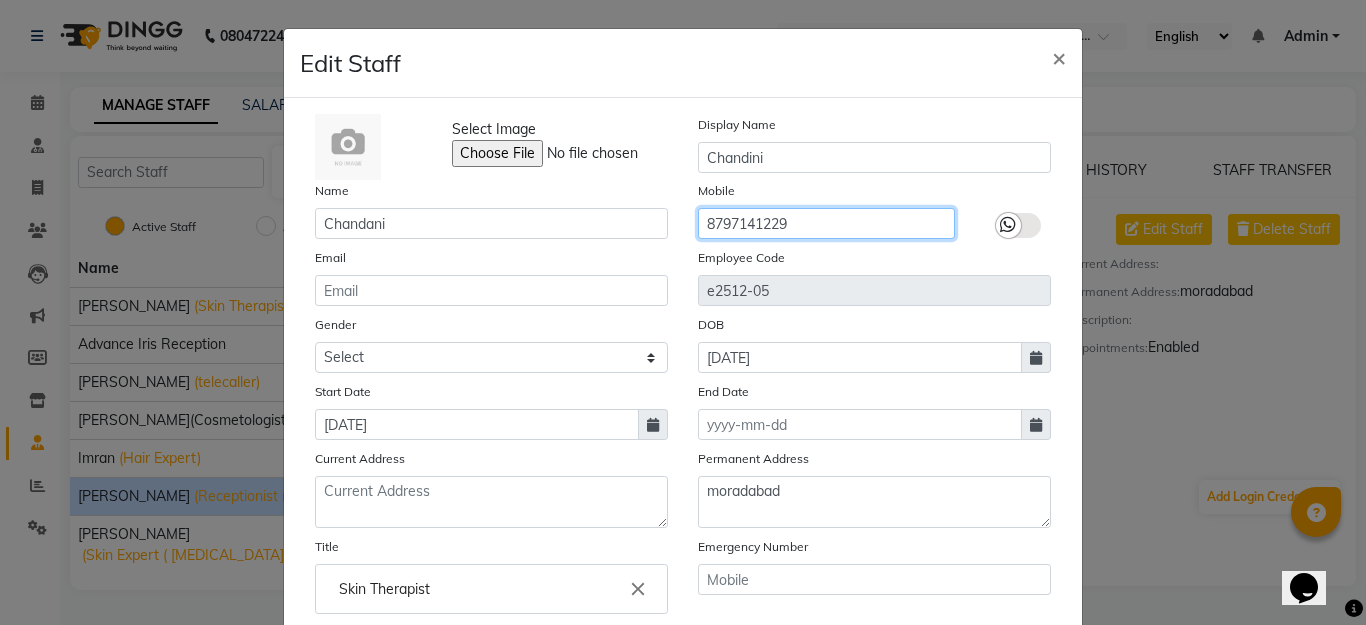click on "8797141229" 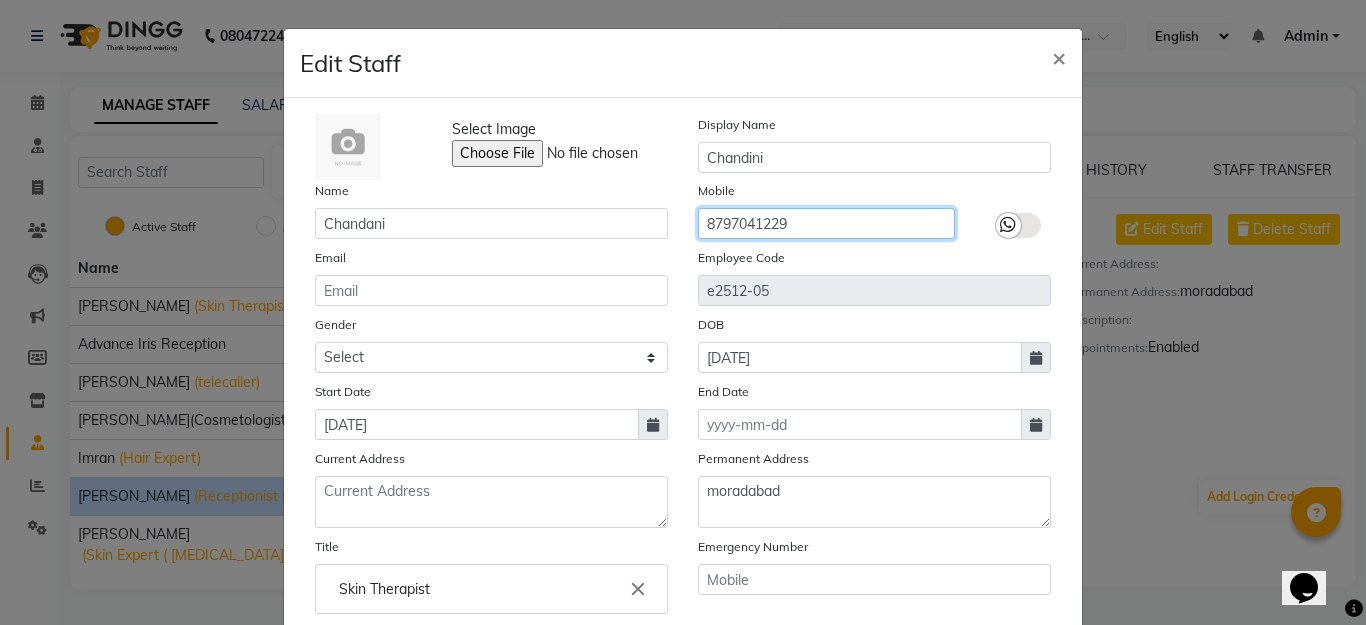 type on "8797041229" 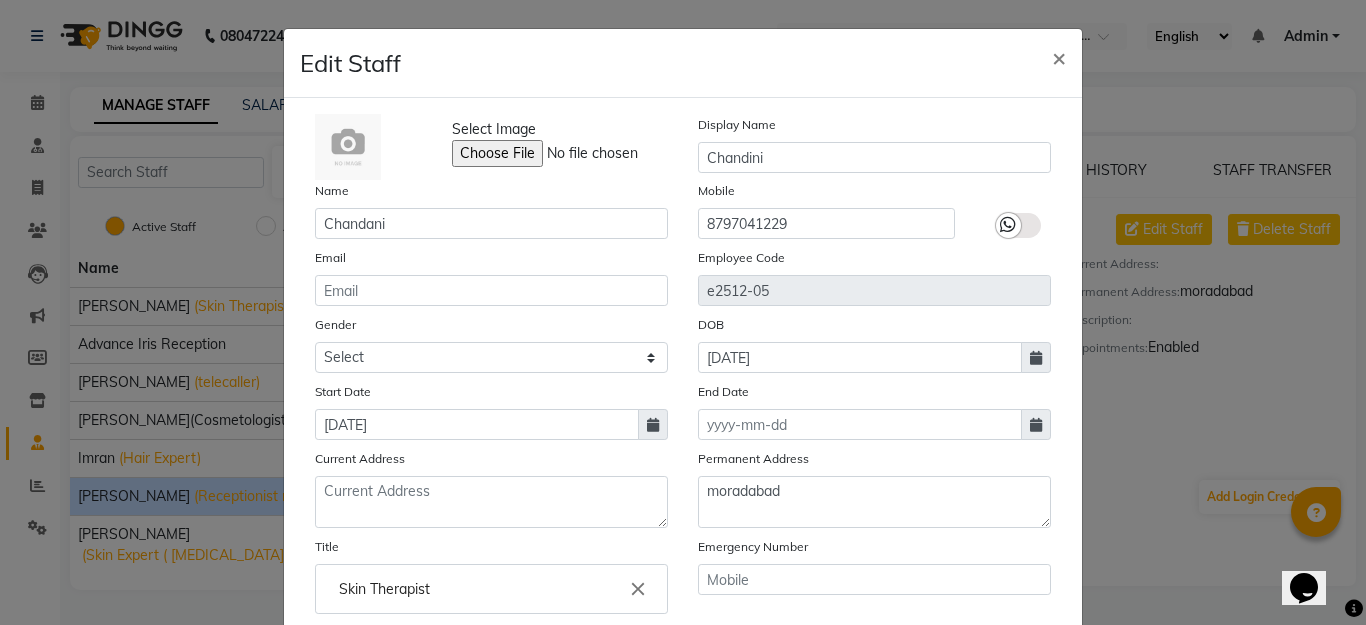 scroll, scrollTop: 6, scrollLeft: 0, axis: vertical 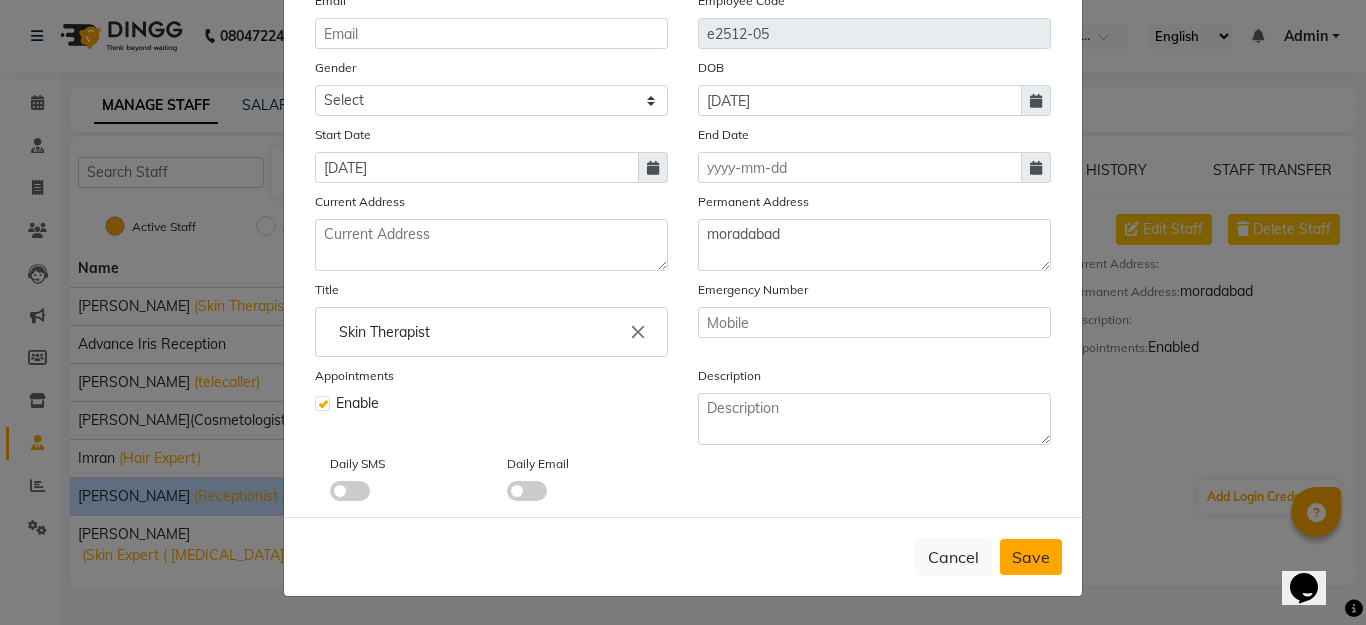 click on "Save" at bounding box center (1031, 557) 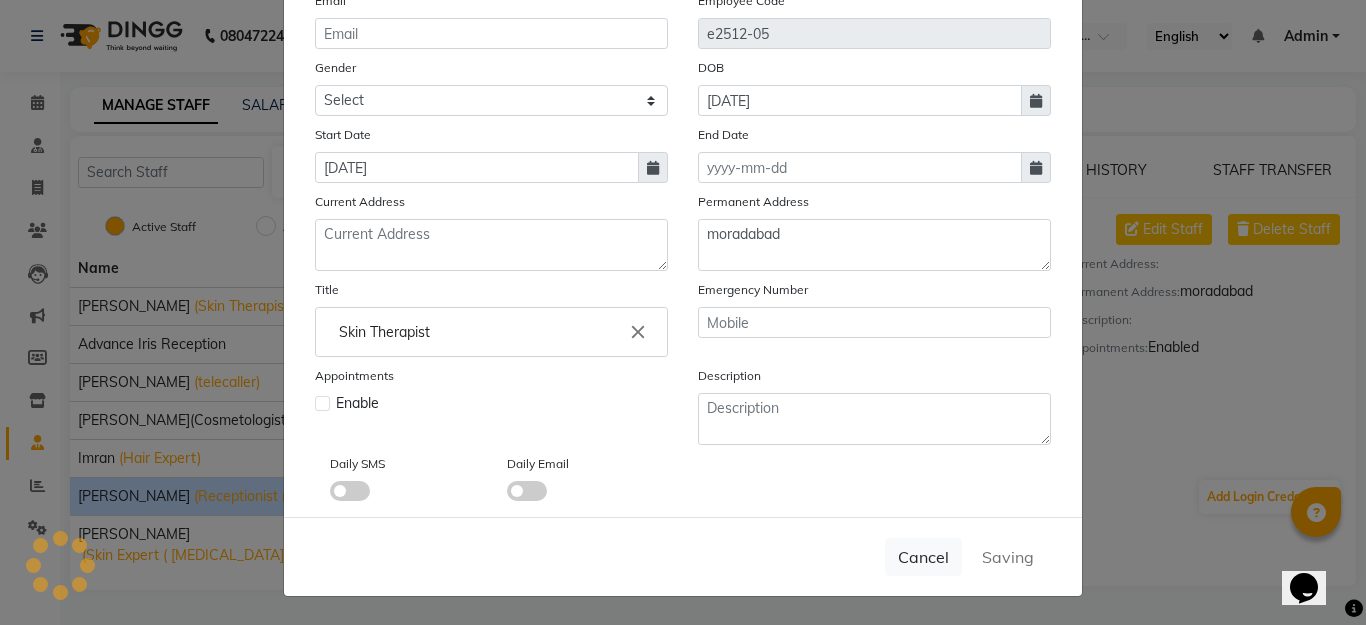 type 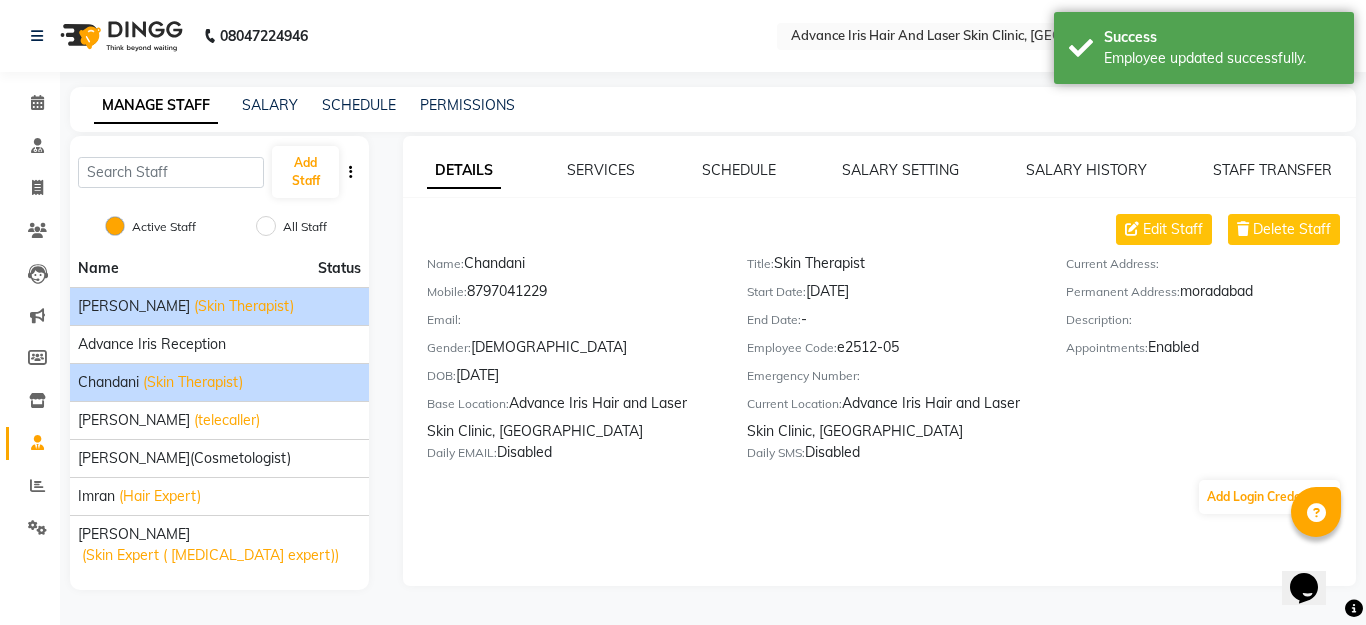 click on "(Skin Therapist)" 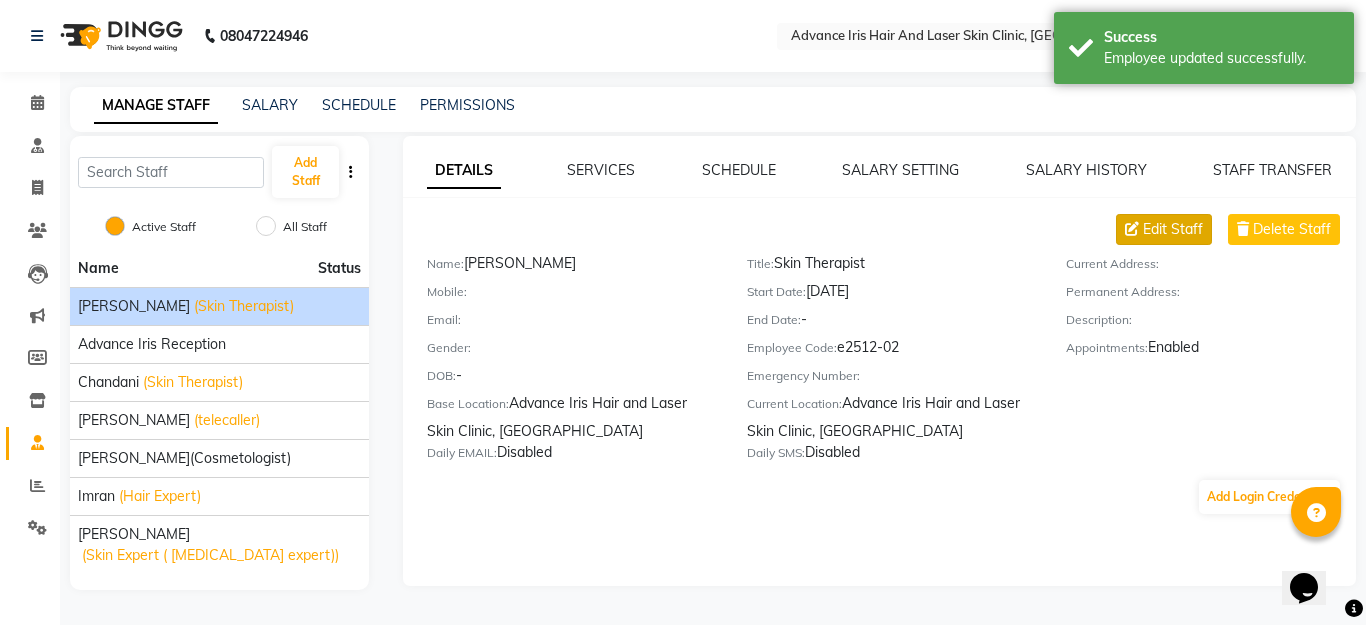 click on "Edit Staff" 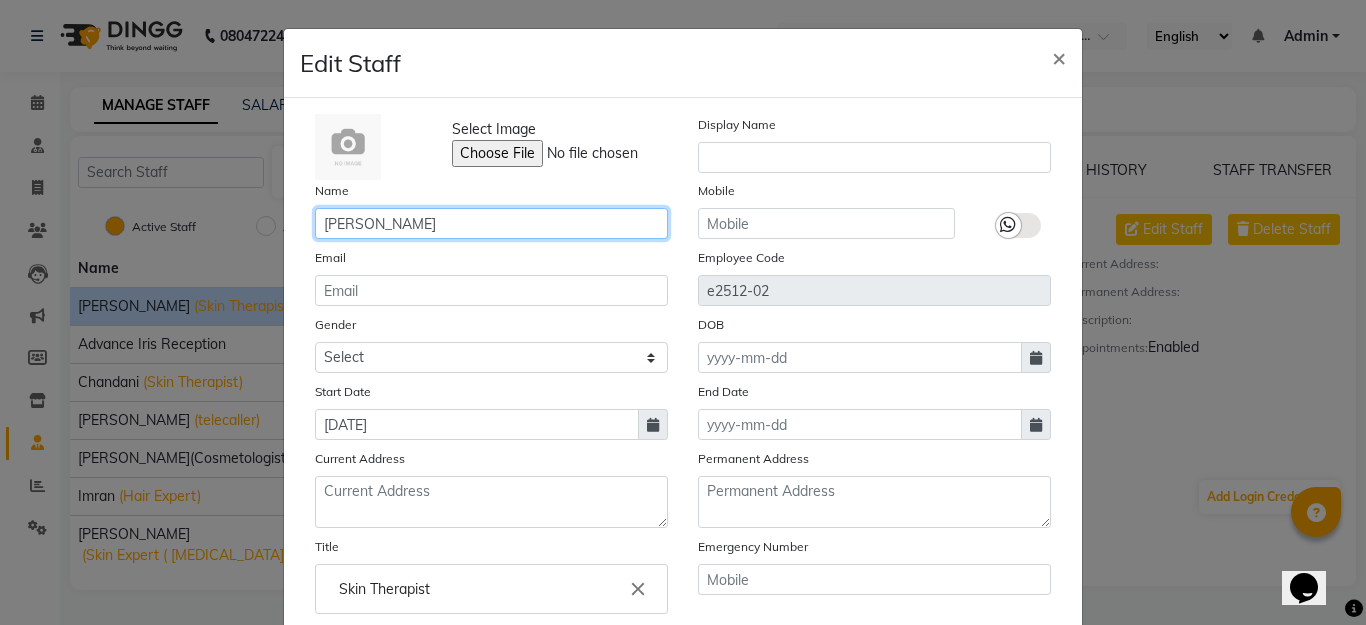 drag, startPoint x: 384, startPoint y: 226, endPoint x: 327, endPoint y: 227, distance: 57.00877 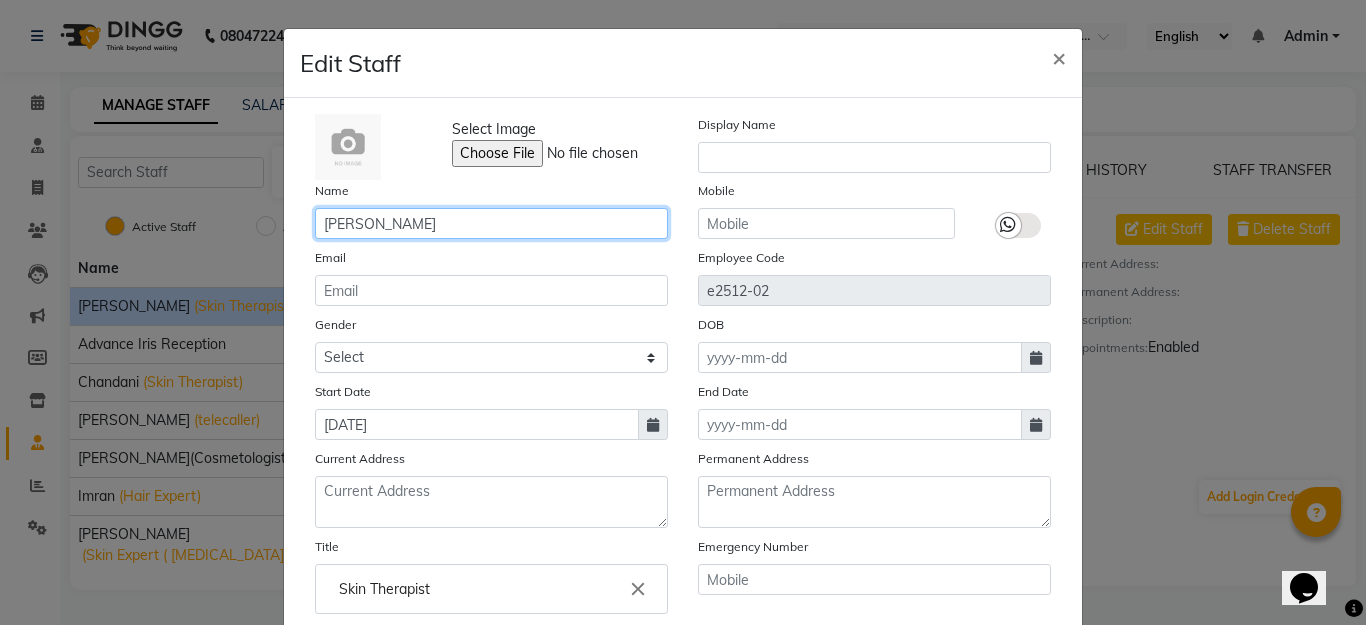 click on "[PERSON_NAME]" 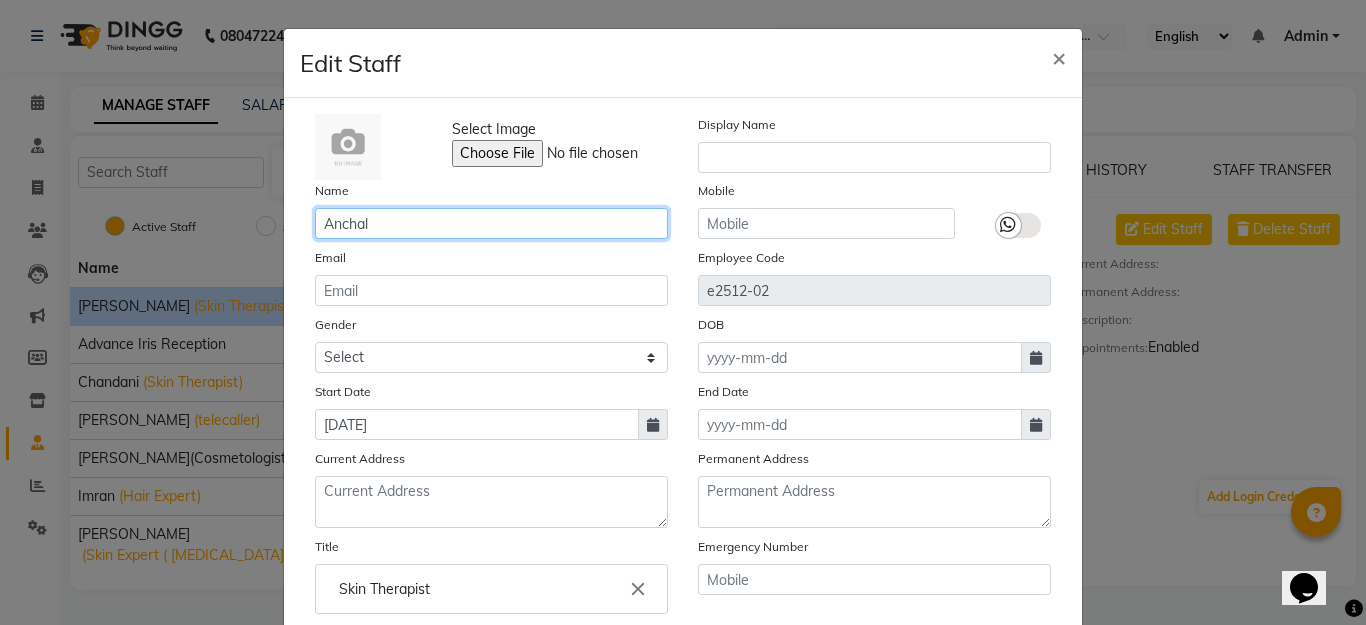 type on "Anchal" 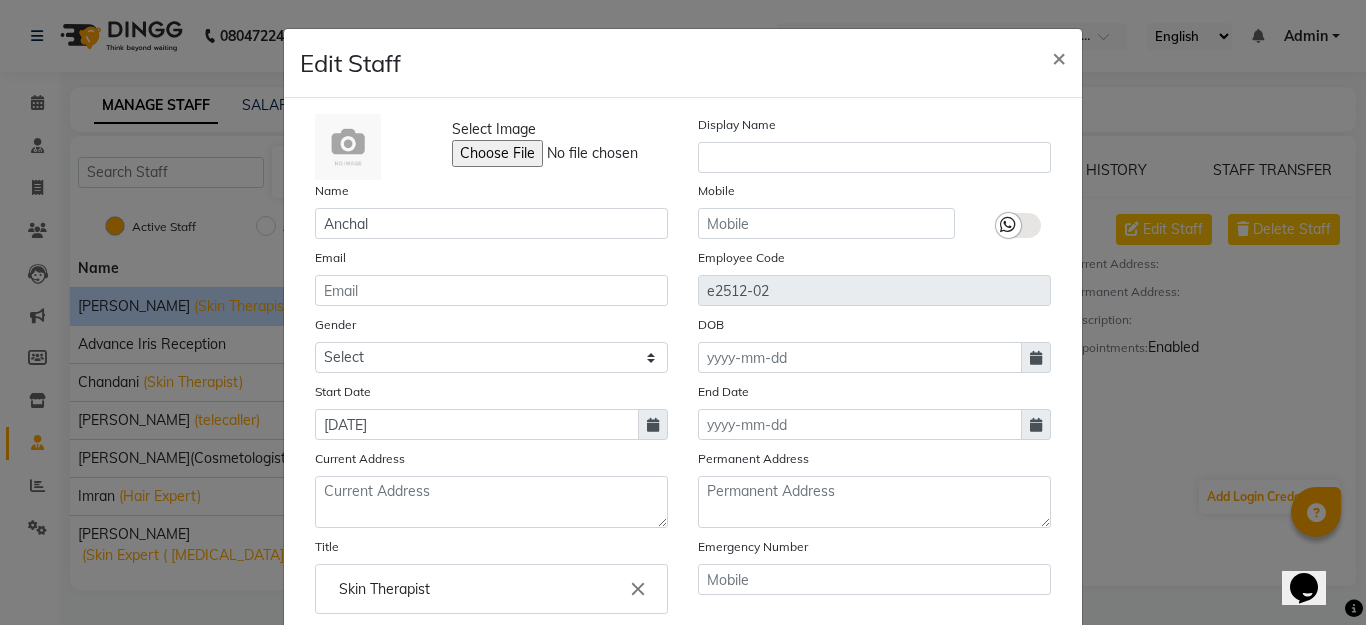 scroll, scrollTop: 257, scrollLeft: 0, axis: vertical 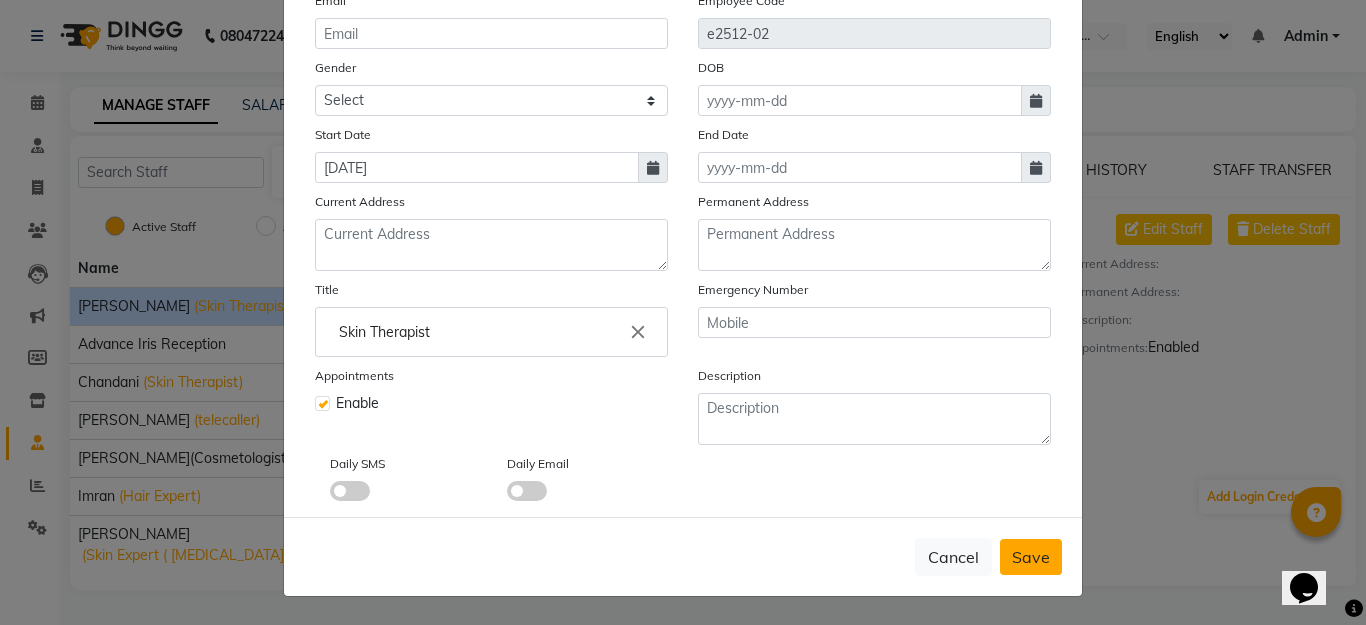 click on "Save" at bounding box center [1031, 557] 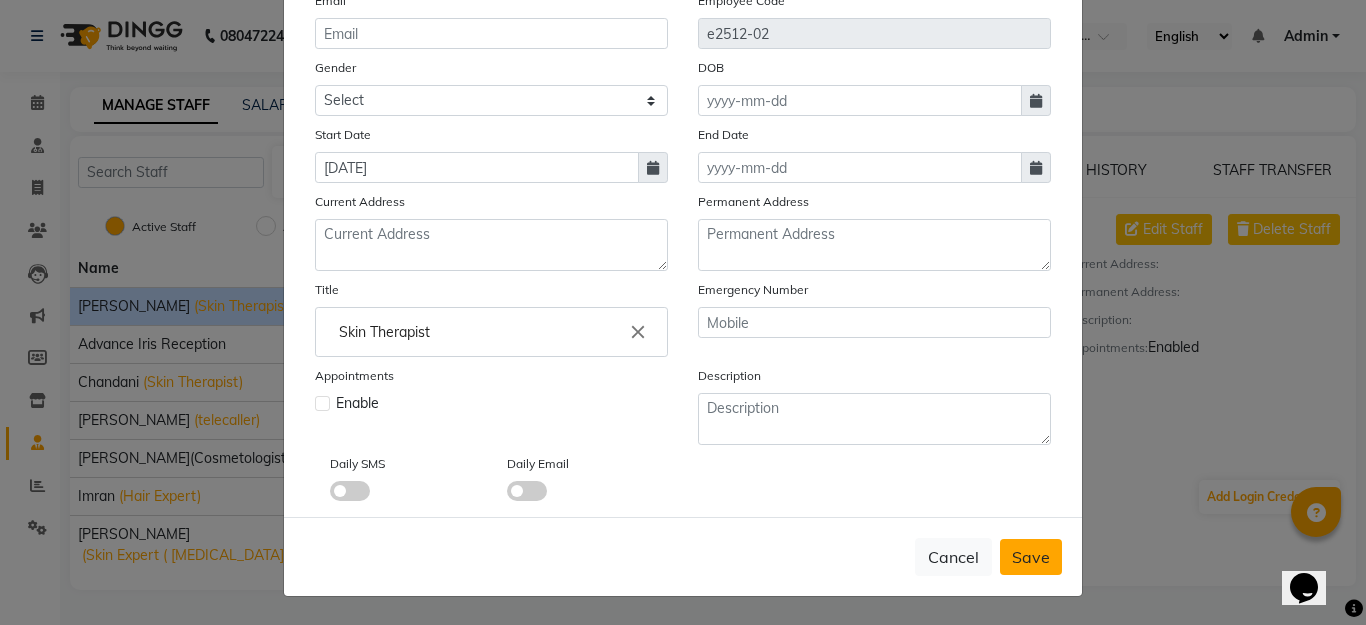 type 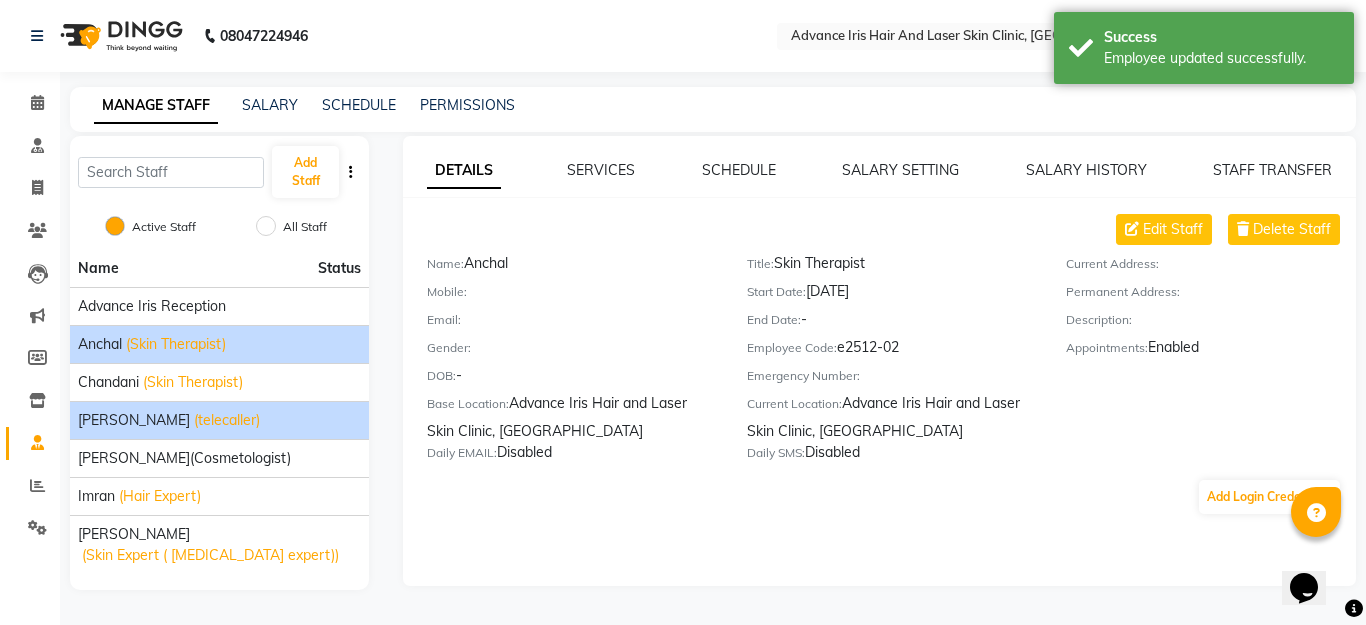 click on "(telecaller)" 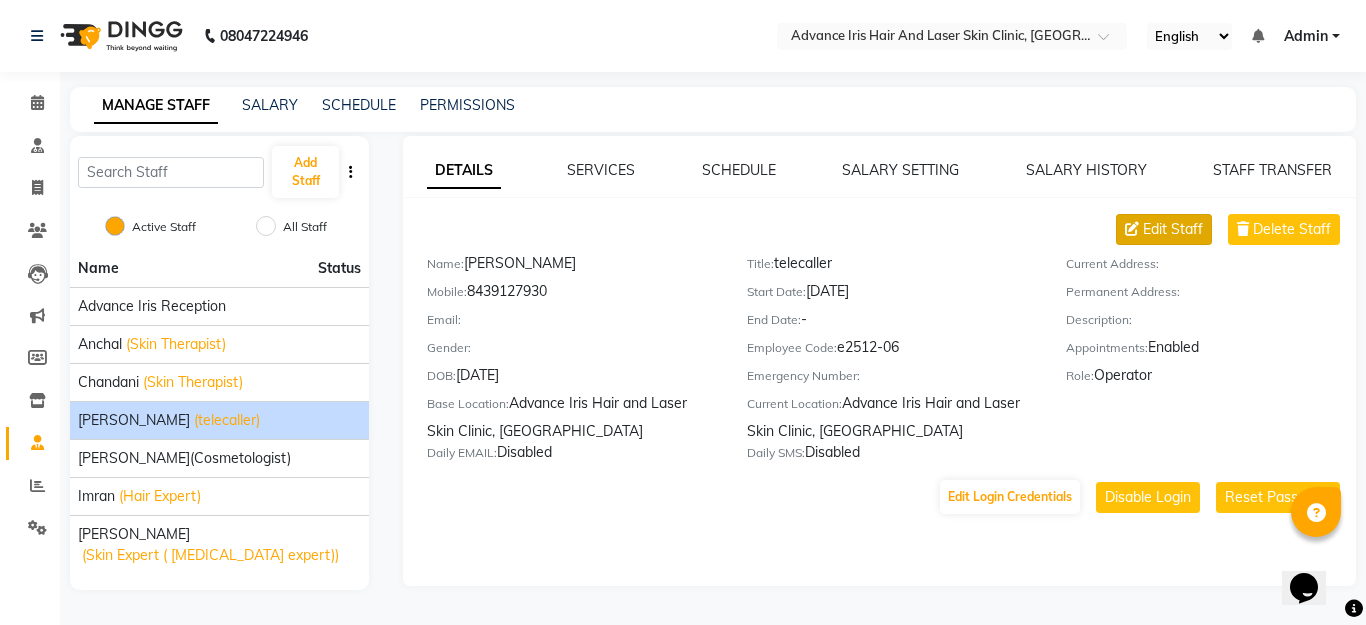click on "Edit Staff" 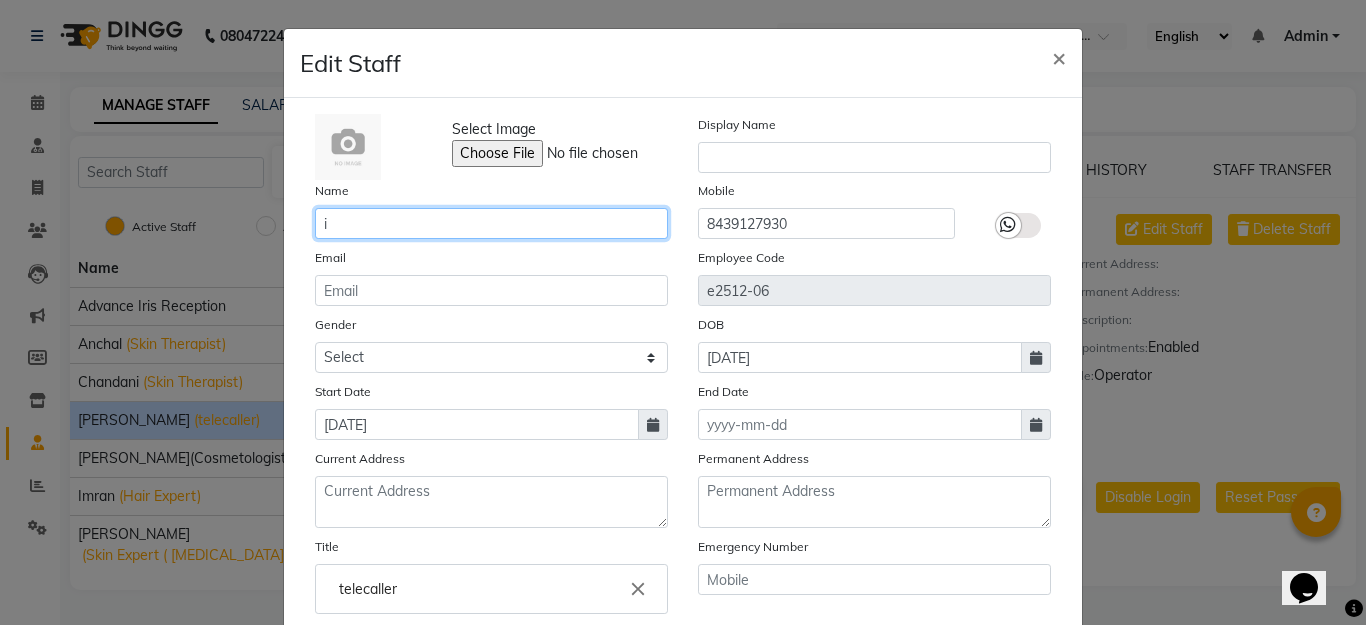 drag, startPoint x: 386, startPoint y: 226, endPoint x: 289, endPoint y: 217, distance: 97.41663 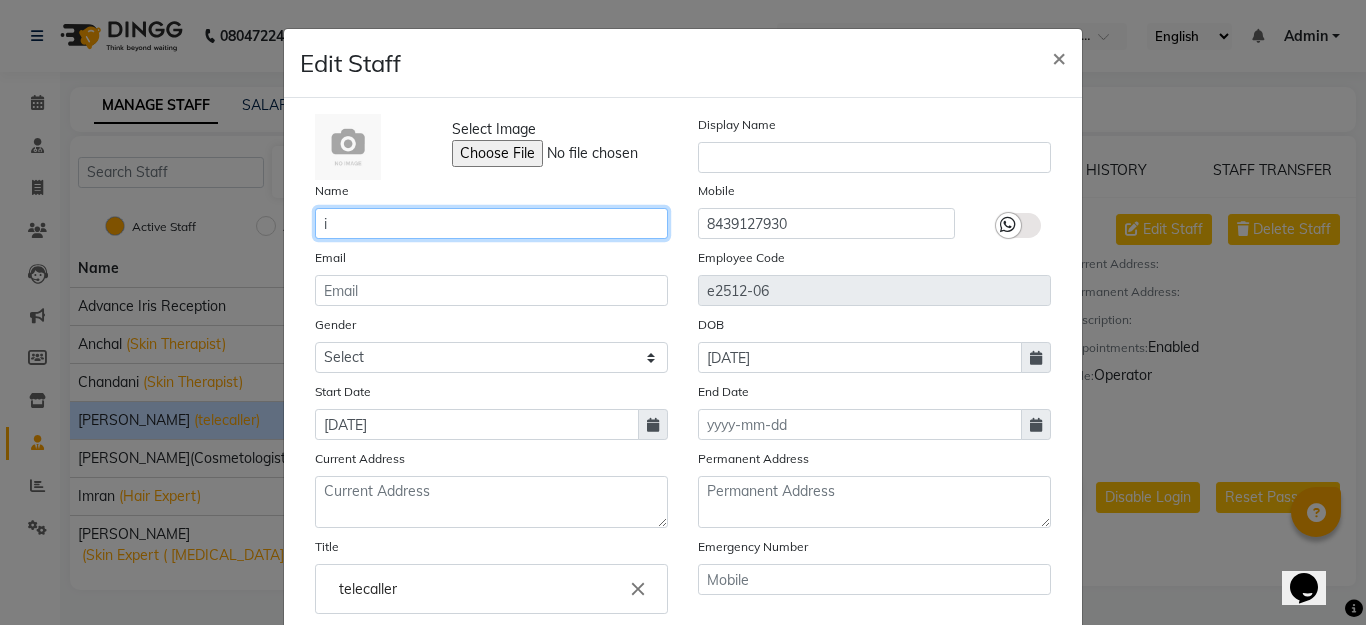 click on "Select Image  Display Name Name i Mobile [PHONE_NUMBER] Email Employee Code e2512-06 Gender Select [DEMOGRAPHIC_DATA] [DEMOGRAPHIC_DATA] Other Prefer Not To Say DOB [DEMOGRAPHIC_DATA] Start Date [DATE] End Date Current Address Permanent Address Title telecaller close Emergency Number Appointments Enable Description Daily SMS Daily Email" 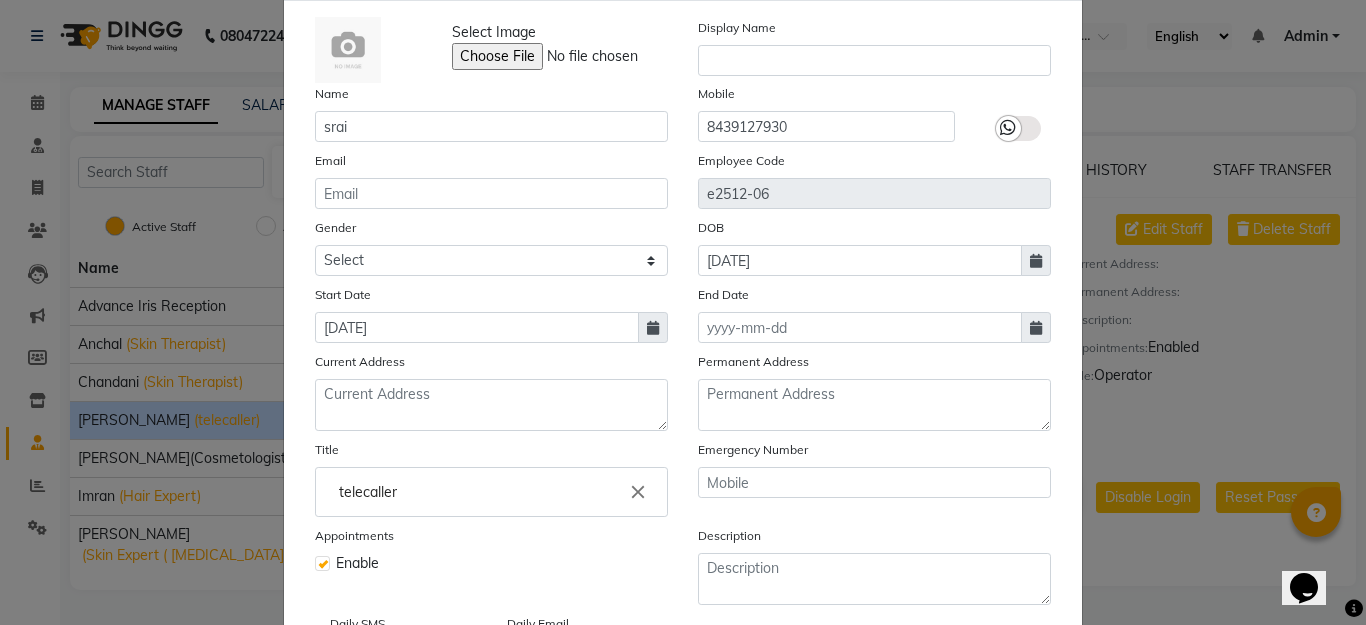 scroll, scrollTop: 0, scrollLeft: 0, axis: both 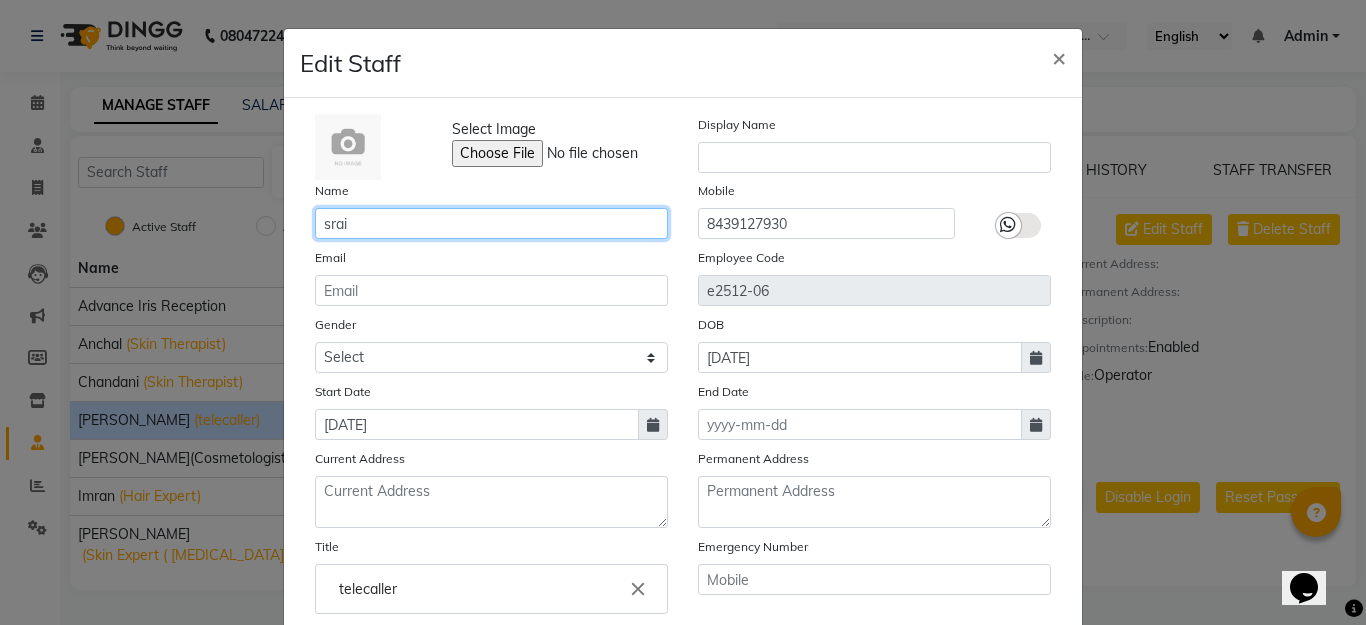 click on "srai" 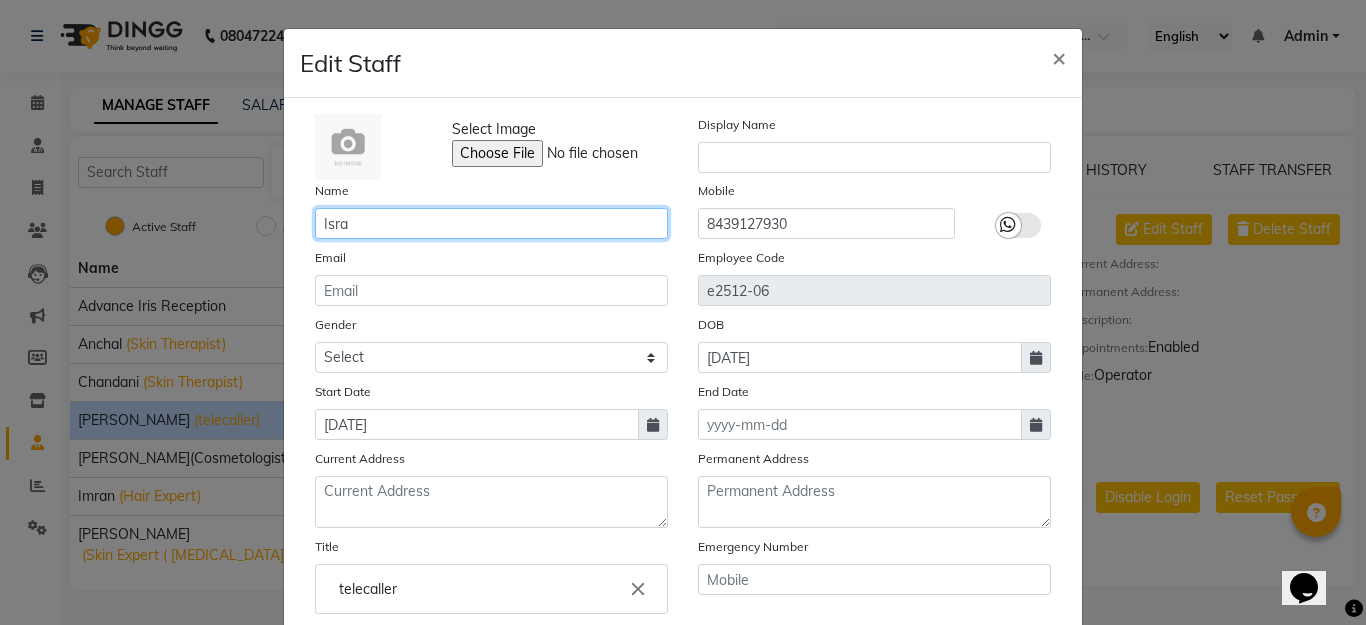 type on "Isra" 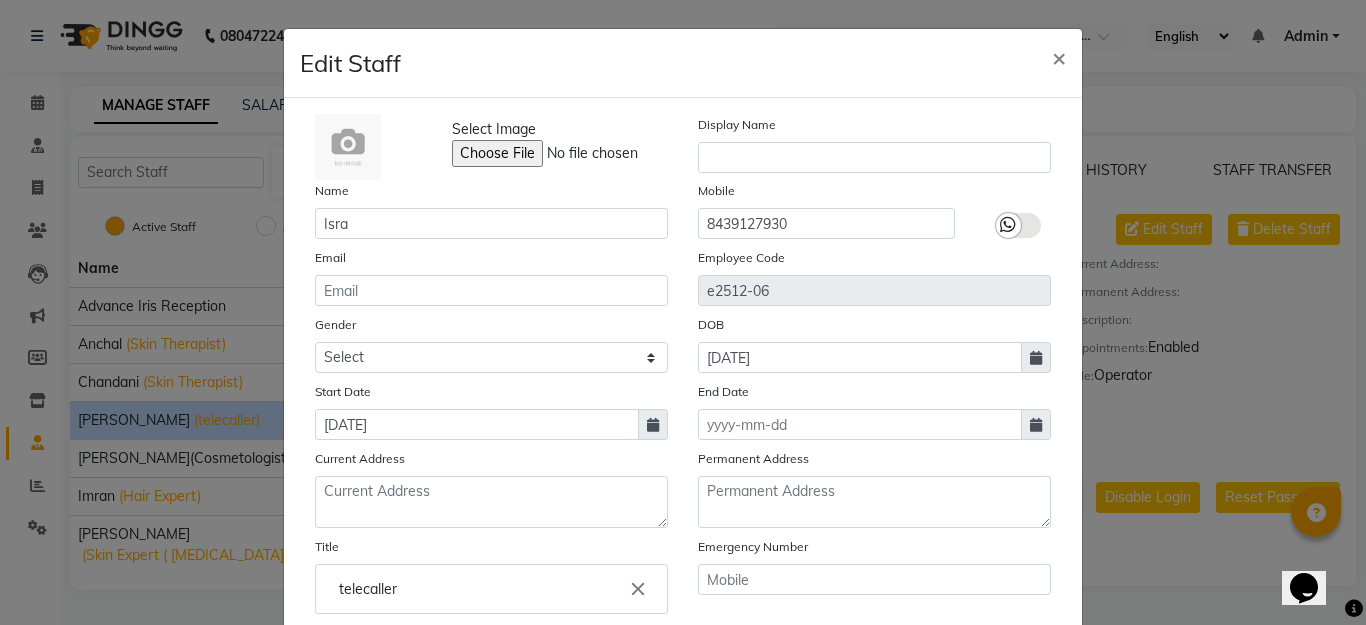 click on "close" 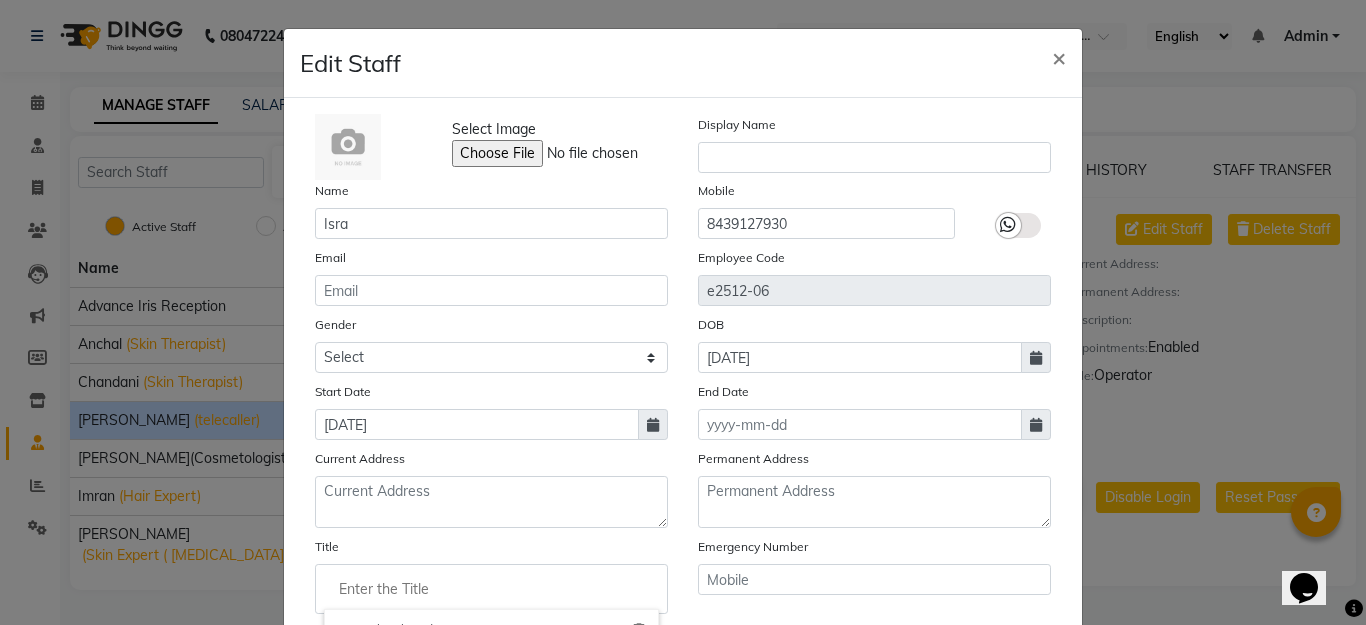 click 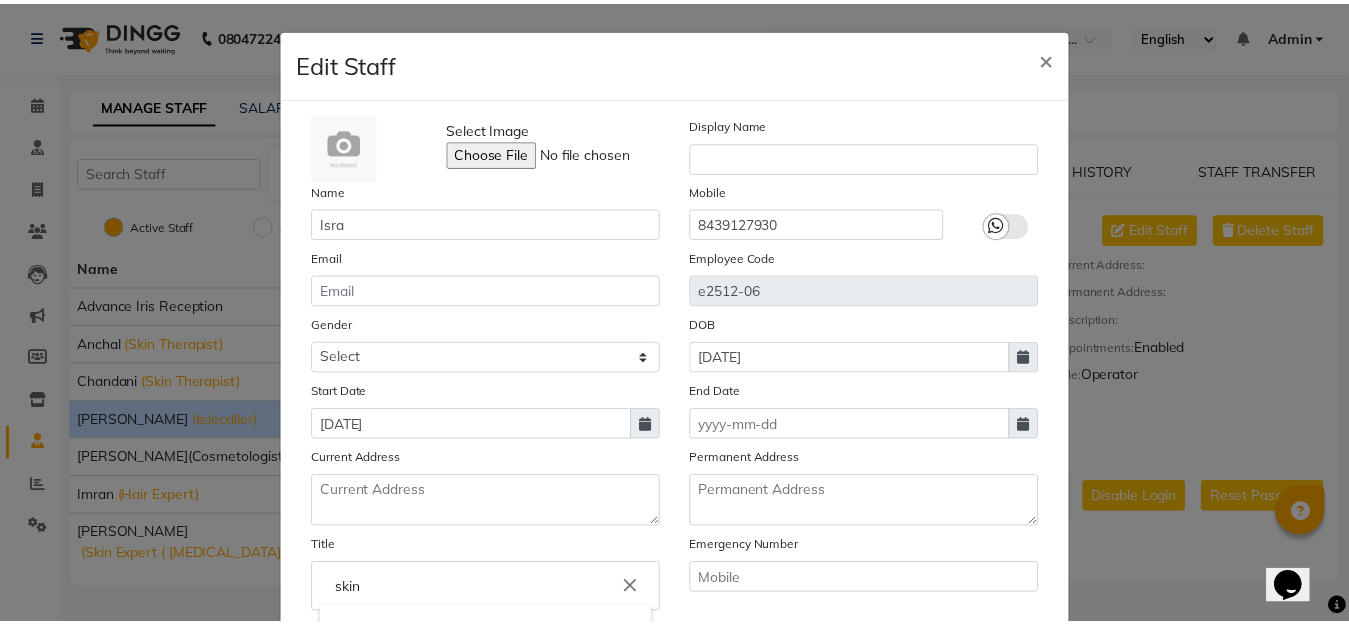 scroll, scrollTop: 257, scrollLeft: 0, axis: vertical 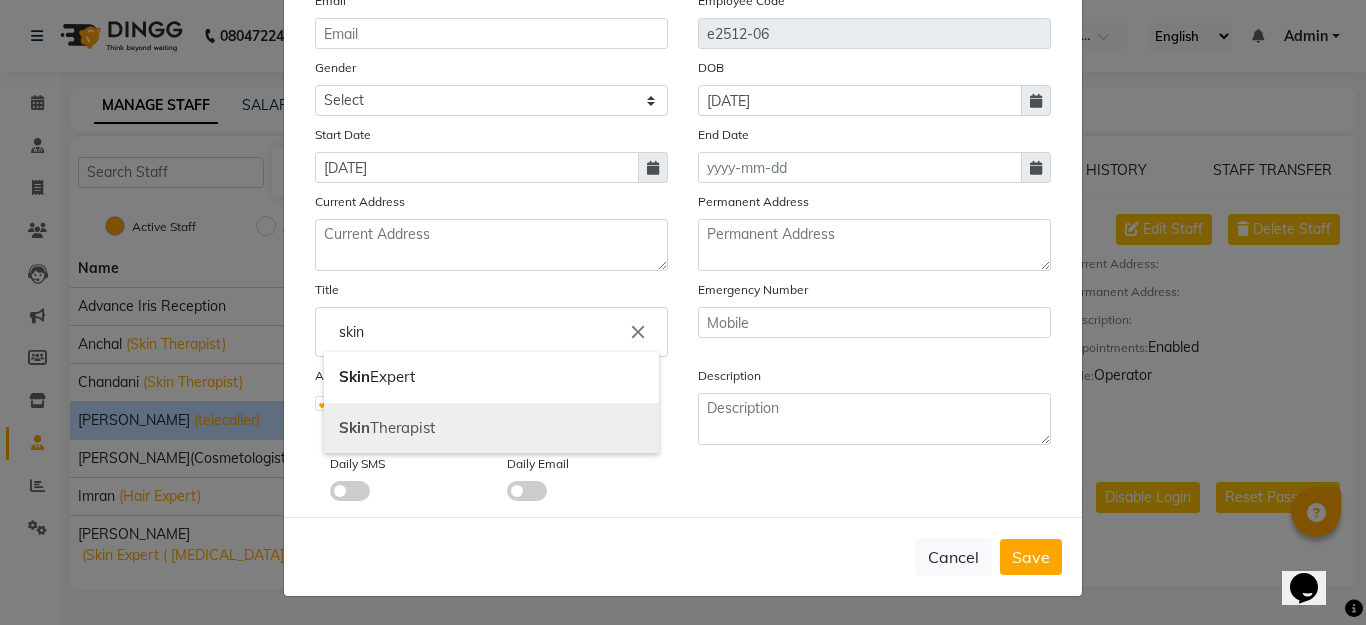 click on "Skin  Therapist" at bounding box center [491, 428] 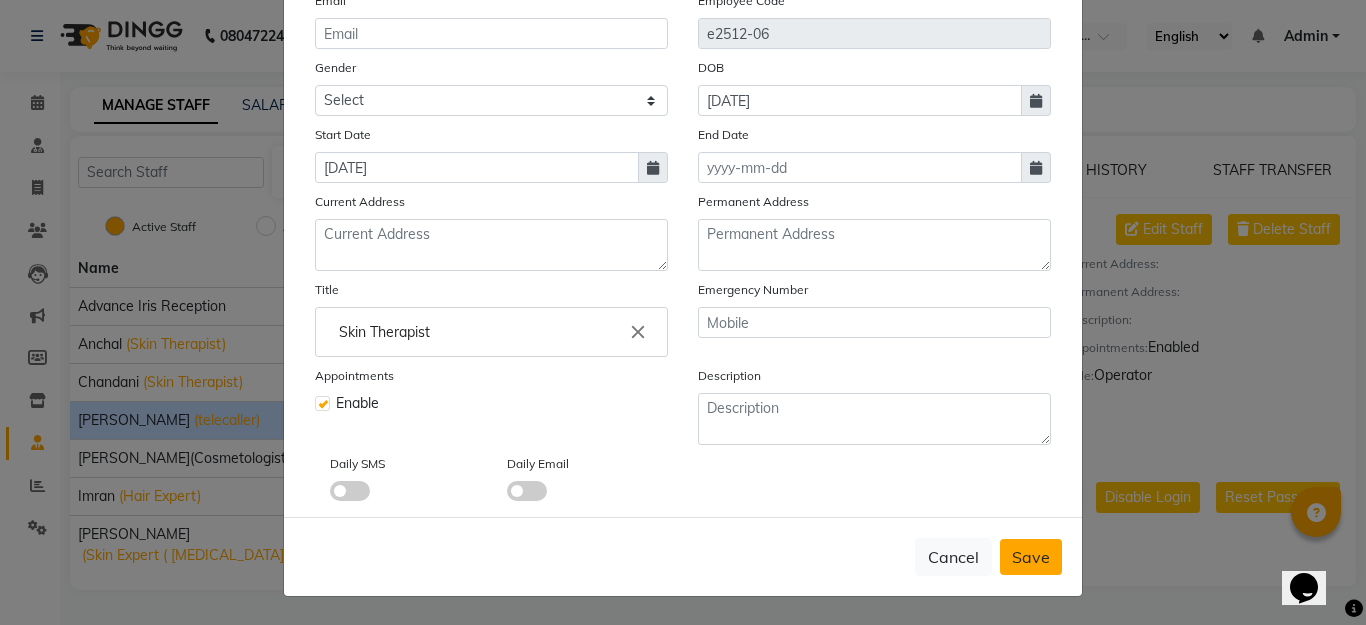 click on "Save" at bounding box center (1031, 557) 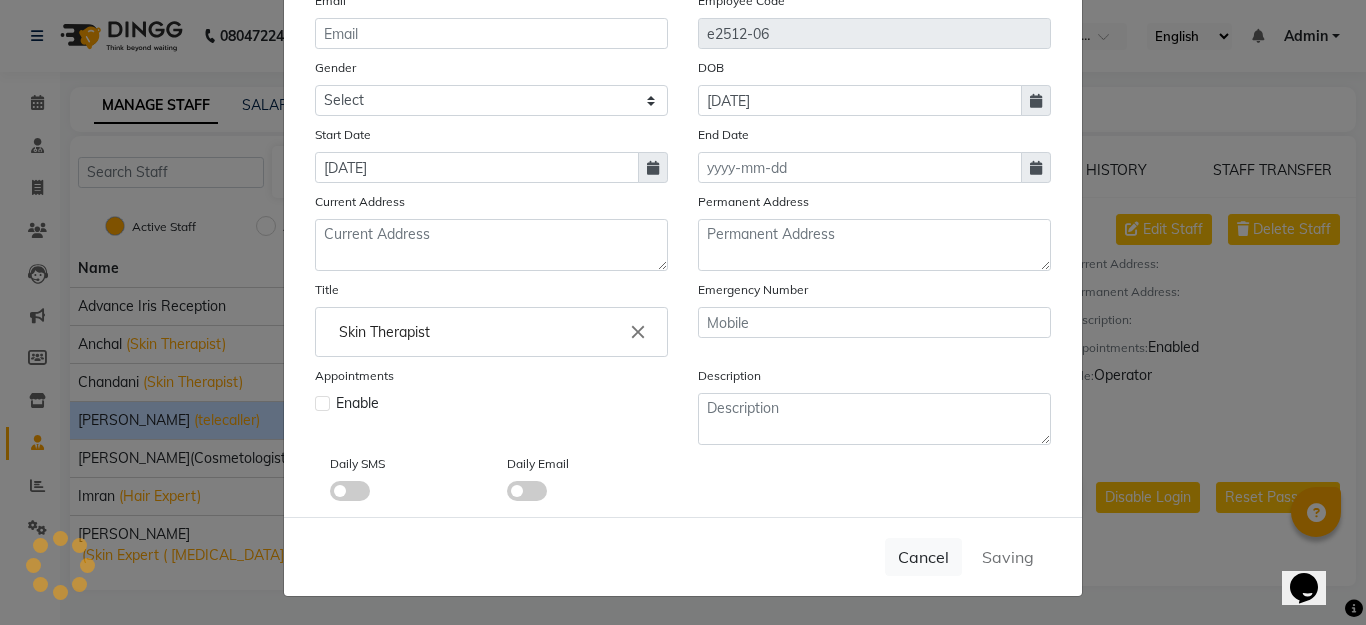 type 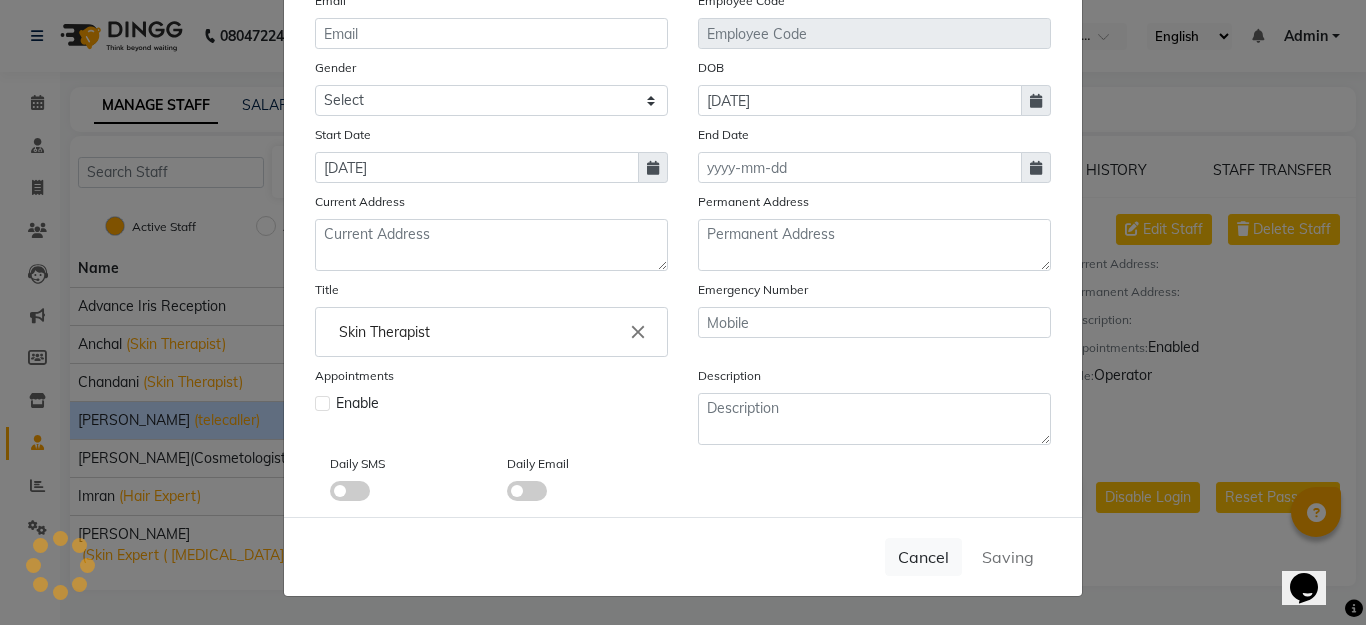 type 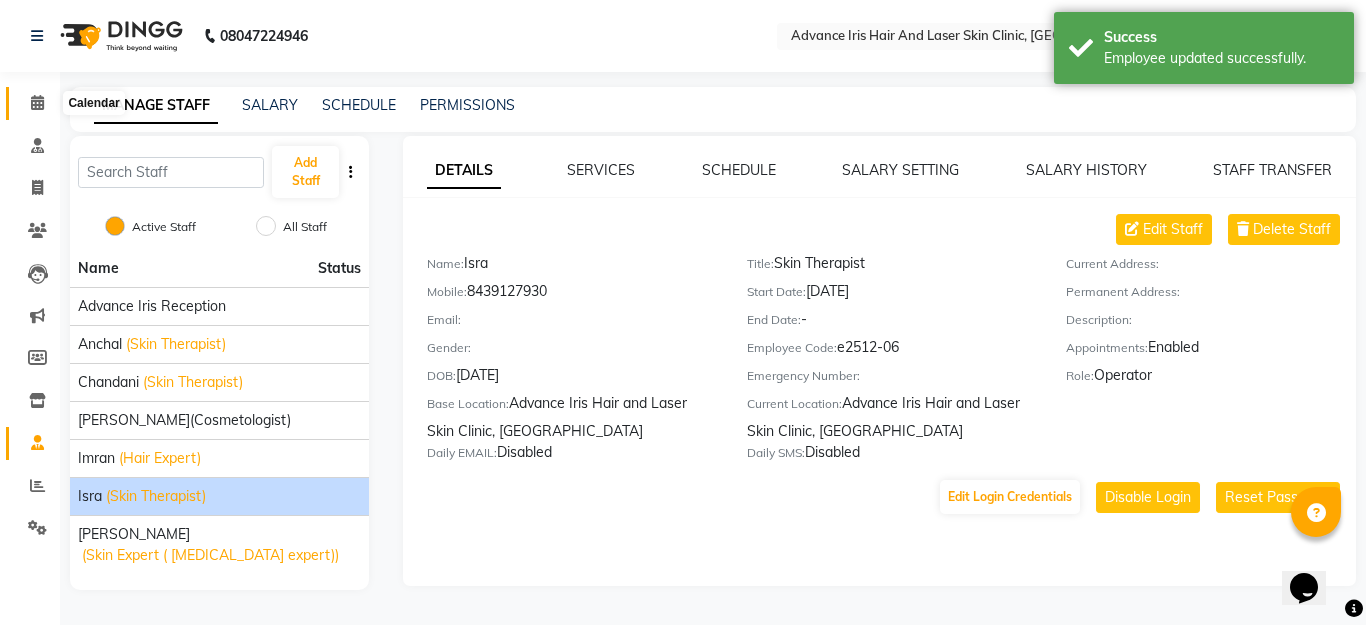 click 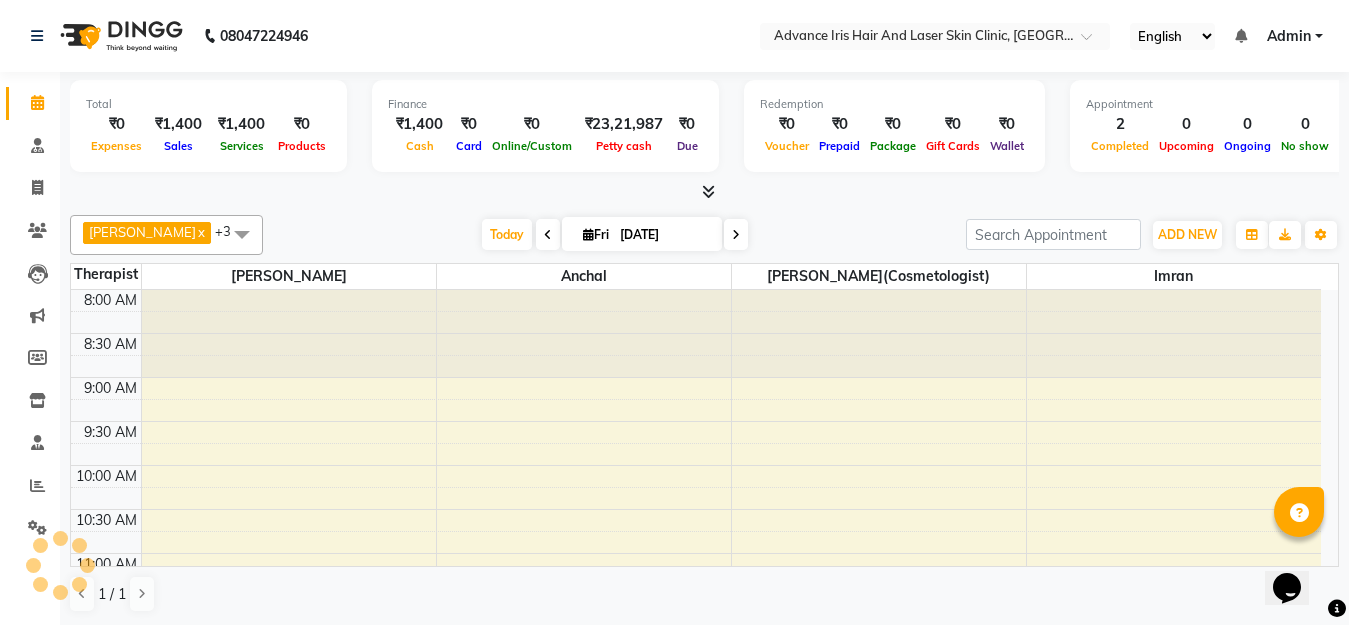 scroll, scrollTop: 0, scrollLeft: 0, axis: both 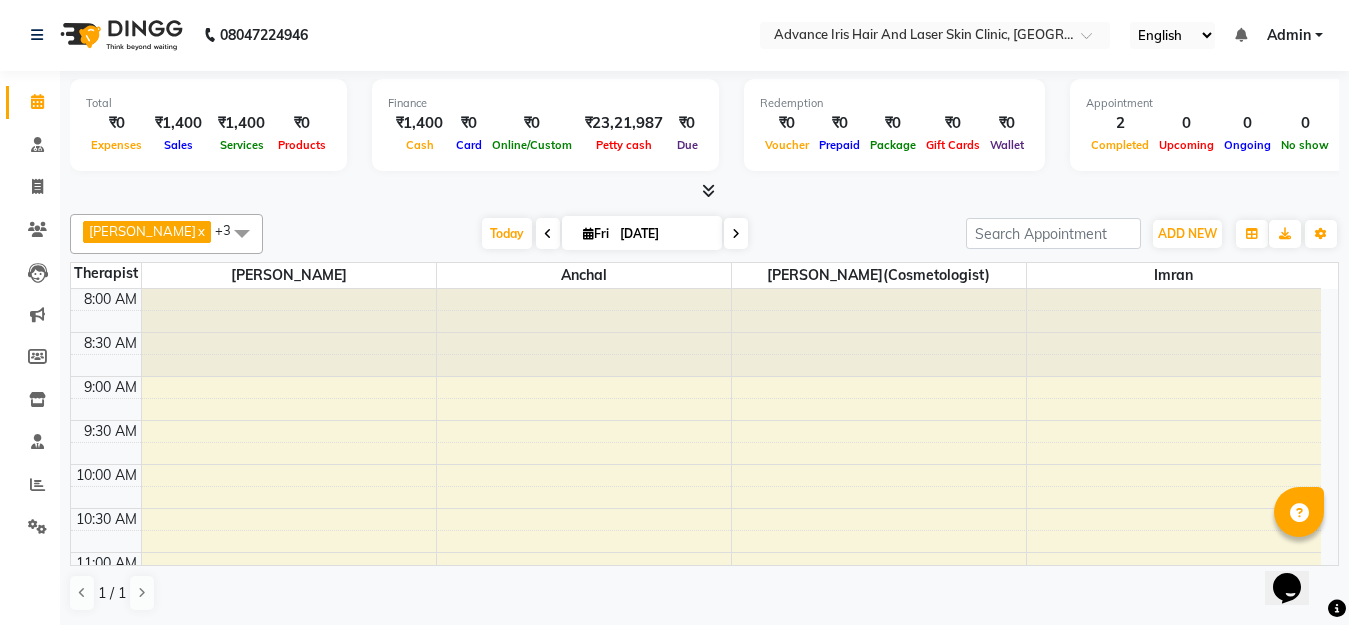click at bounding box center [242, 233] 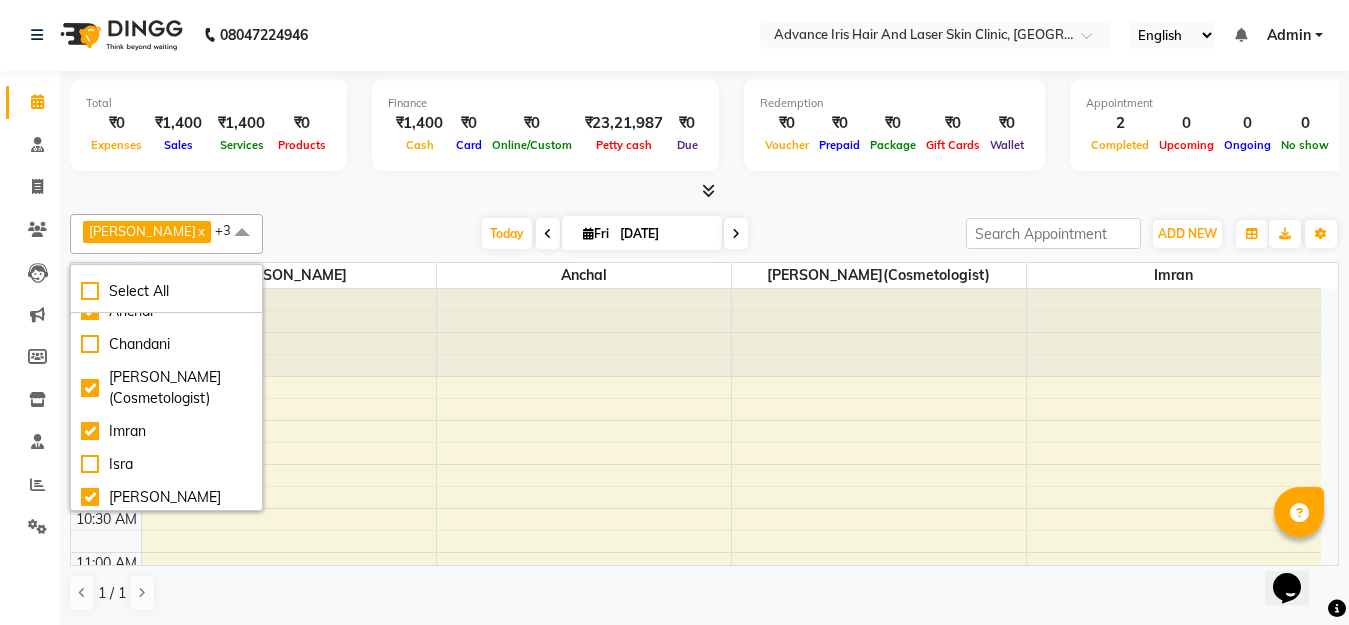 scroll, scrollTop: 70, scrollLeft: 0, axis: vertical 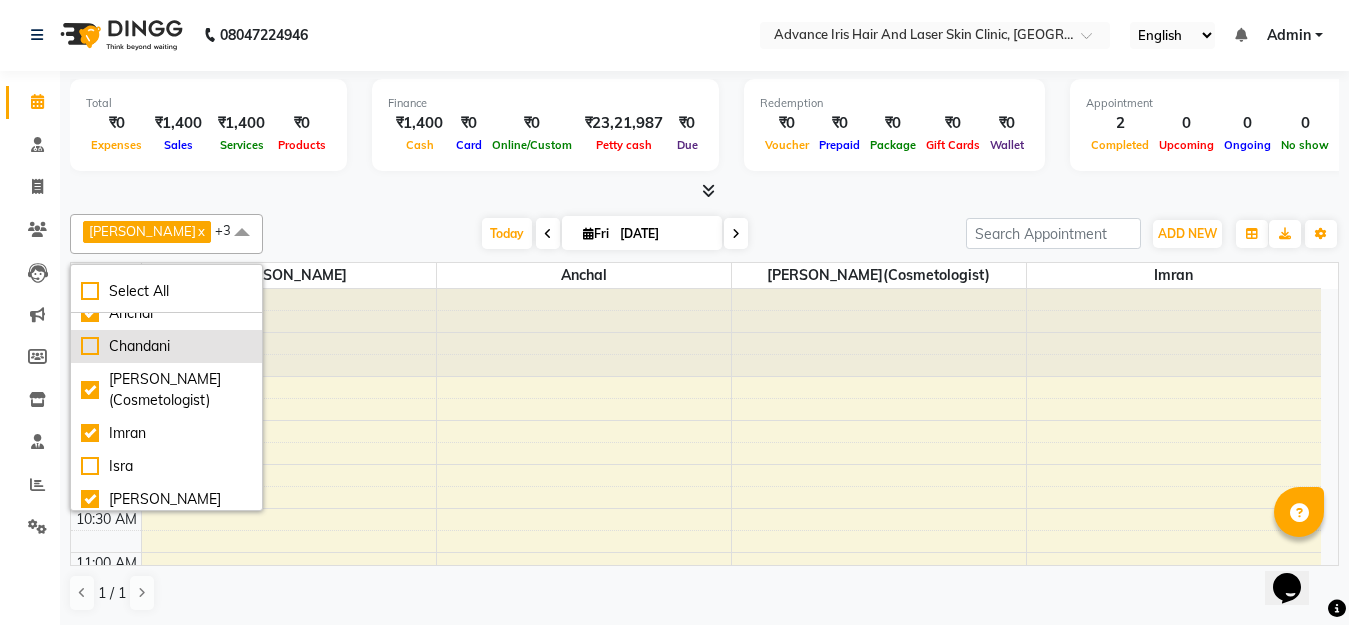 click on "Chandani" at bounding box center (166, 346) 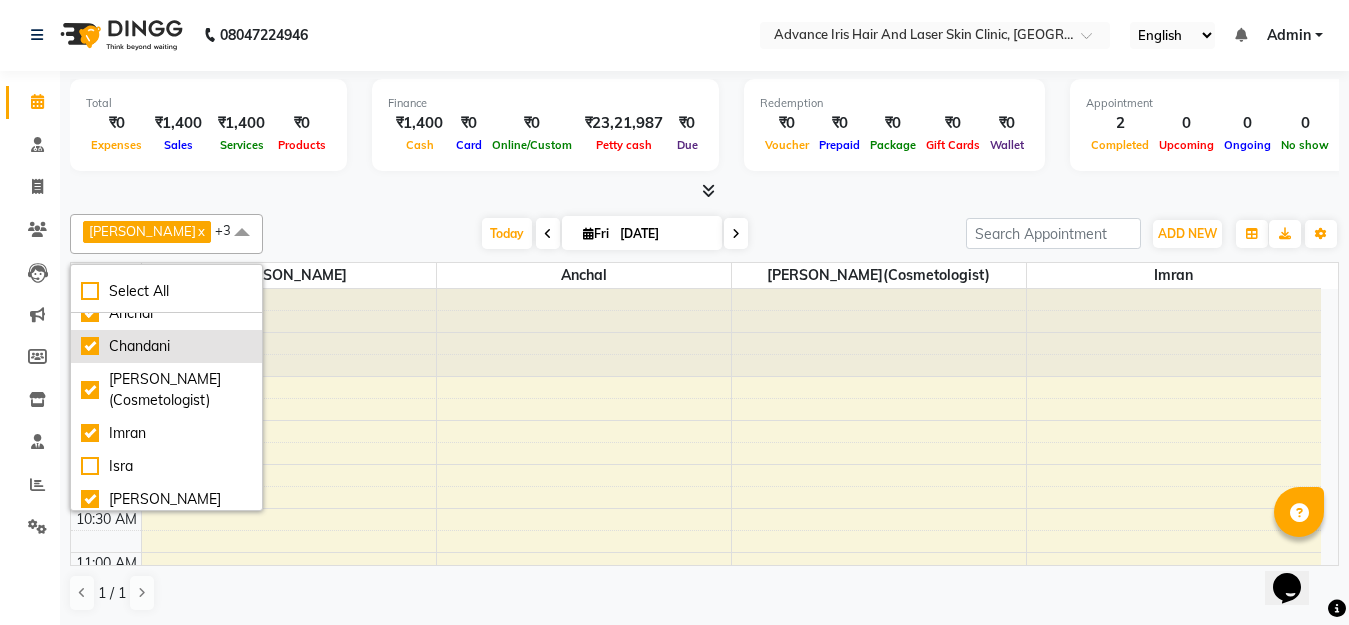 checkbox on "true" 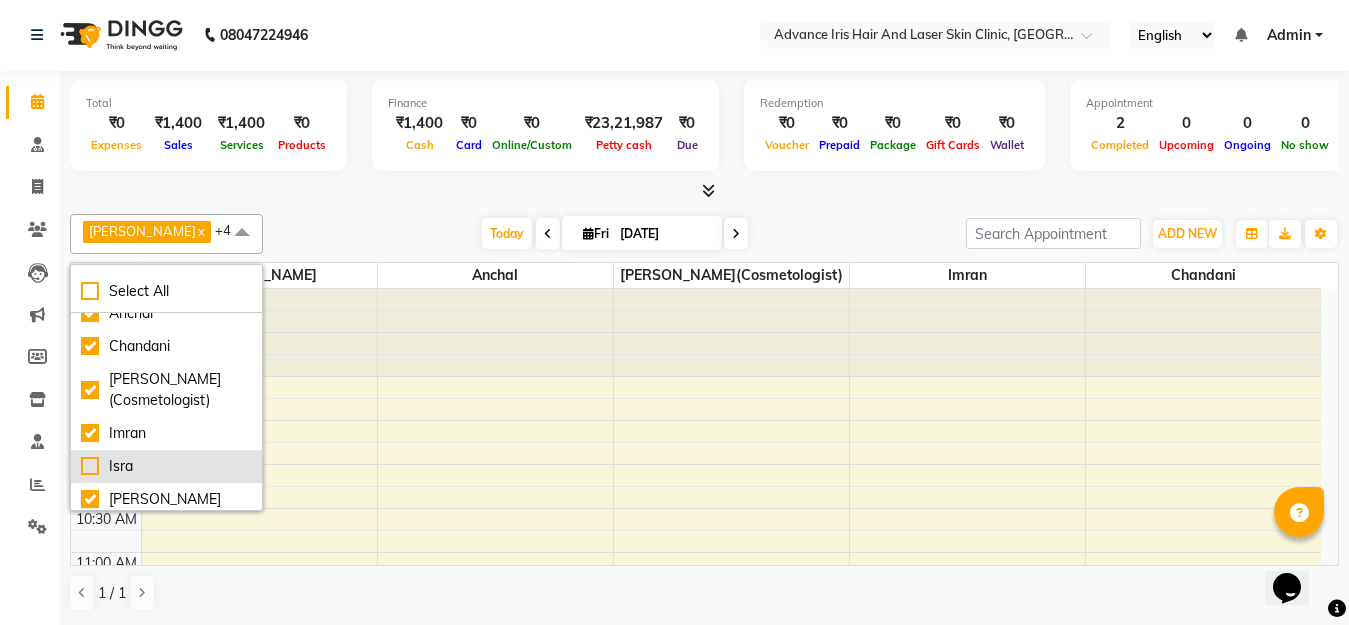 click on "Isra" at bounding box center [166, 466] 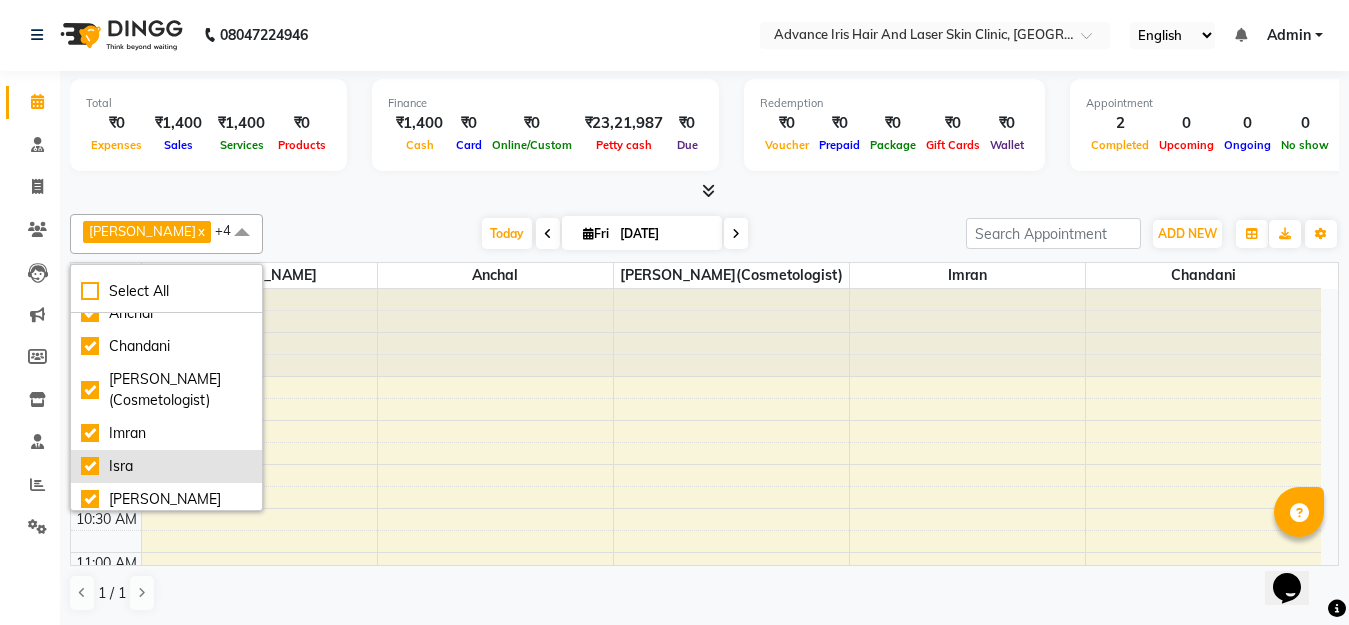 checkbox on "true" 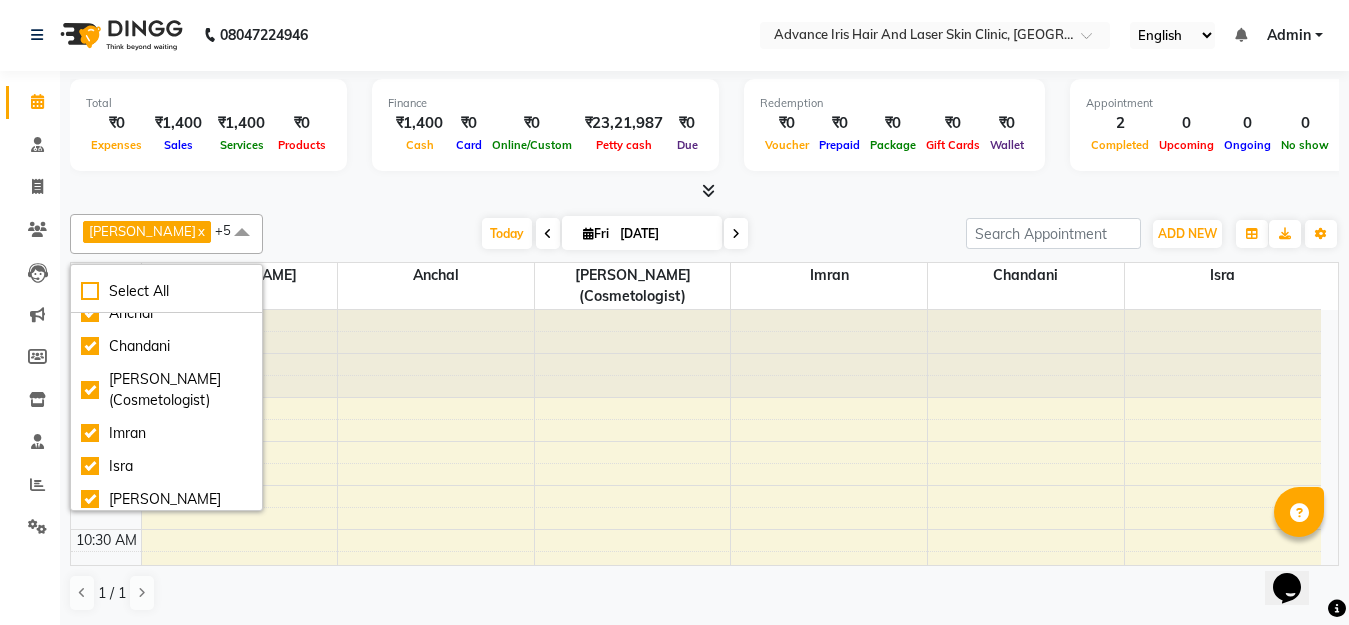 click at bounding box center [704, 191] 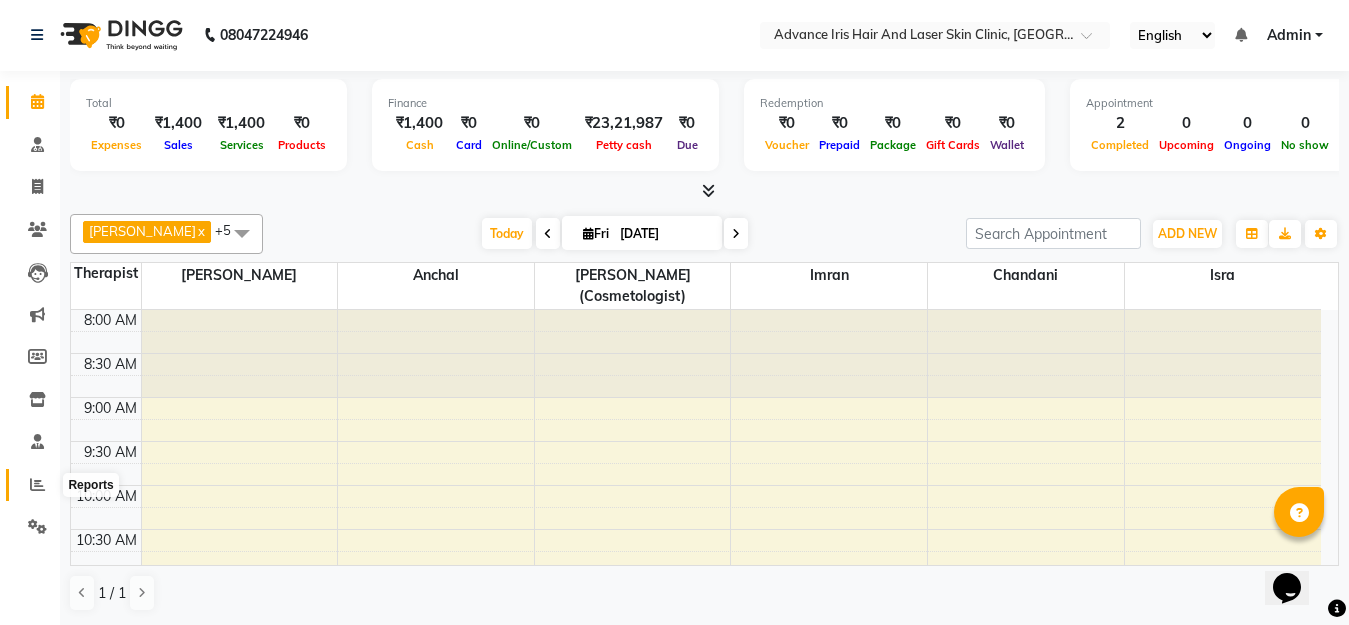 click 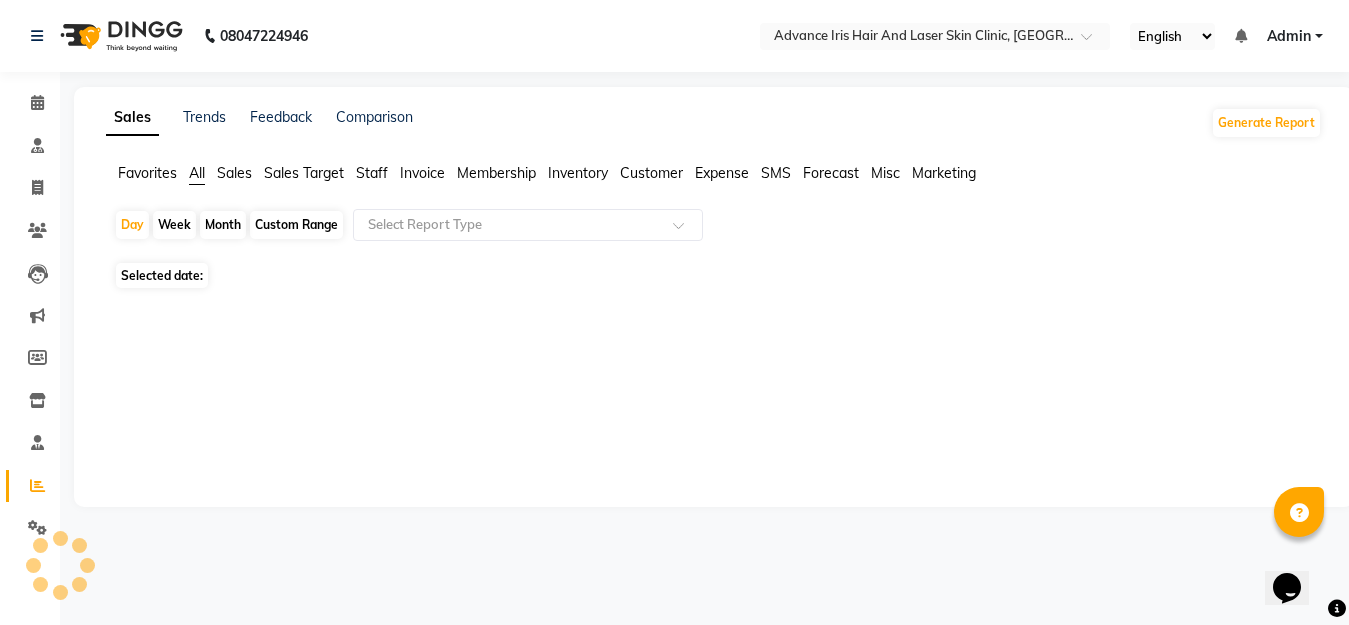 scroll, scrollTop: 0, scrollLeft: 0, axis: both 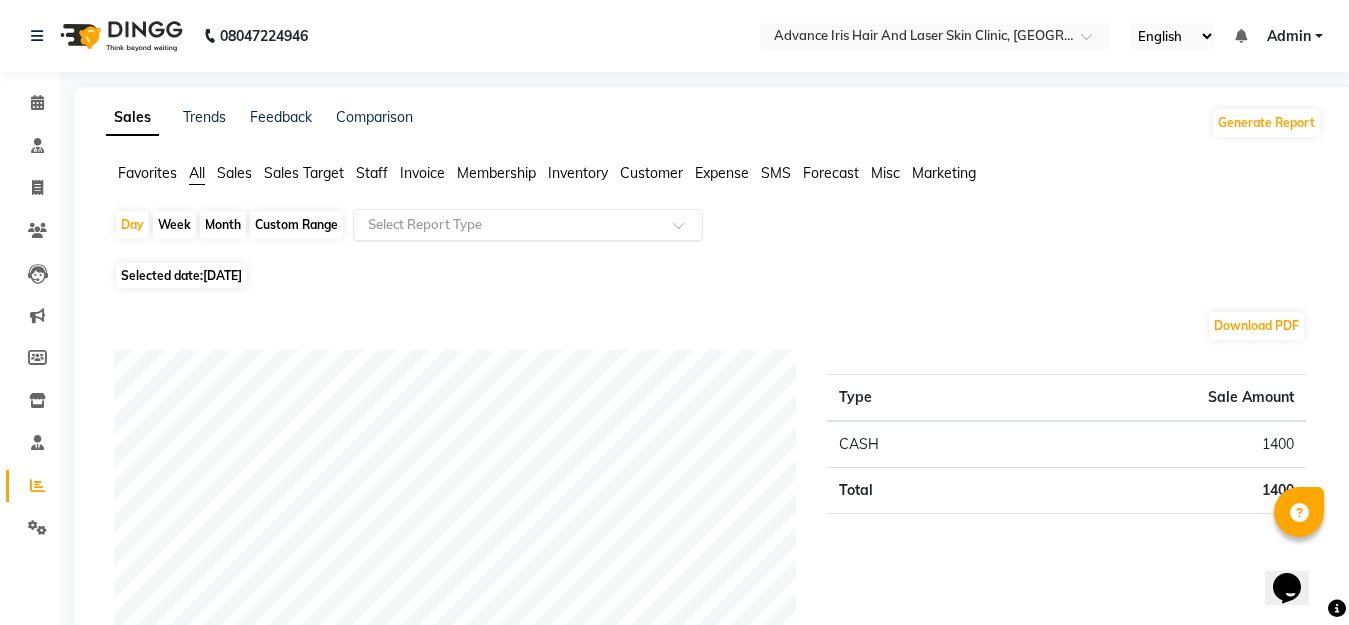 click on "Select Report Type" 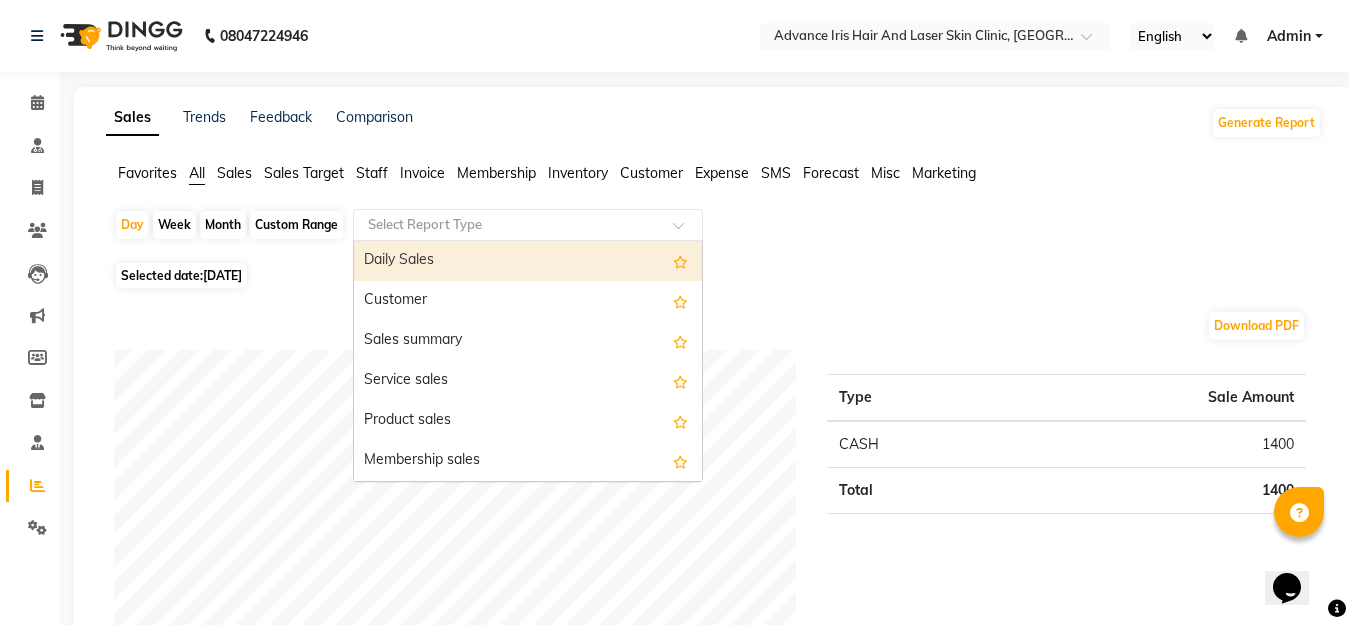 click on "Day   Week   Month   Custom Range  Select Report Type  Daily Sales   Customer   Sales summary   Service sales   Product sales   Membership sales   Package sales   Prepaid sales   Voucher sales   Payment mode   Service by category   Sales by center   Gift card sales   Business Analysis   Backline Transaction Log Summary   Backline Transaction Log   Collection By Date   Collection By Invoice   Staff summary   Staff by service   Staff by product   Staff by membership   Staff by customer service   Staff by customer   Staff attendance   Staff attendance logs   Staff performance   Staff performance service   Staff performance product   Staff combined summary   Staff service summary   Staff product summary   Staff membership summary   Staff prepaid summary   Staff voucher summary   Staff package summary   Staff transfer   Staff performance summary   Staff Gift card Summary   Staff Tip Summary   Invoice   Tax invoice   Tax detail invoice   Invoice unpaid(balance due)   Invoice tax report (Products only)   Expense" 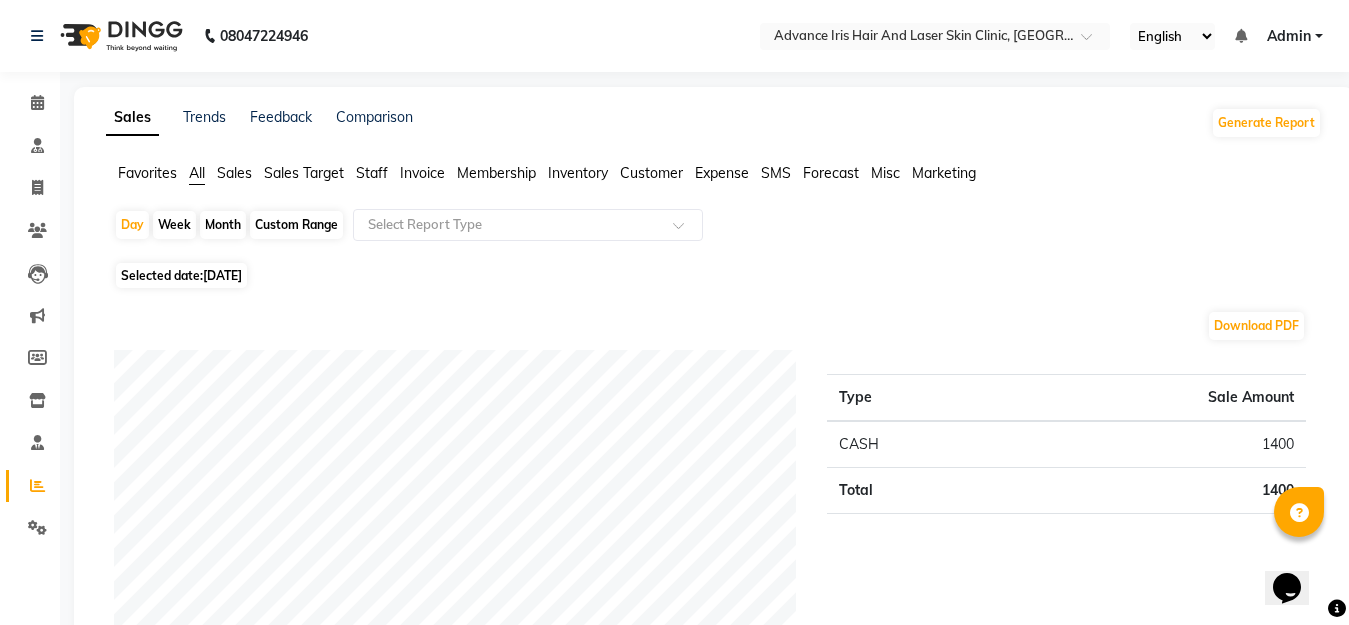click on "Month" 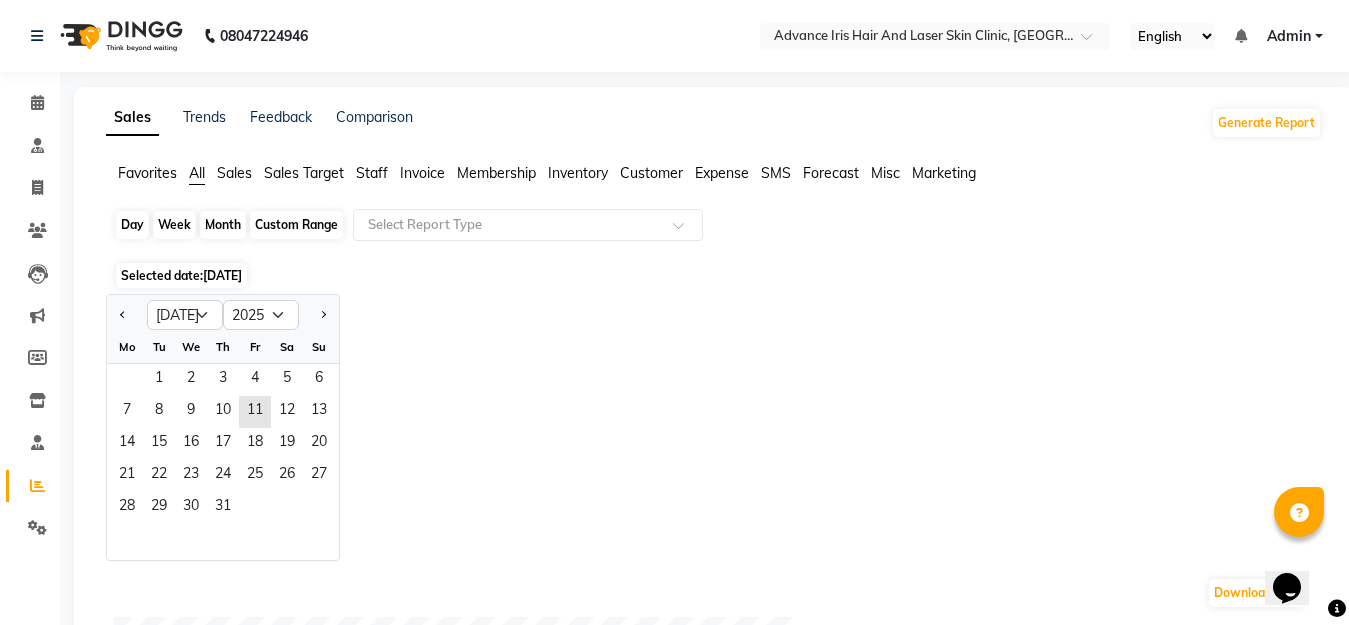 click on "Month" 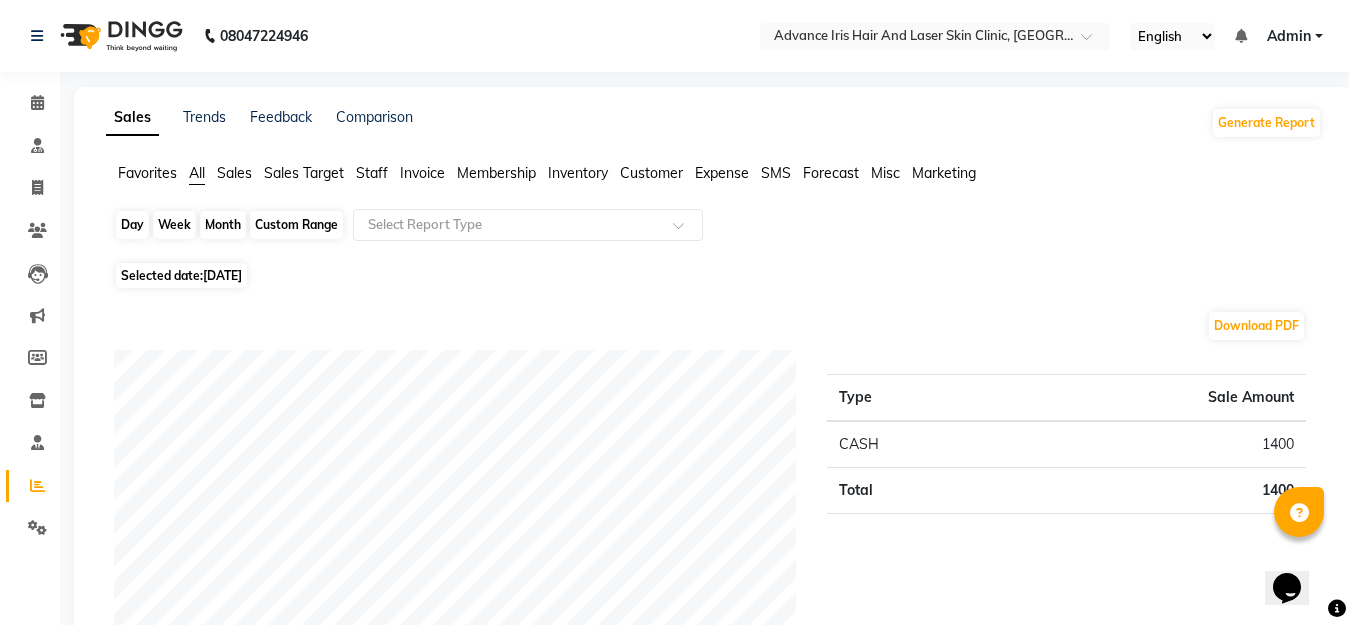 click on "Month" 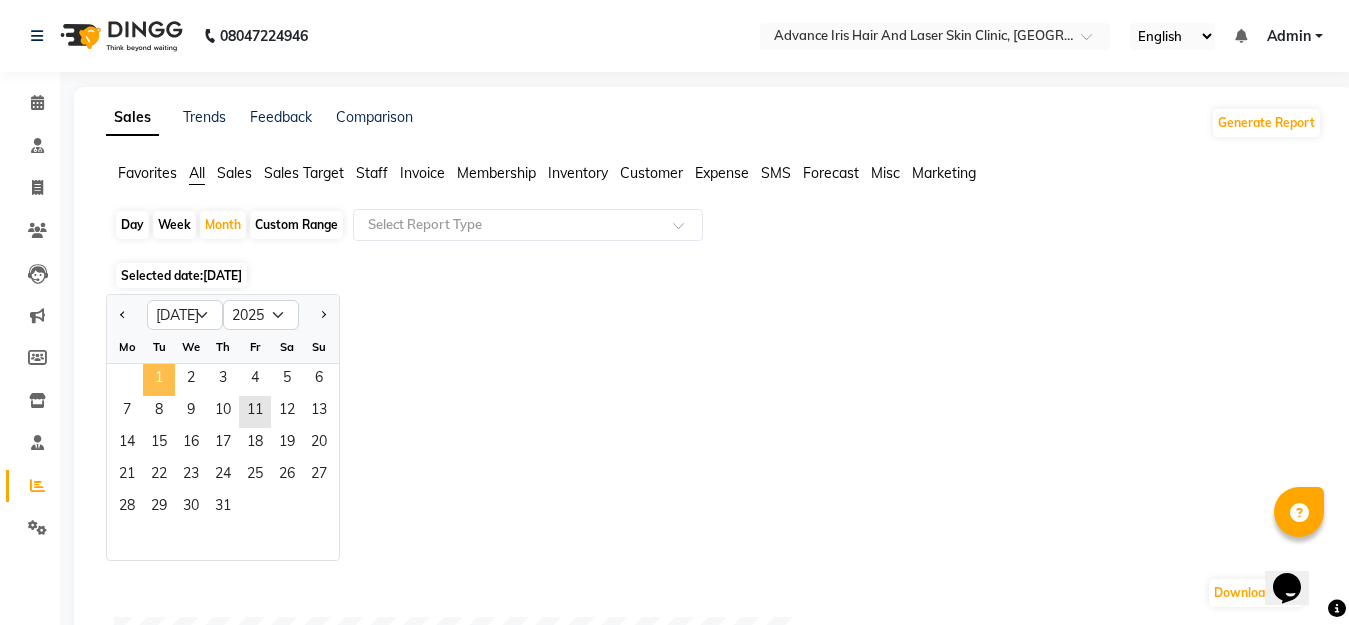 click on "1" 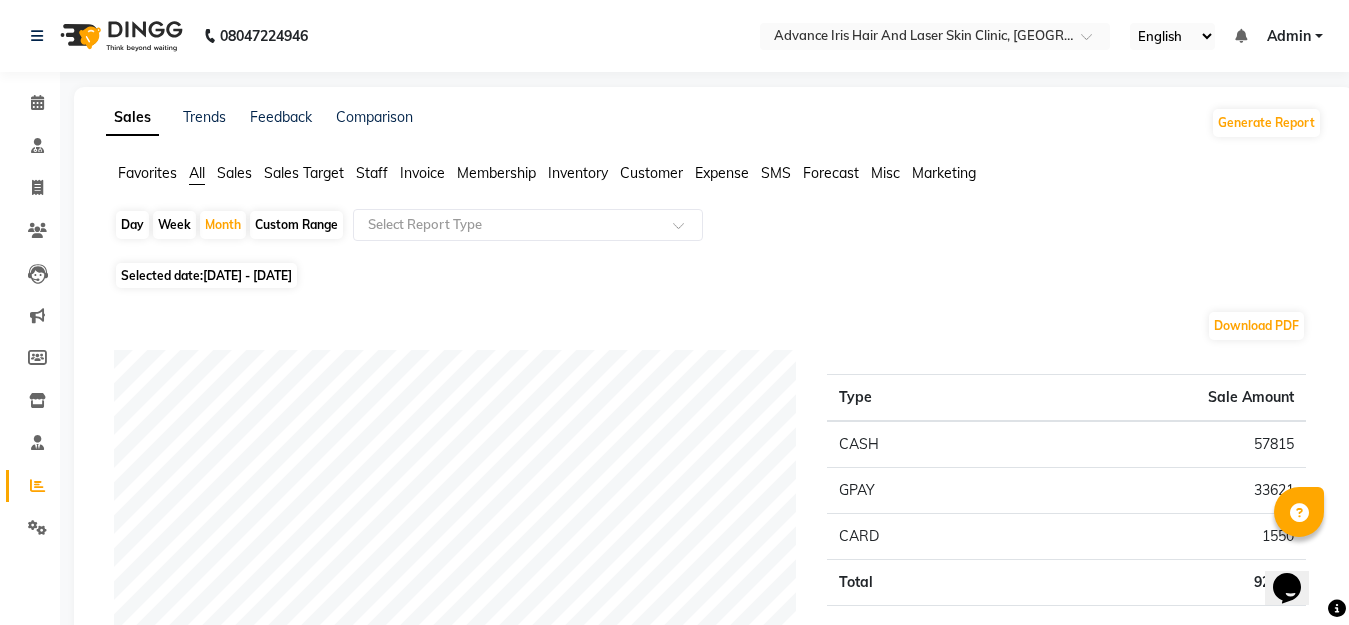 click on "Favorites All Sales Sales Target Staff Invoice Membership Inventory Customer Expense SMS Forecast Misc Marketing" 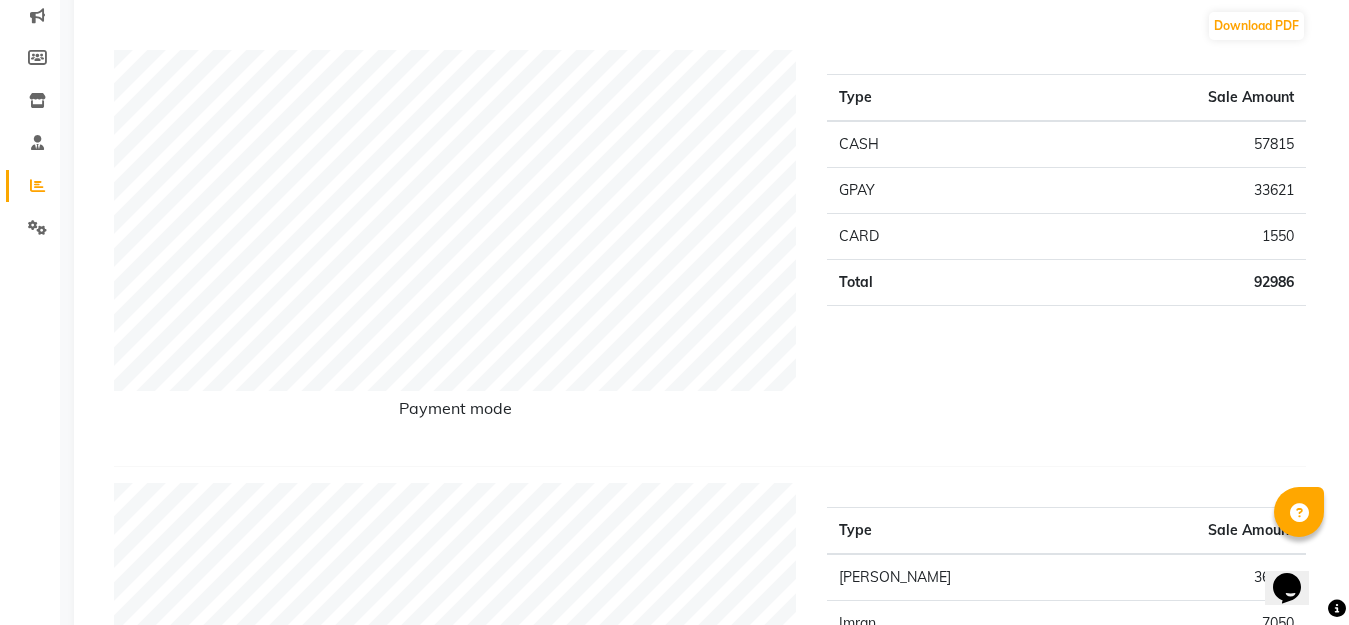 scroll, scrollTop: 0, scrollLeft: 0, axis: both 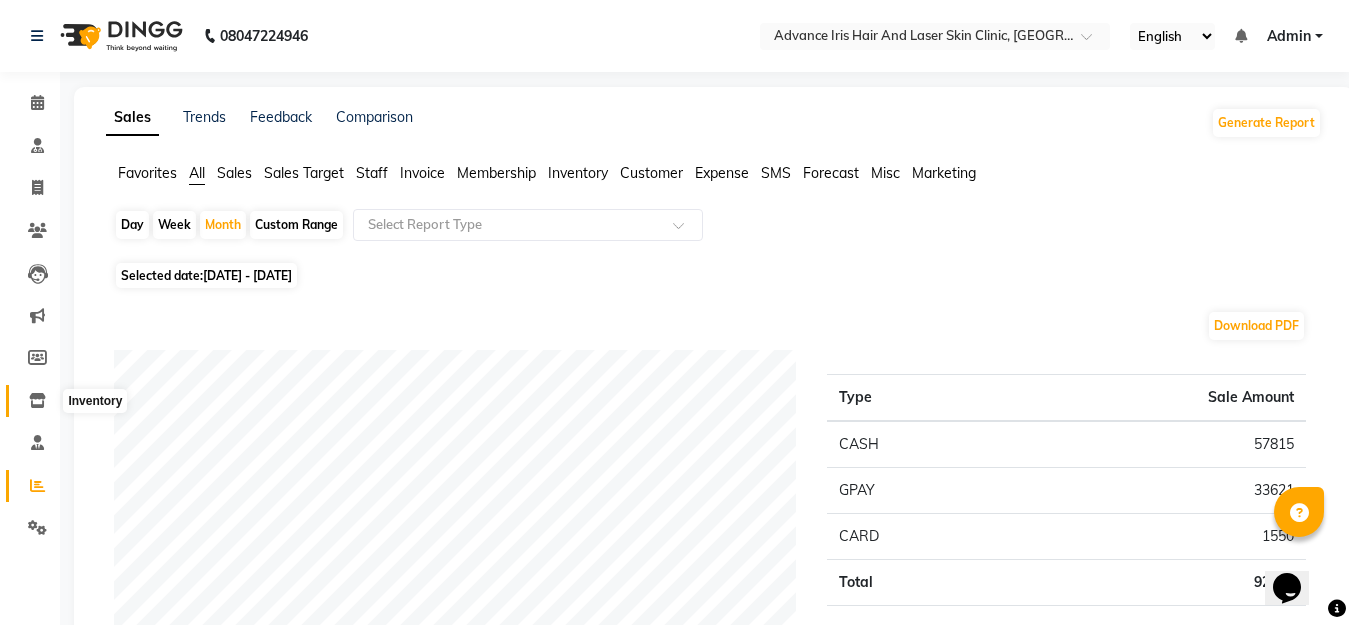 click 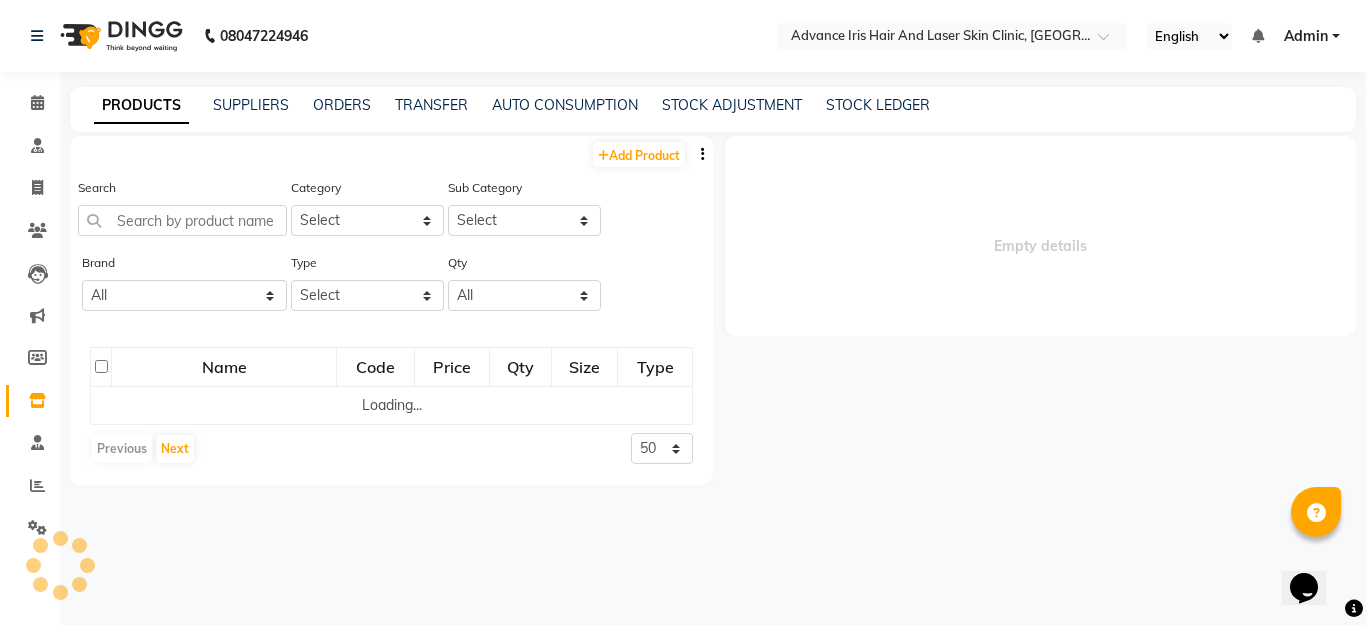 select 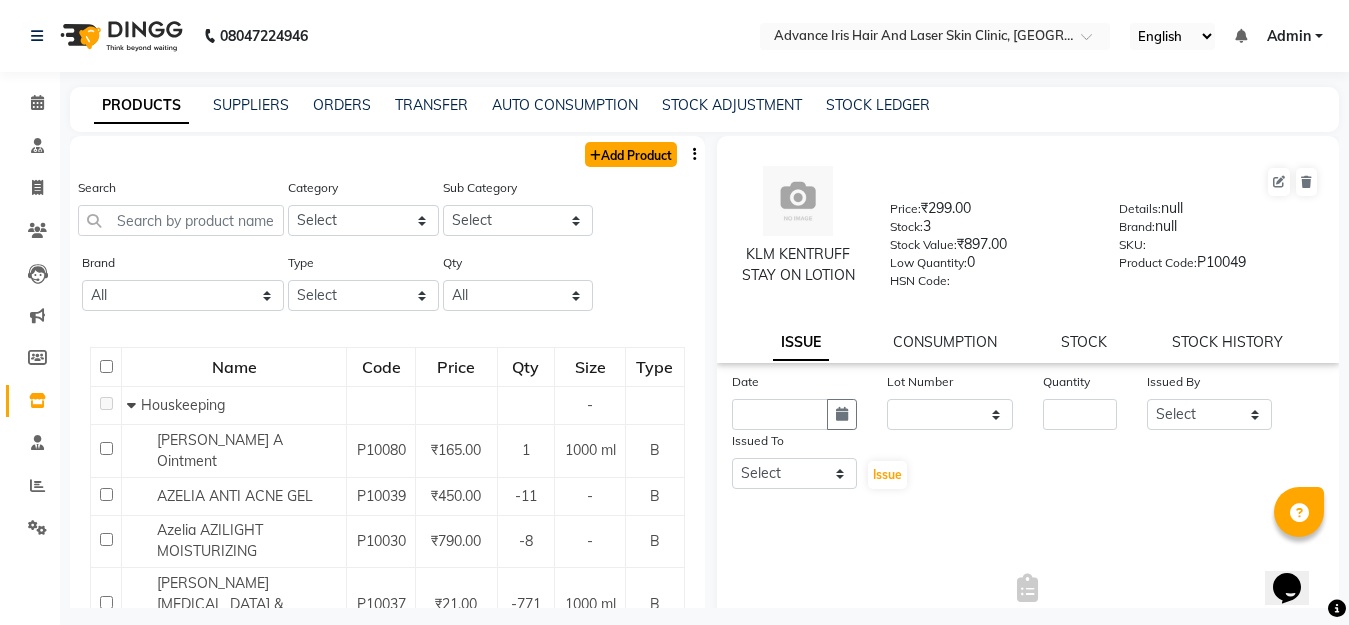 click on "Add Product" 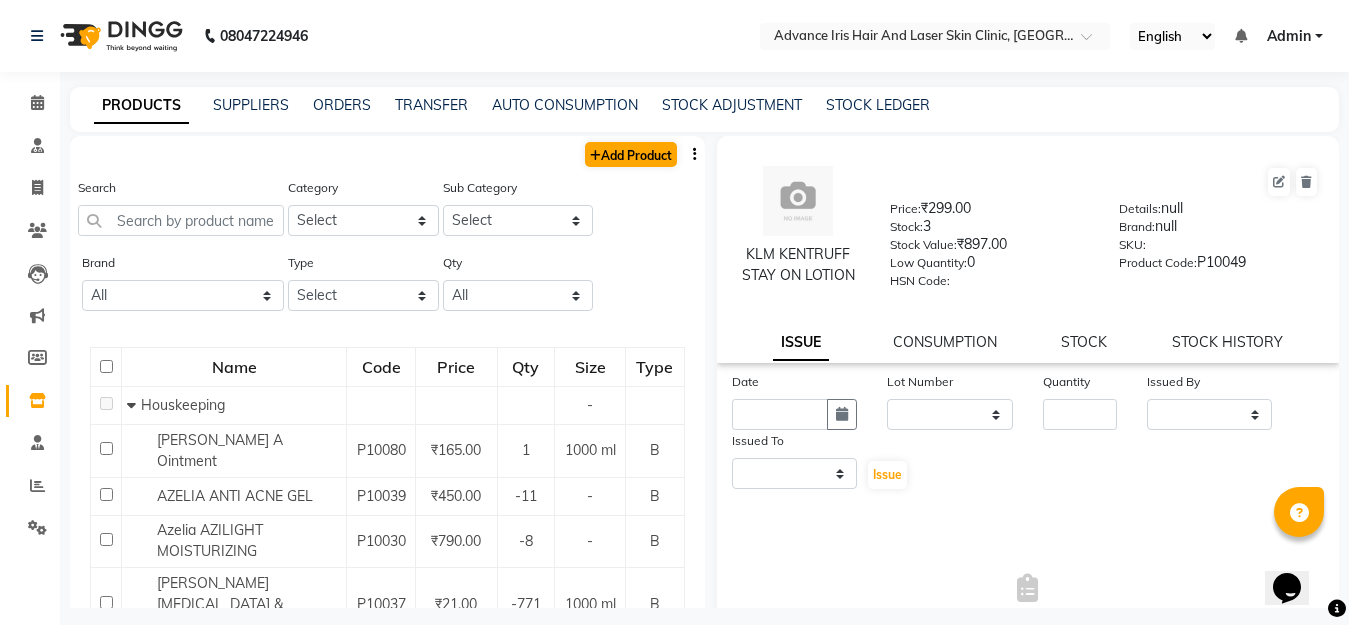 select on "true" 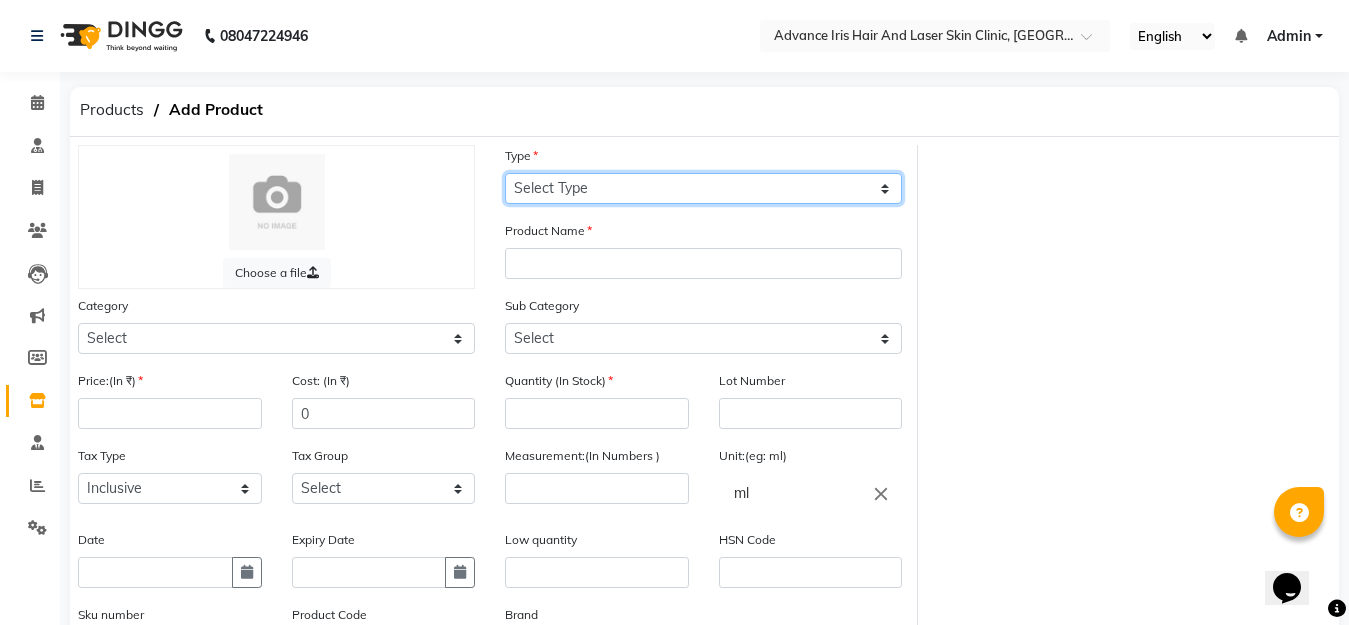 click on "Select Type Both Retail Consumable" 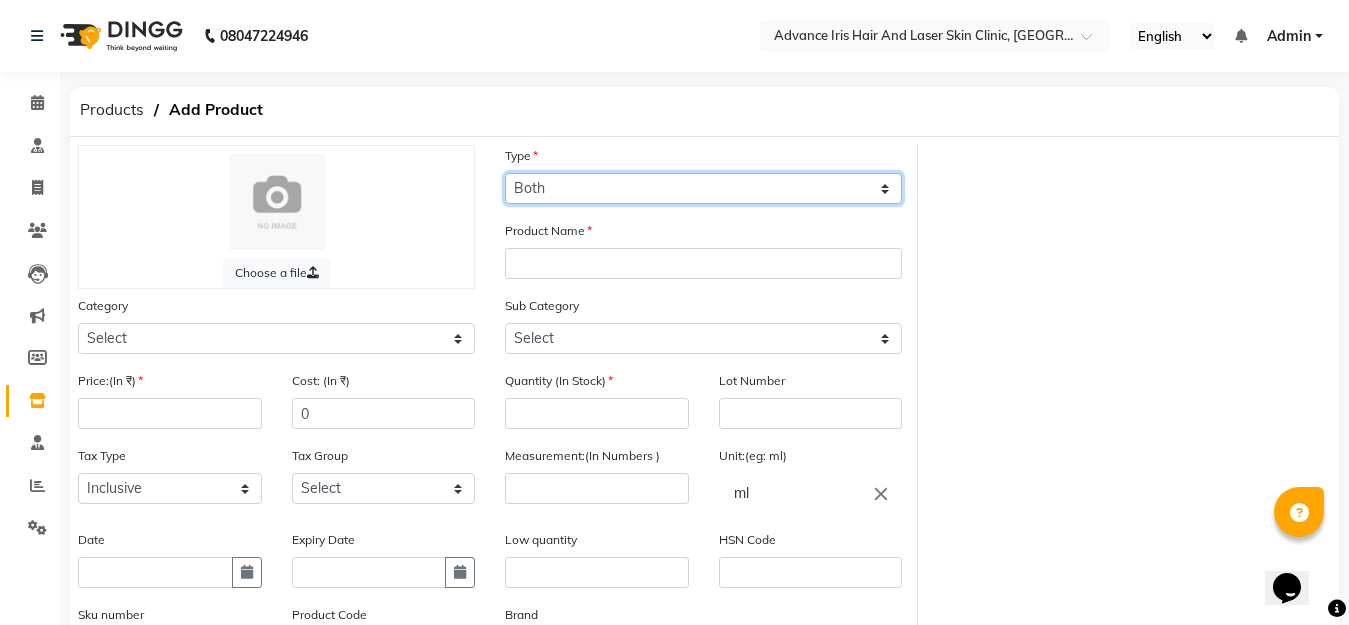 click on "Select Type Both Retail Consumable" 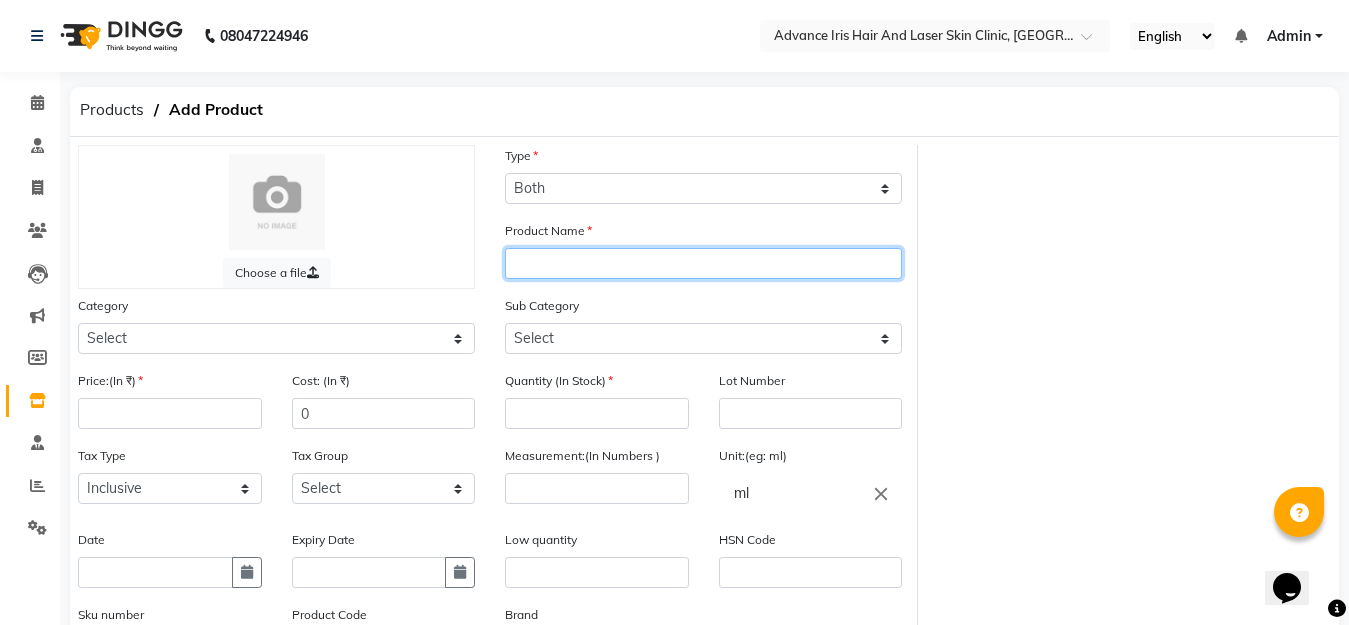 click 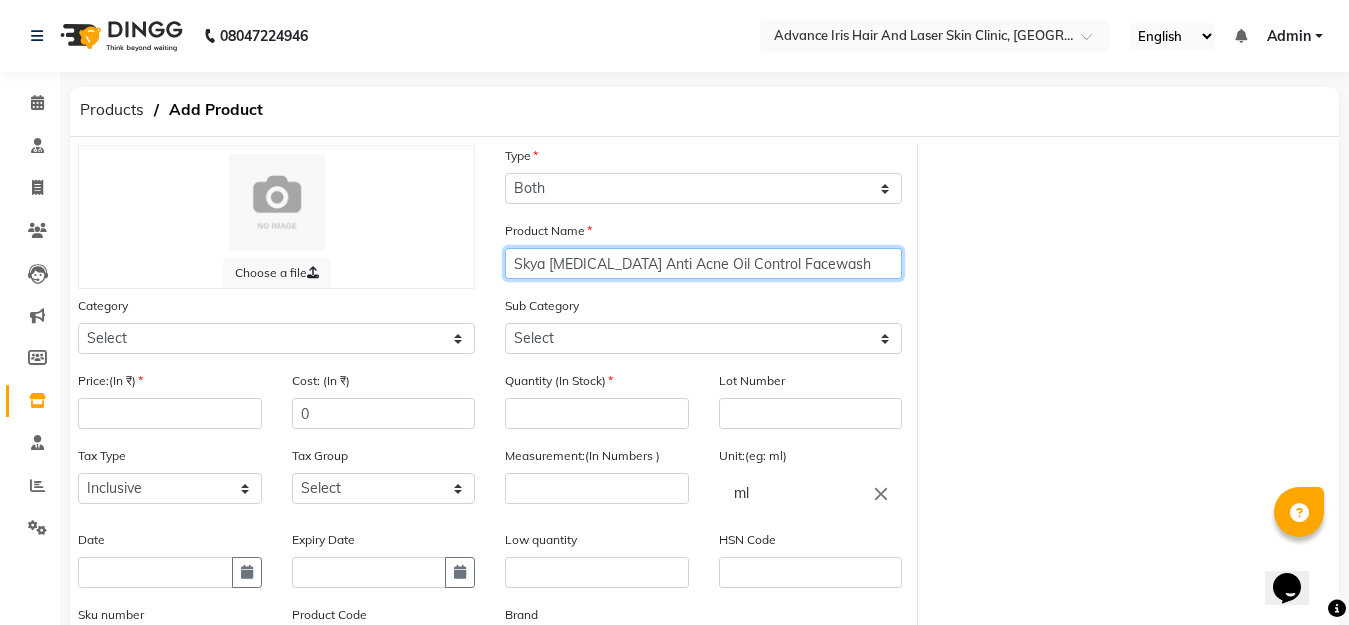 type on "Skya [MEDICAL_DATA] Anti Acne Oil Control Facewash" 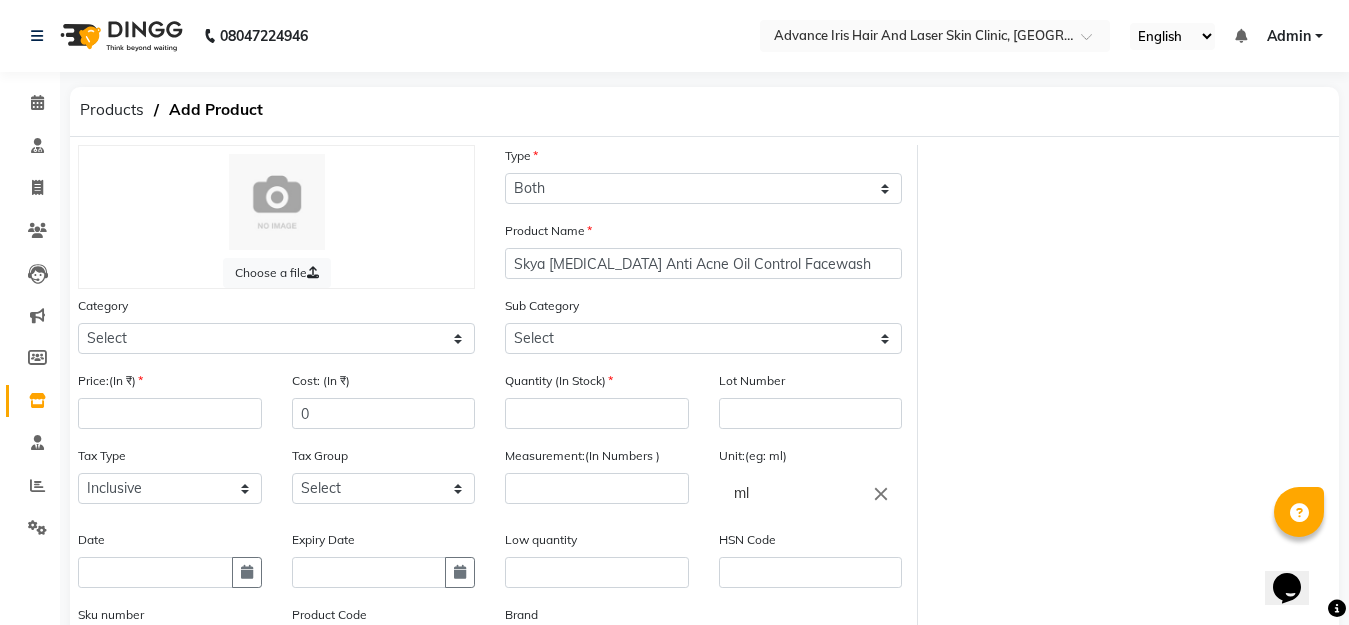 click on "Choose a file Type Select Type Both Retail Consumable Product Name Skya [MEDICAL_DATA] Anti Acne Oil Control Facewash Category Select Hair Skin Makeup Personal Care Appliances Clinical Other Sub Category Select Price:(In ₹) Cost: (In ₹) 0 Quantity (In Stock) Lot Number Tax Type Select Inclusive Exclusive Tax Group Select GST Measurement:(In Numbers ) Unit:(eg: ml) ml close Date Expiry Date Low quantity HSN Code Sku number Product Code Brand Select brand or add custom brand    × Remark Description" 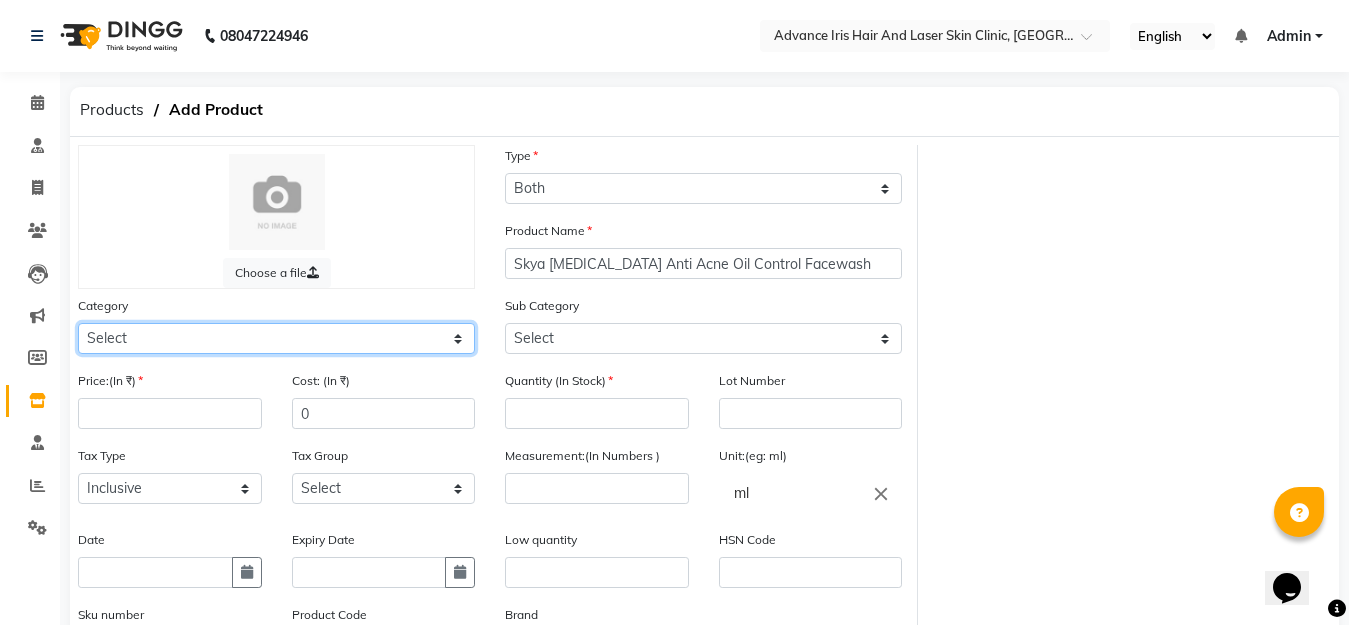 click on "Select Hair Skin Makeup Personal Care Appliances Clinical Other" 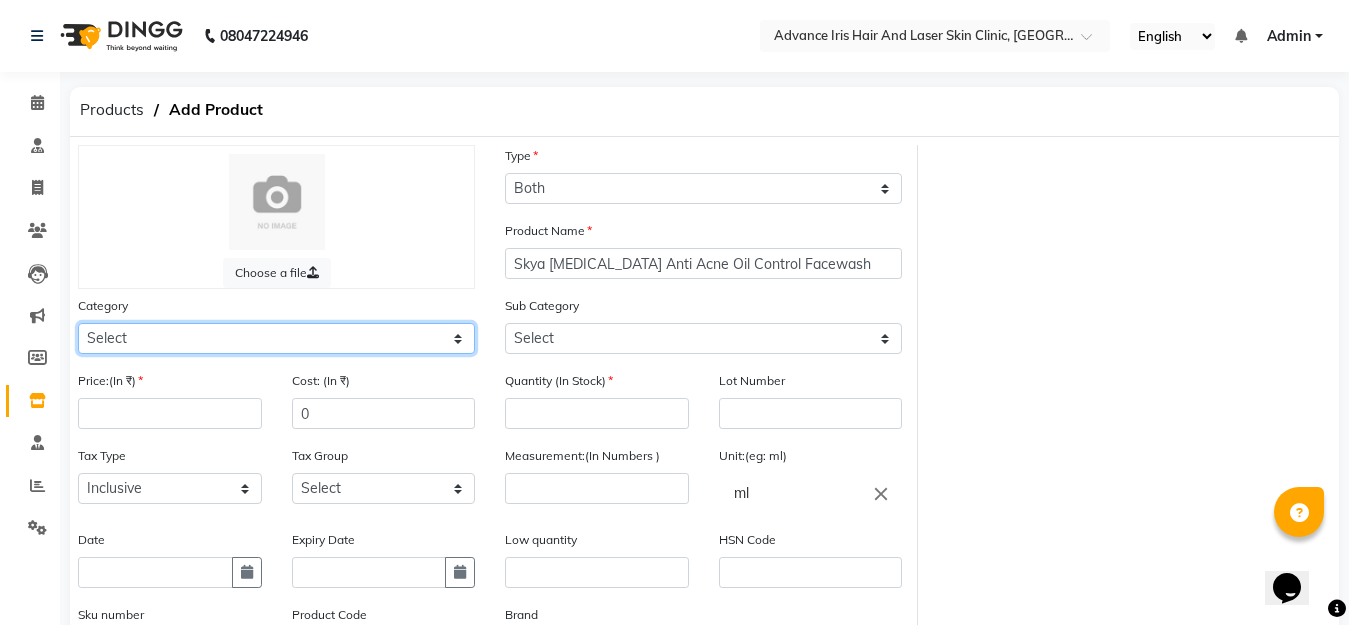 select on "907215150" 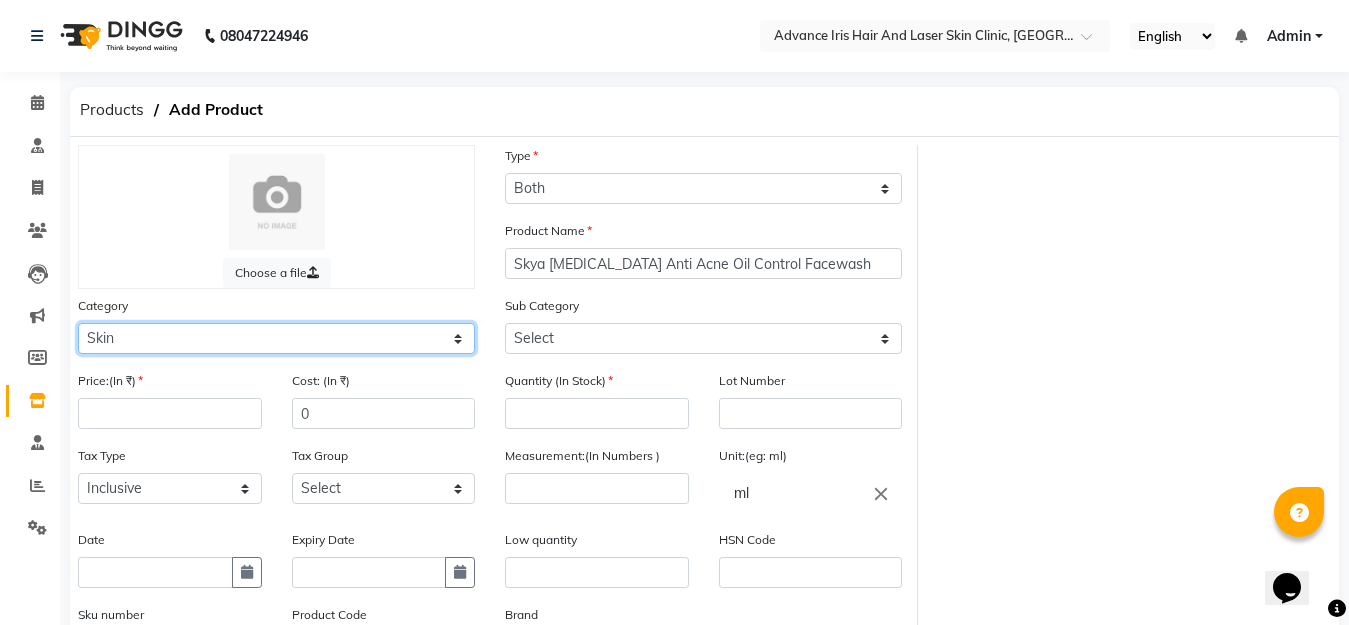 click on "Select Hair Skin Makeup Personal Care Appliances Clinical Other" 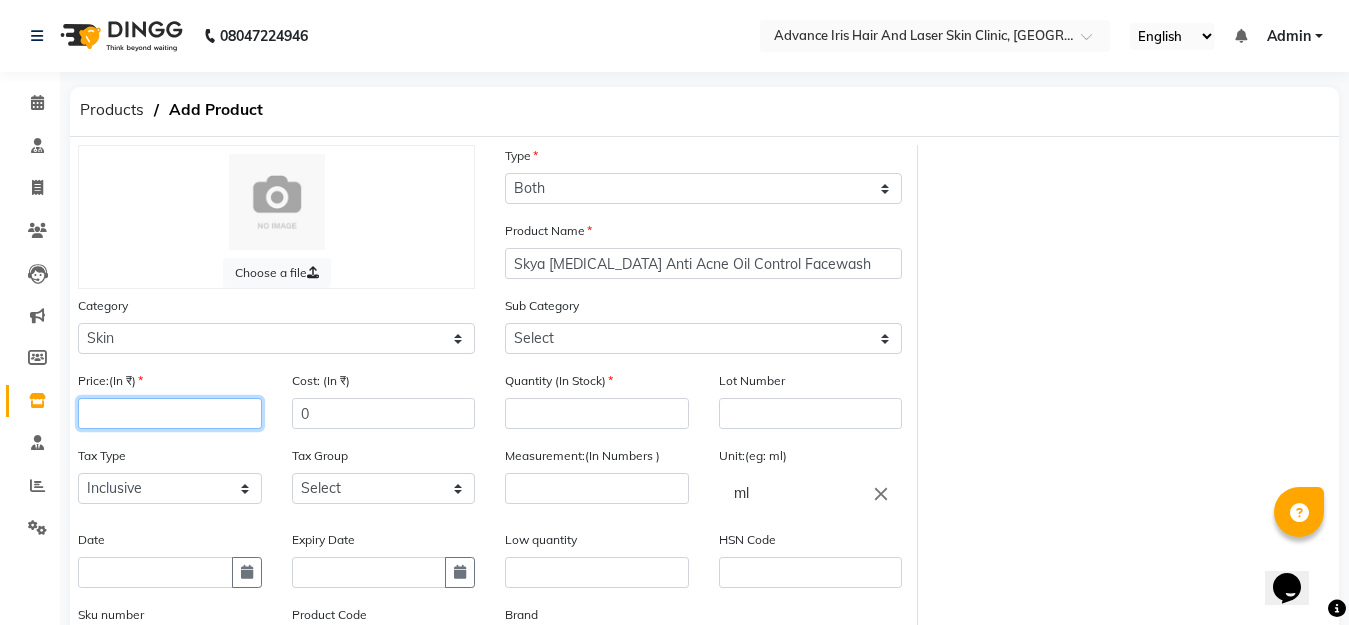 click 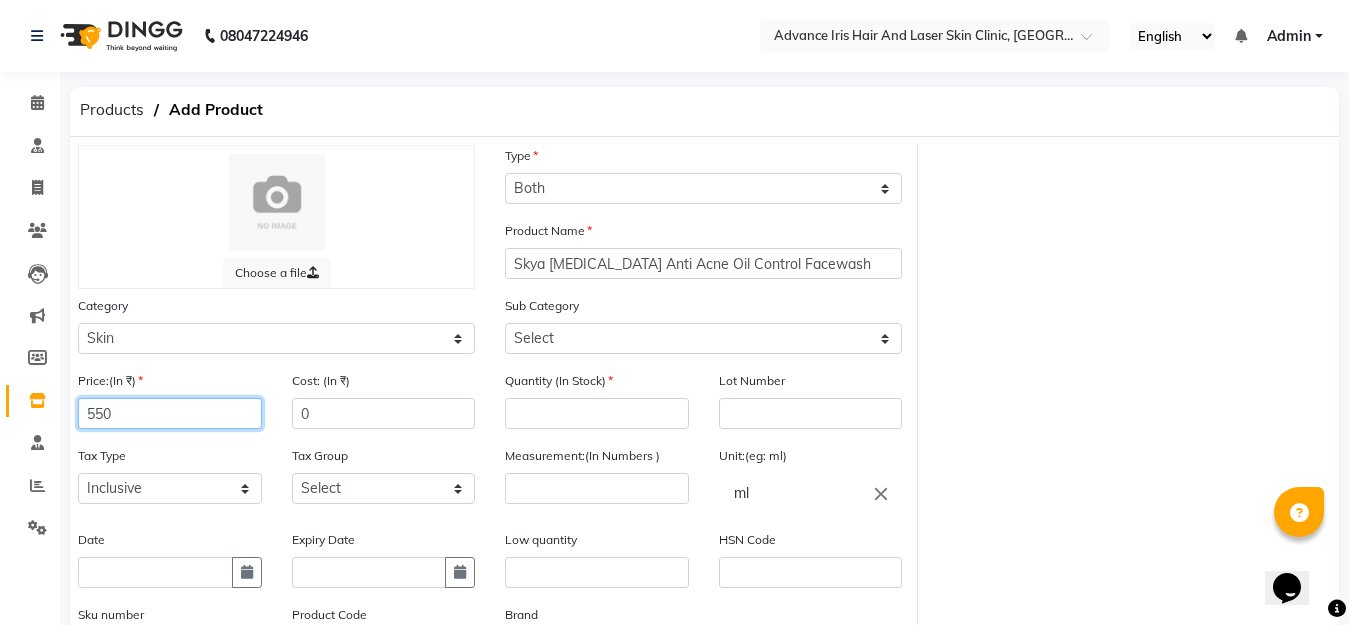 type on "550" 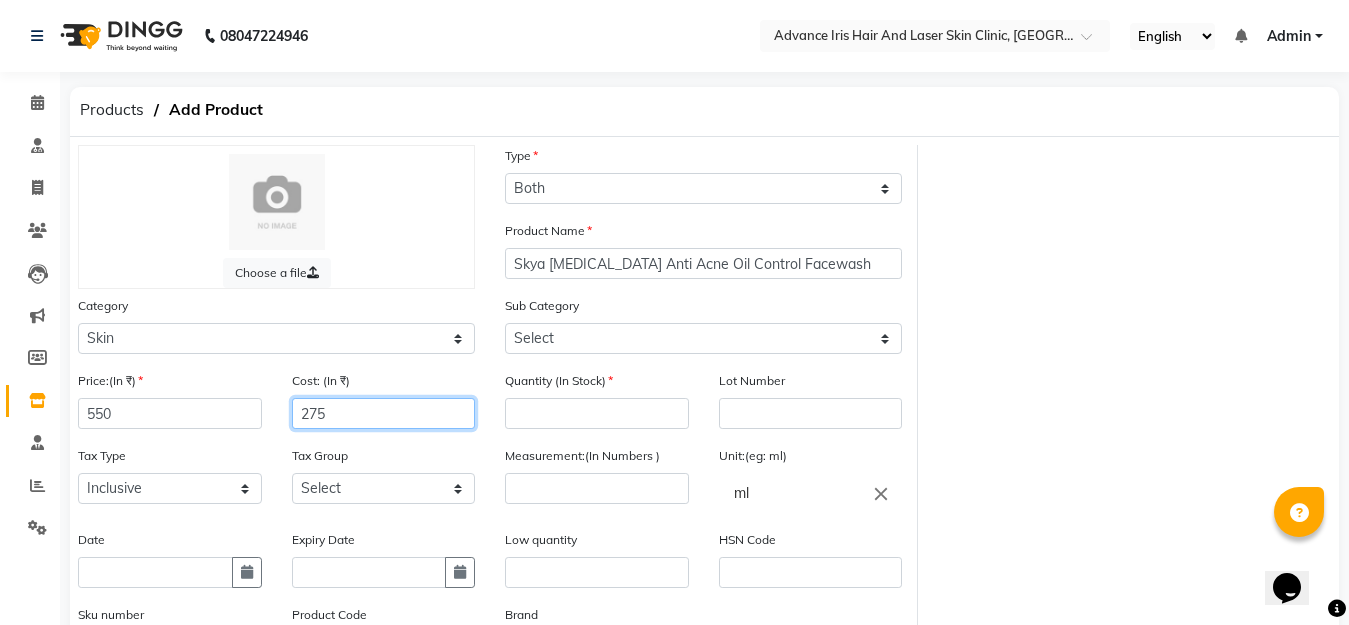 type on "275" 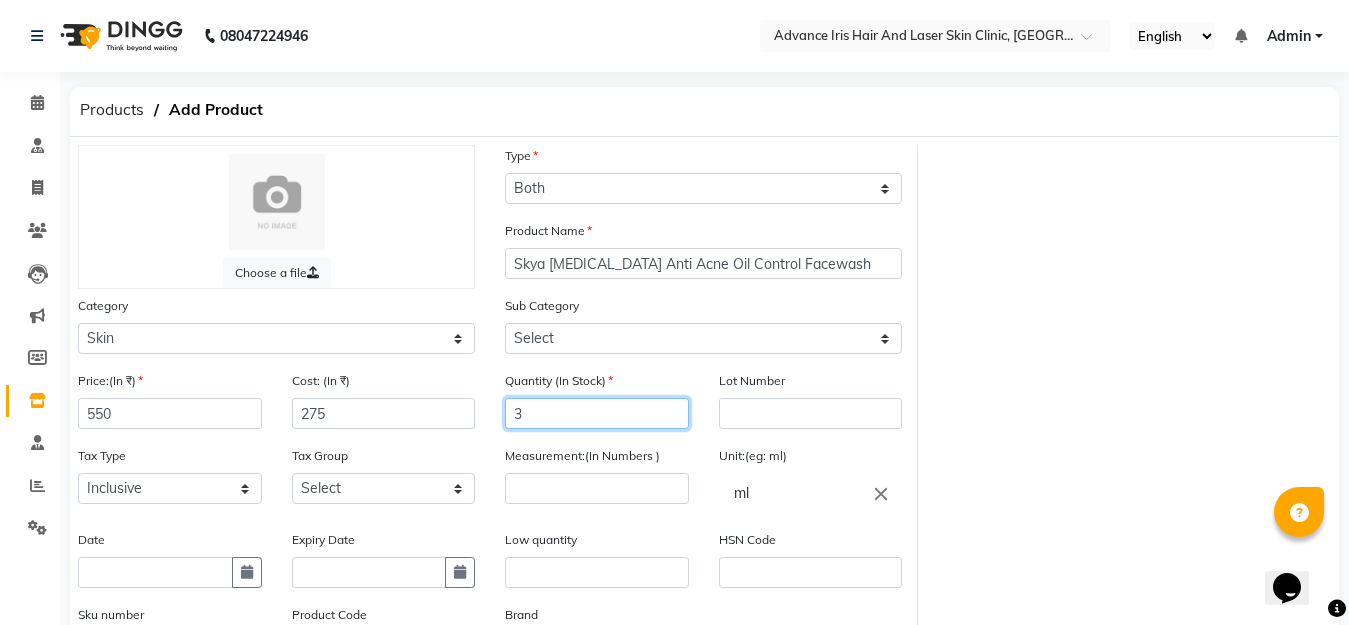 type on "3" 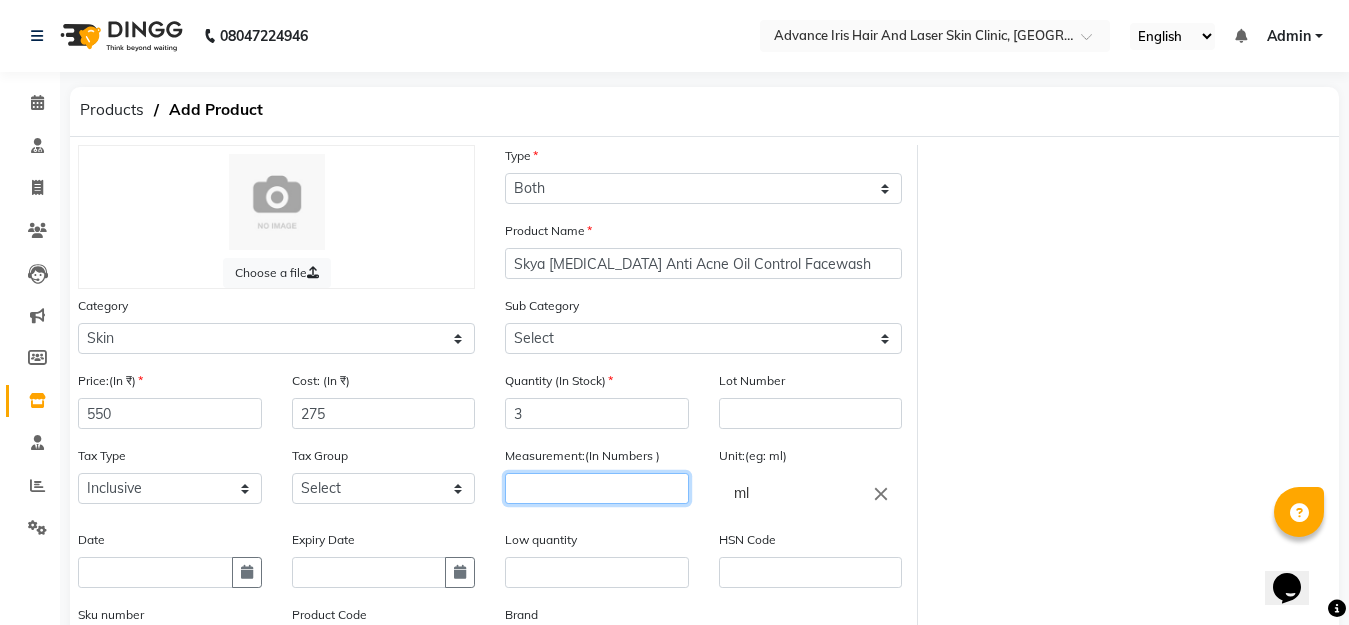 click 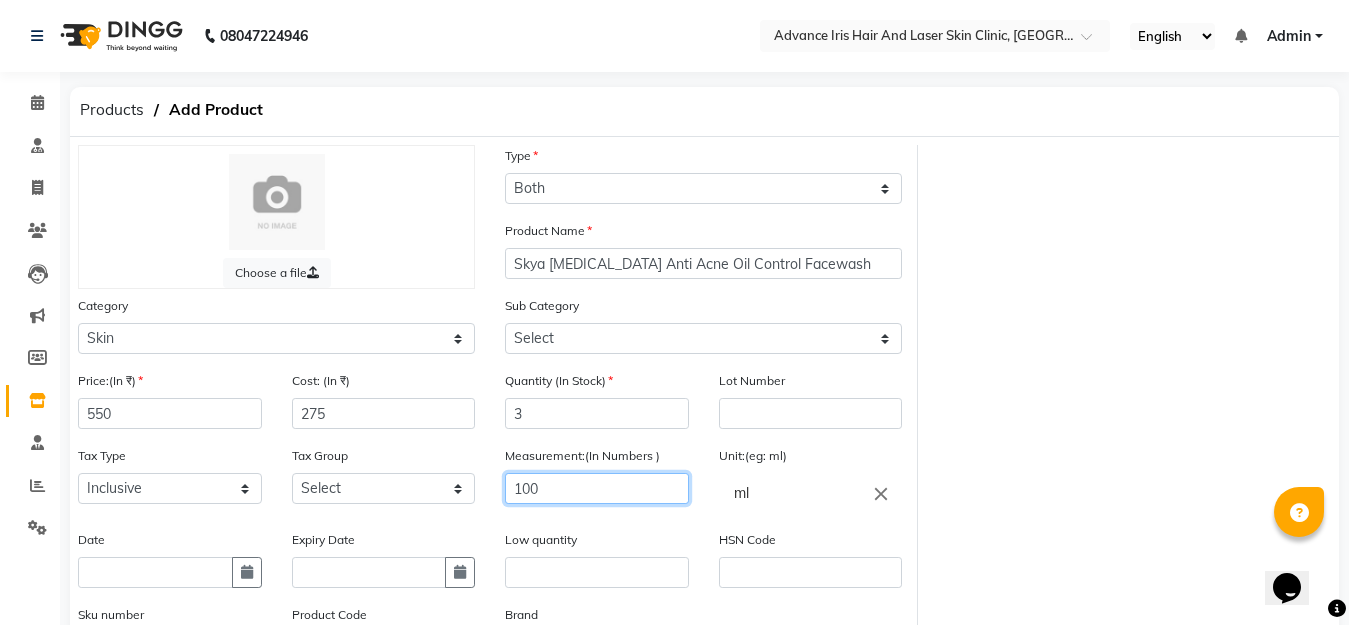 type on "100" 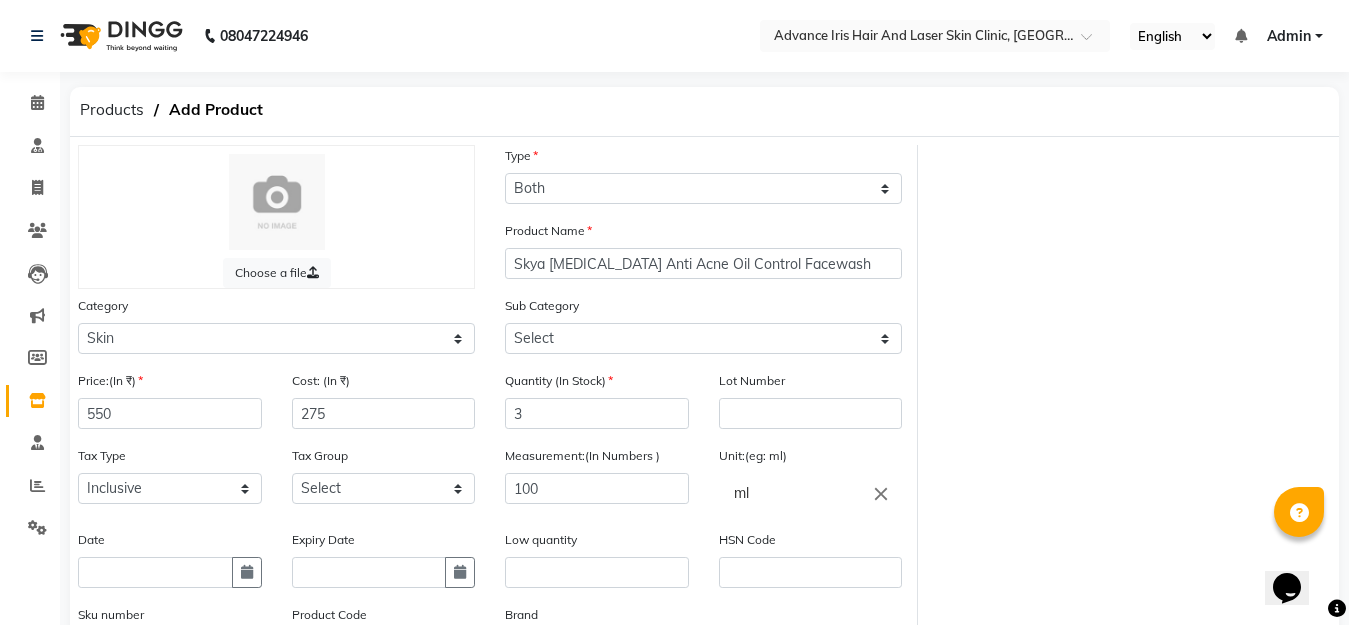 drag, startPoint x: 1056, startPoint y: 418, endPoint x: 1105, endPoint y: 391, distance: 55.946404 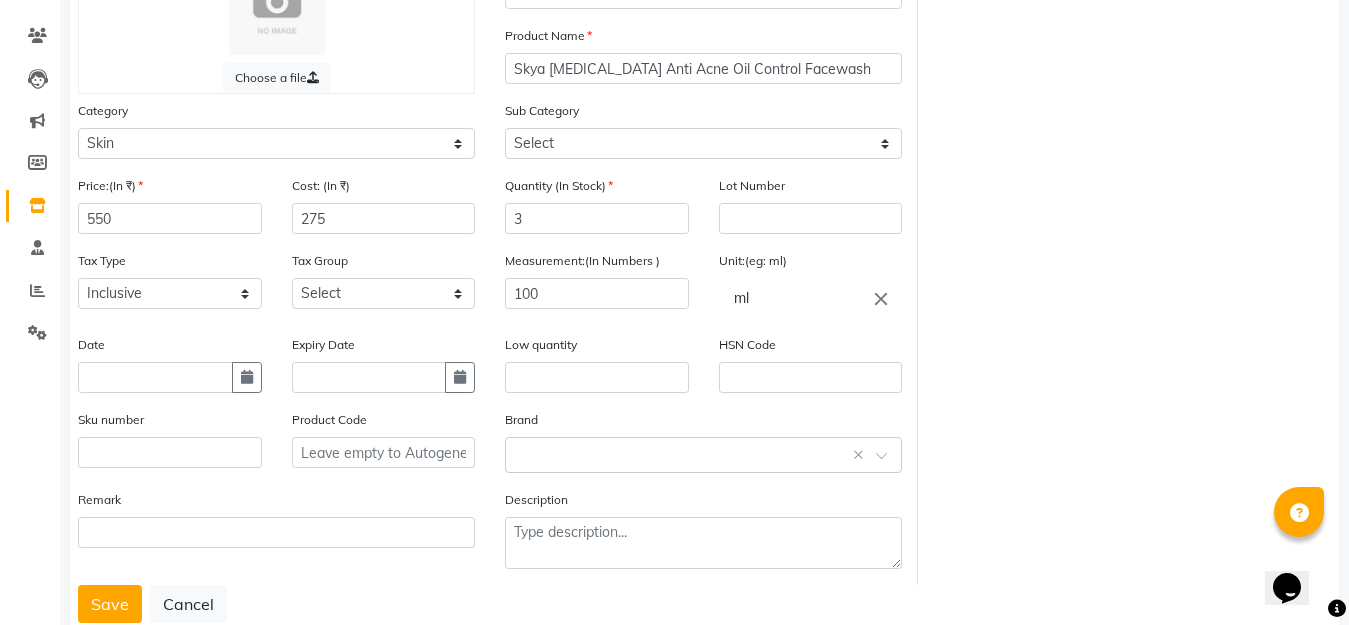 scroll, scrollTop: 224, scrollLeft: 0, axis: vertical 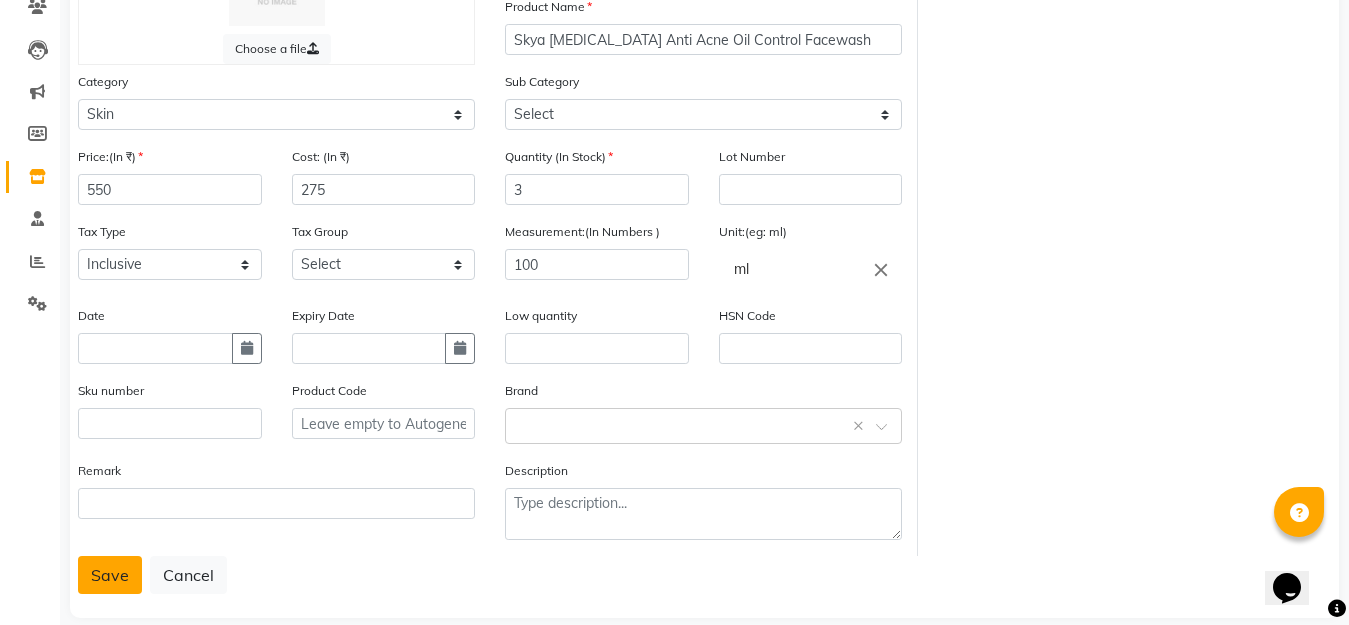 click on "Save" 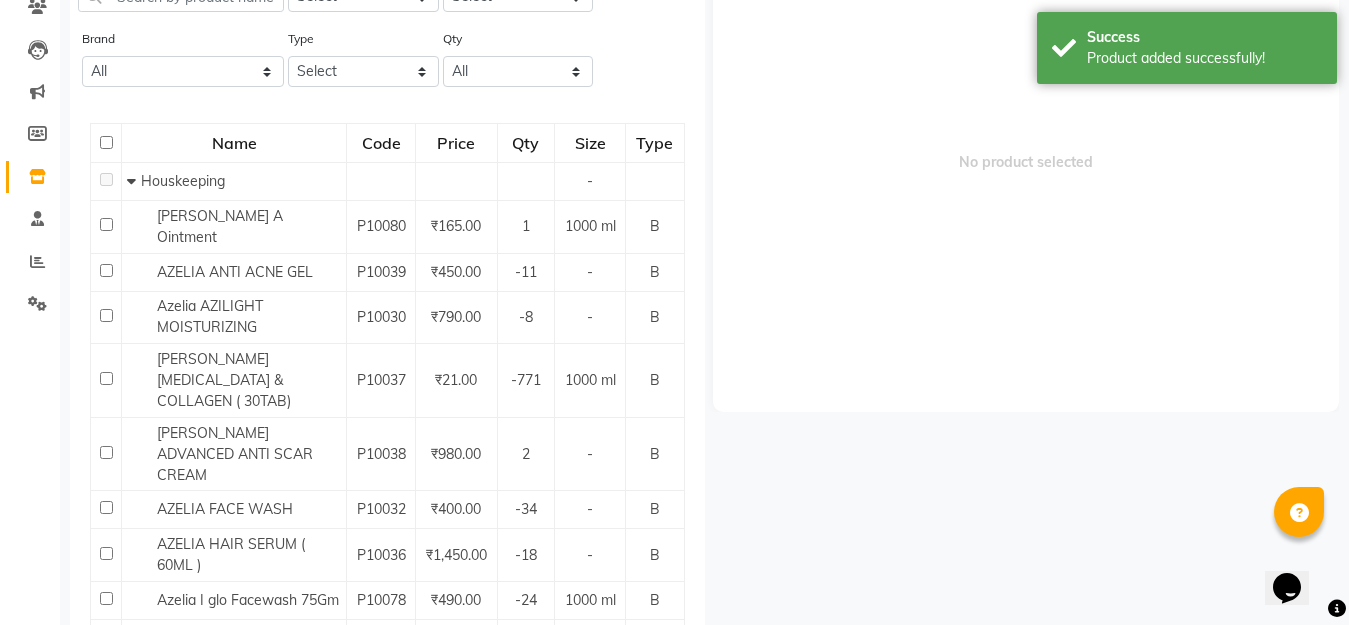 scroll, scrollTop: 13, scrollLeft: 0, axis: vertical 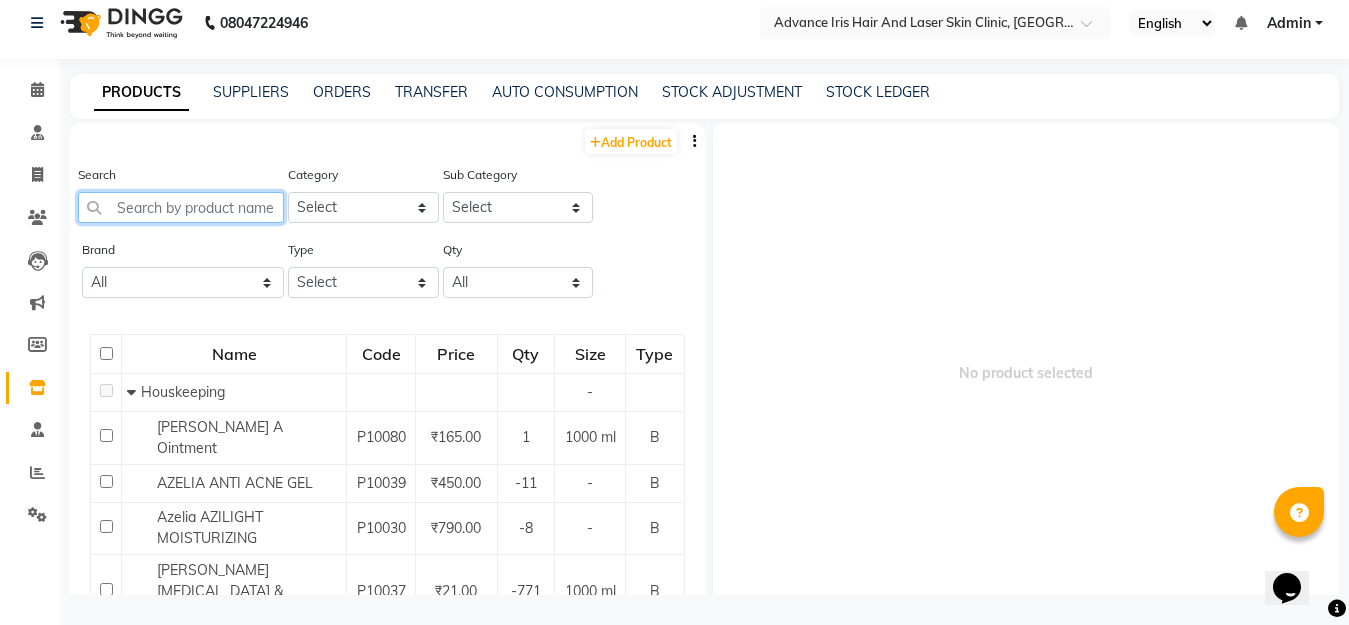 click 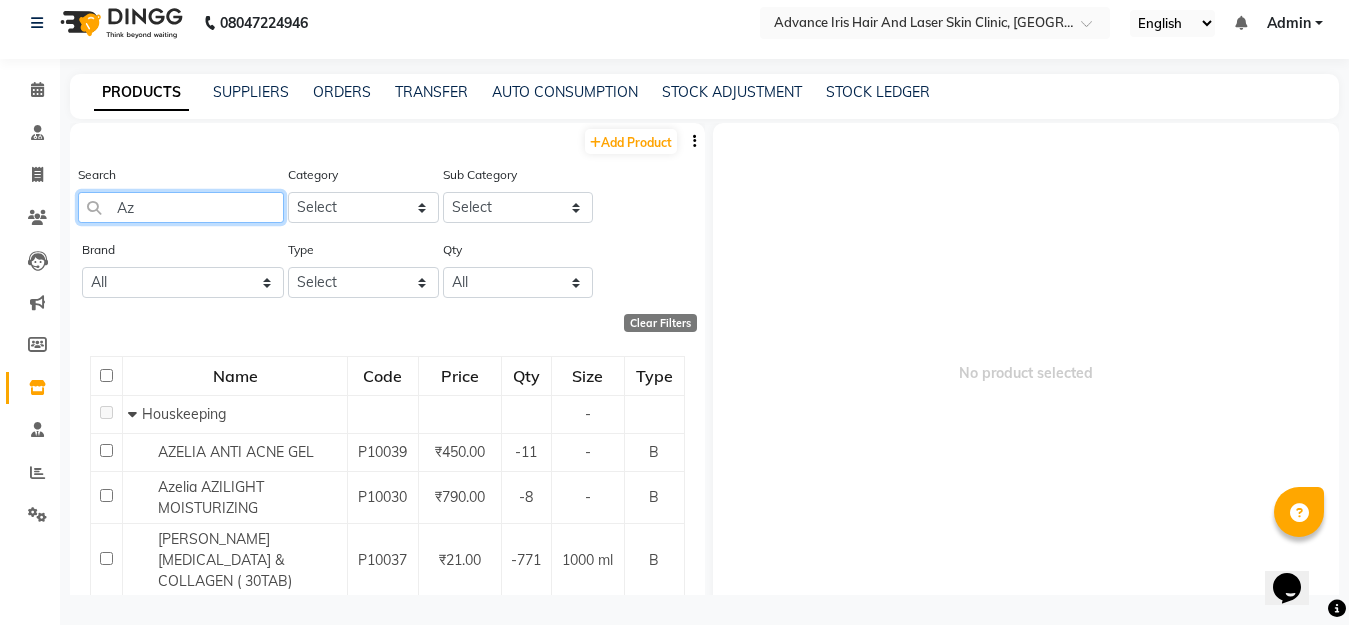 type on "A" 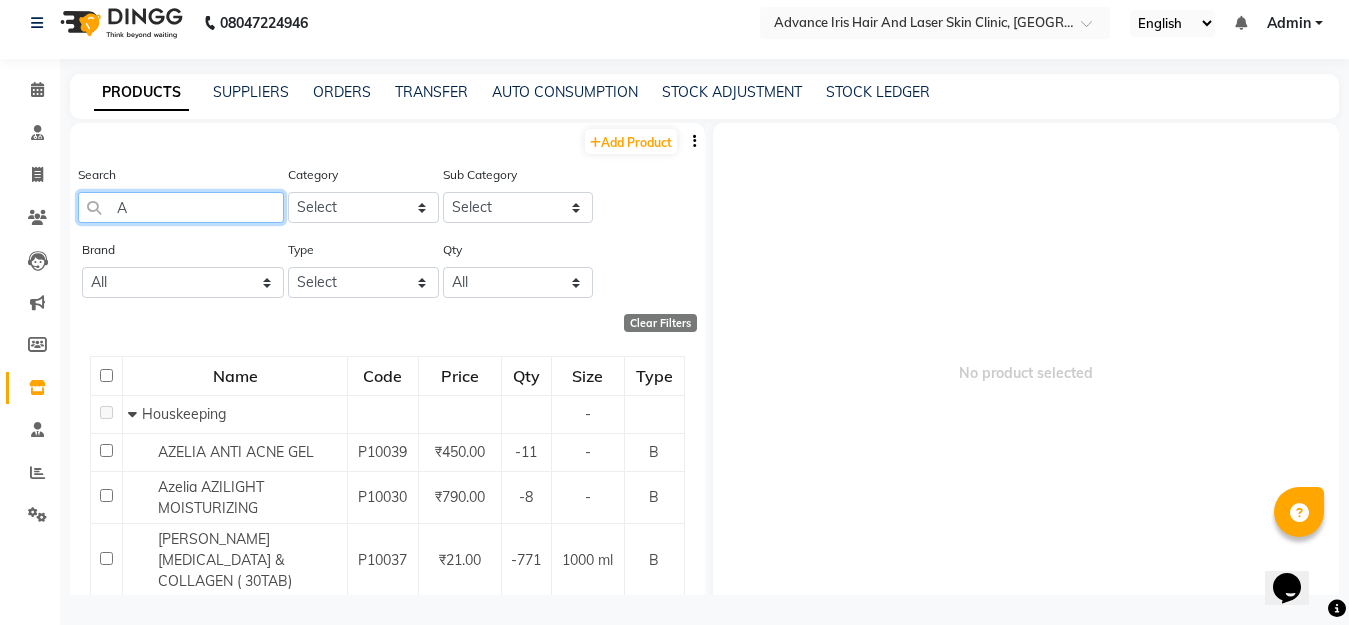 type 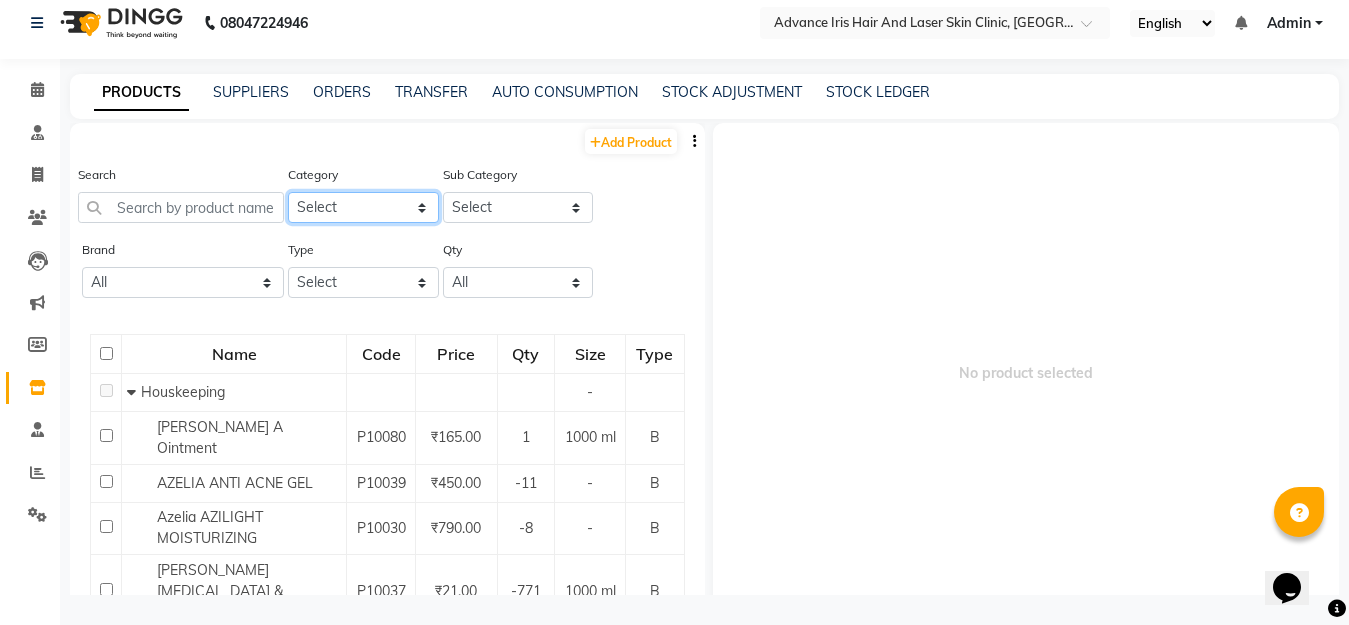 click on "Select Hair Skin Makeup Personal Care Appliances Clinical Other" 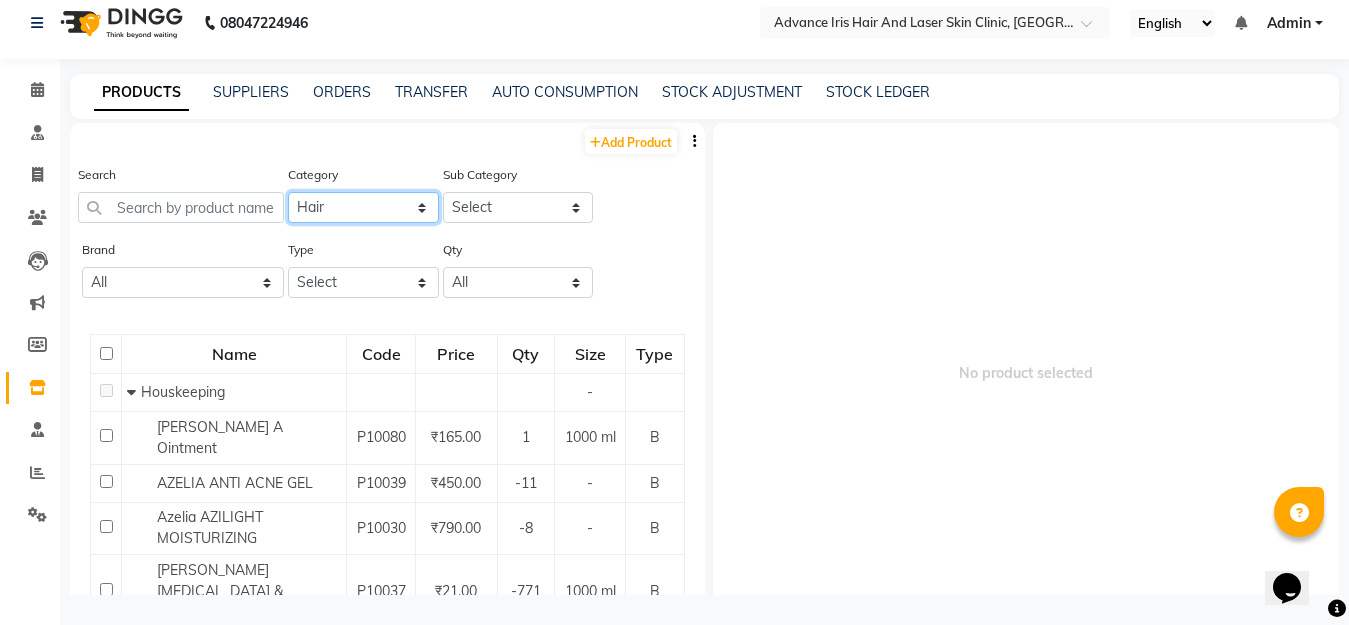 click on "Select Hair Skin Makeup Personal Care Appliances Clinical Other" 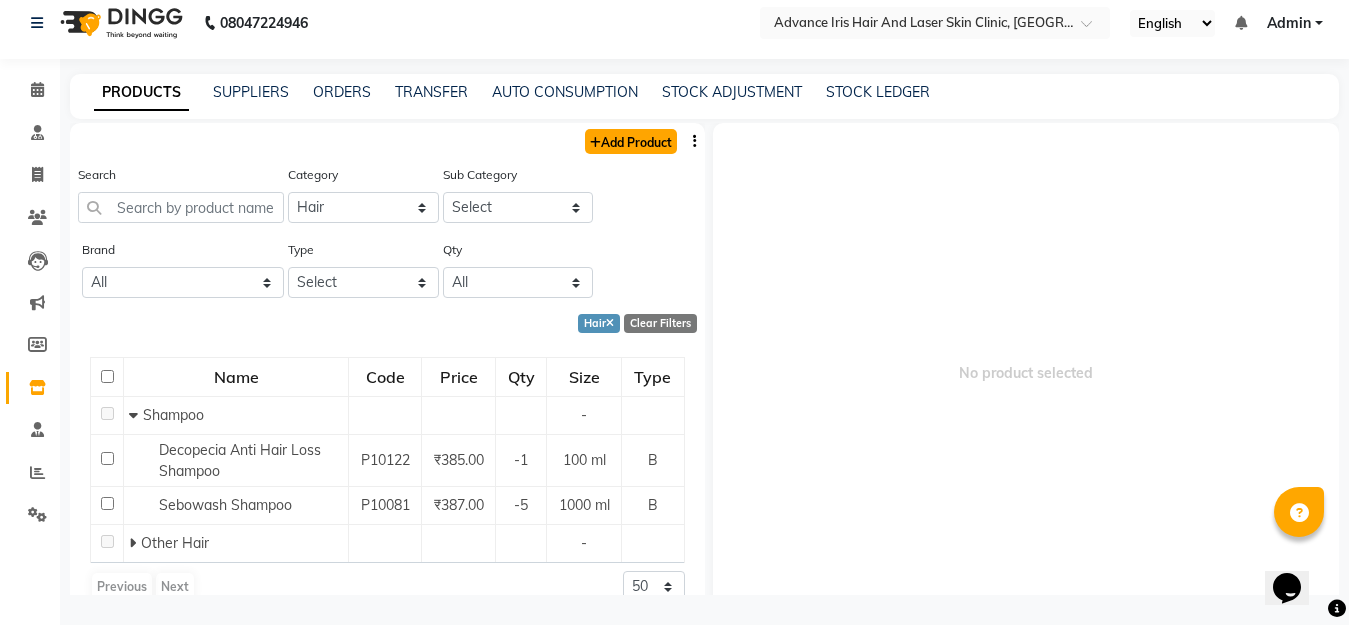 click on "Add Product" 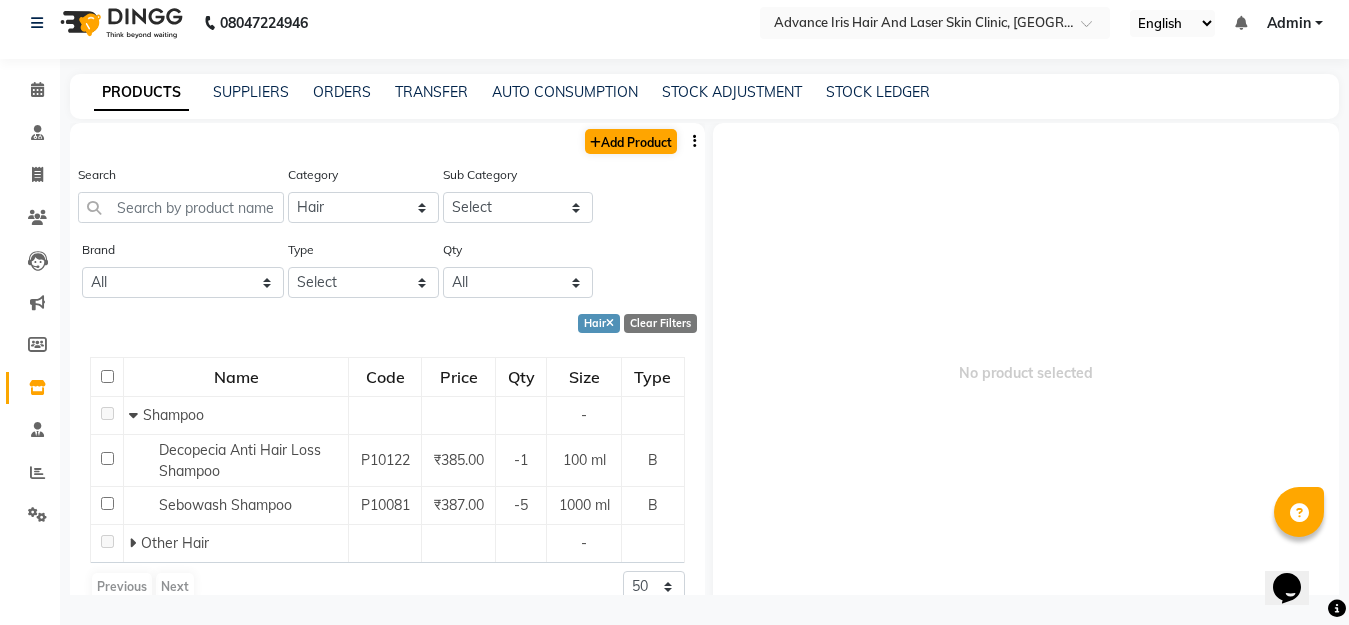 select on "true" 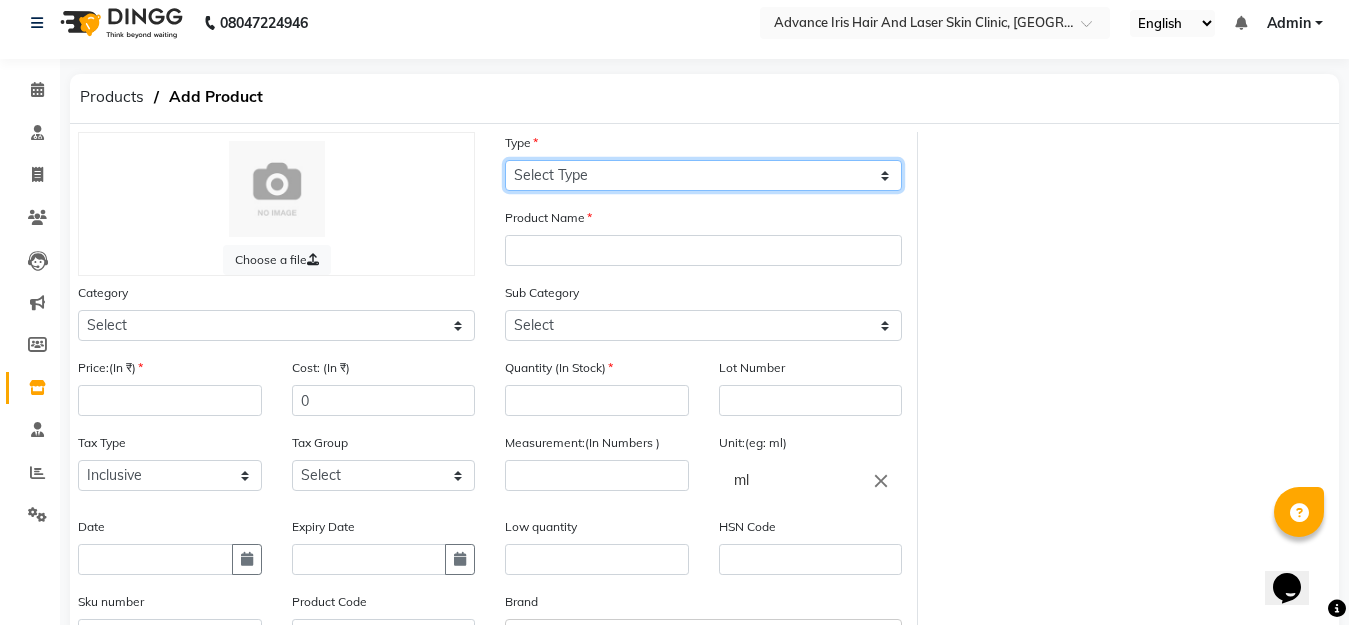 click on "Select Type Both Retail Consumable" 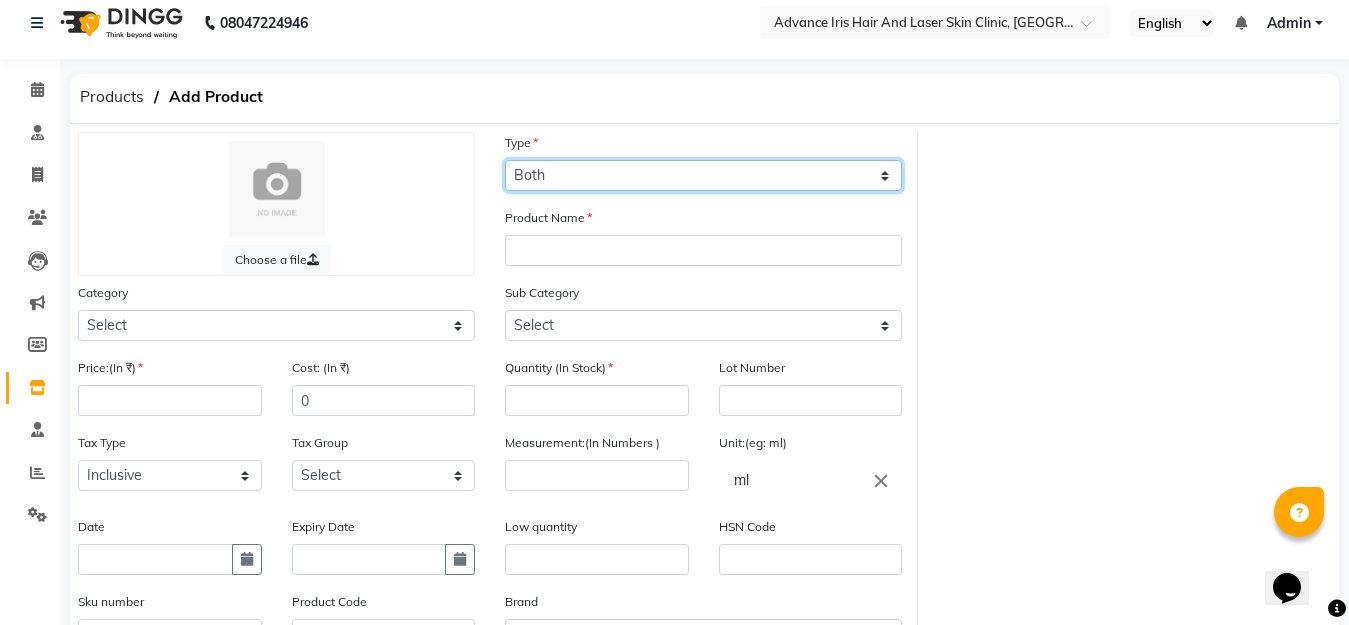 click on "Select Type Both Retail Consumable" 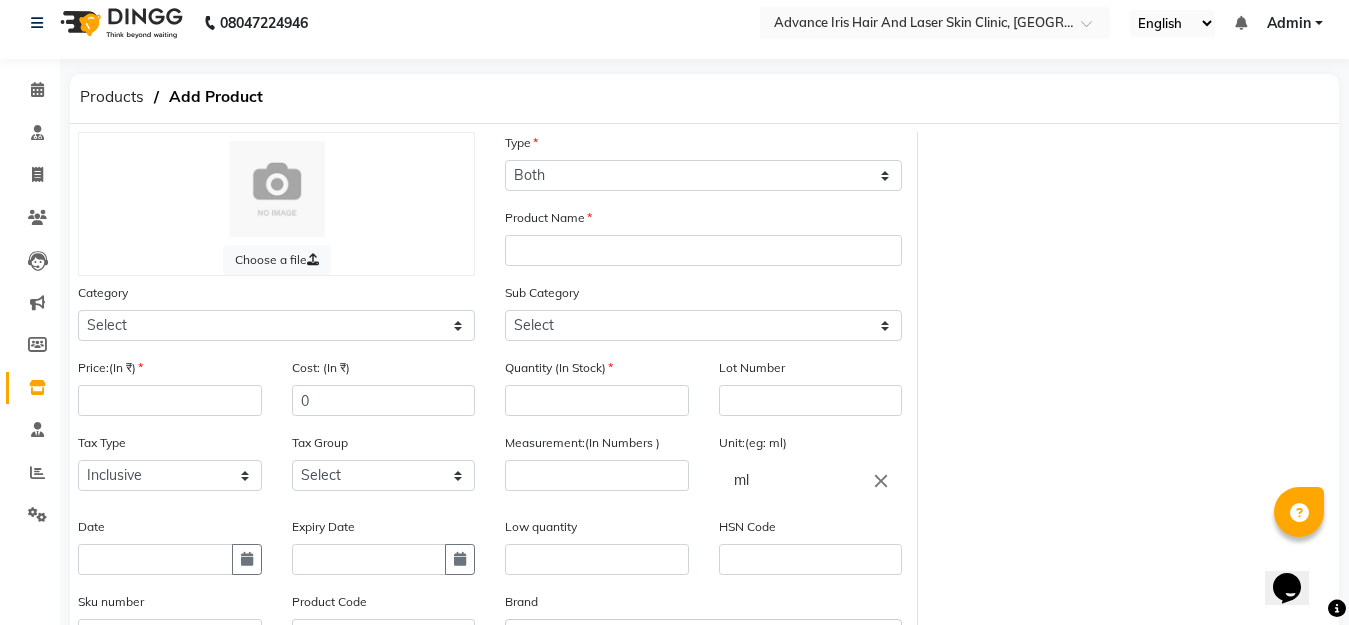 click on "Product Name" 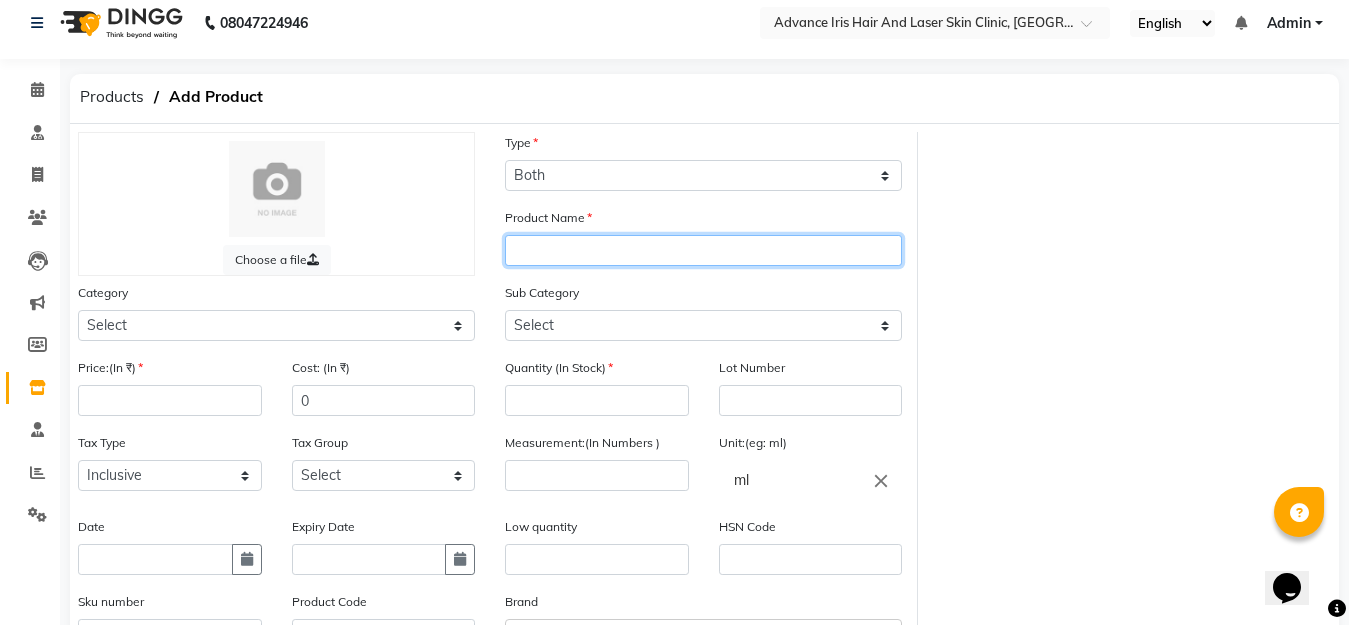 click 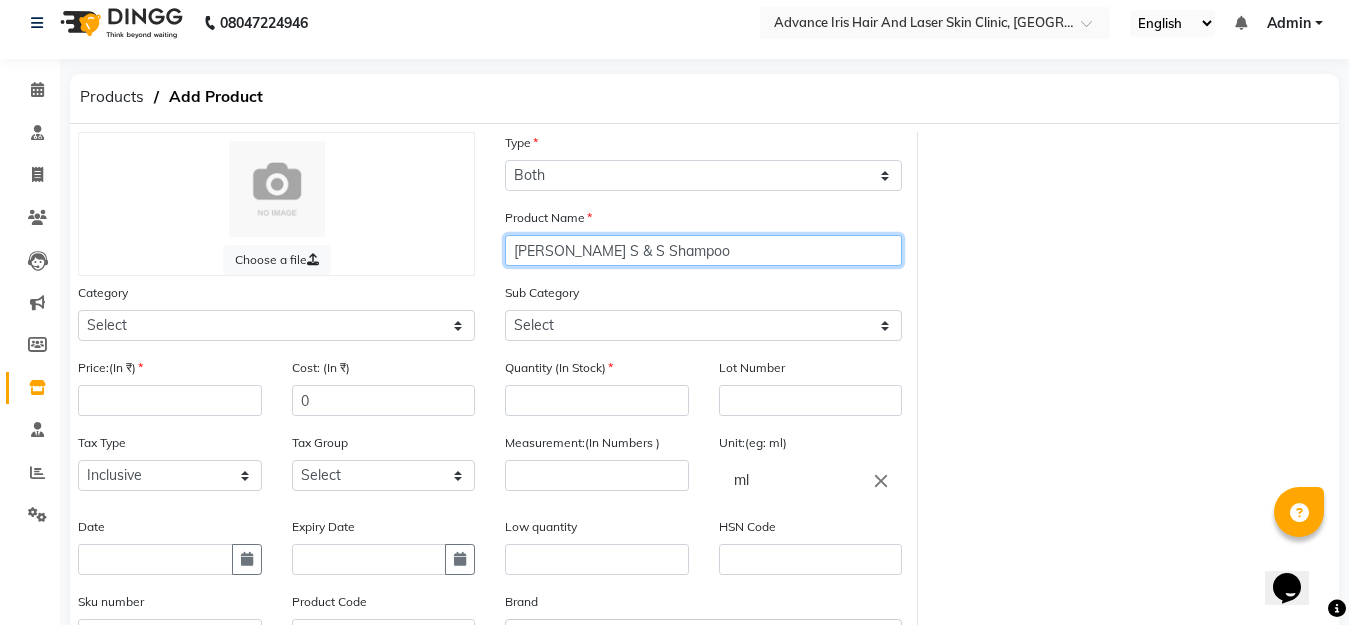 type on "[PERSON_NAME] S & S Shampoo" 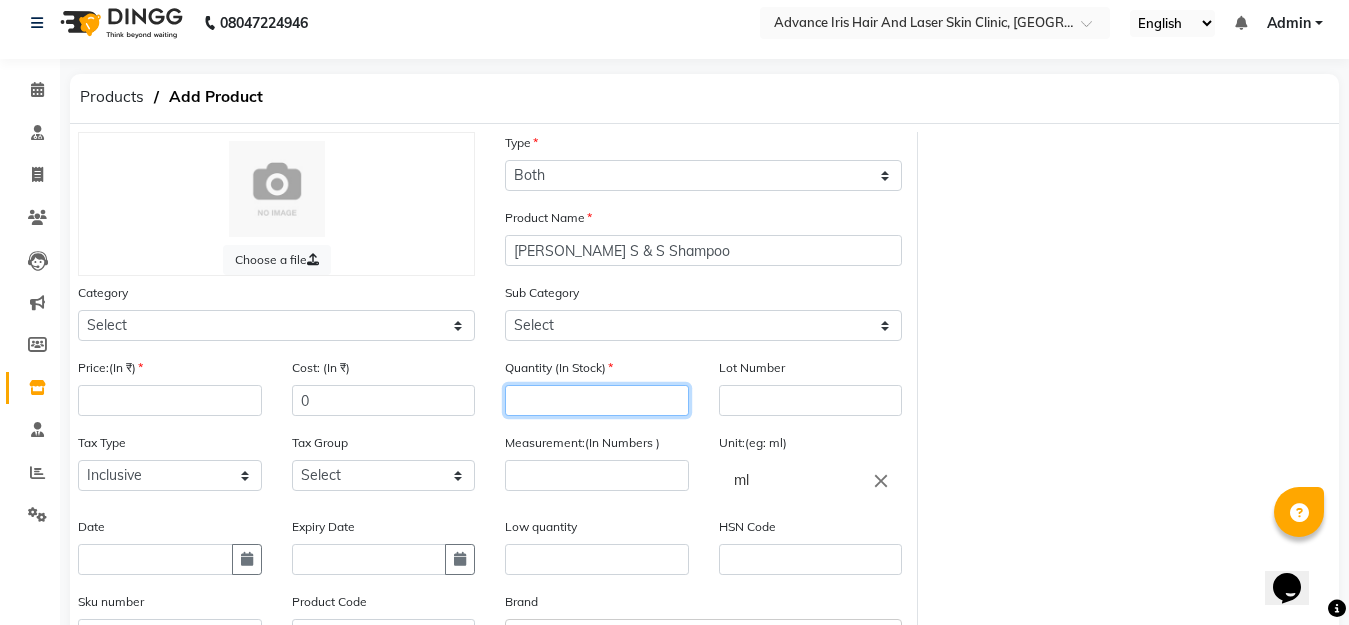 click 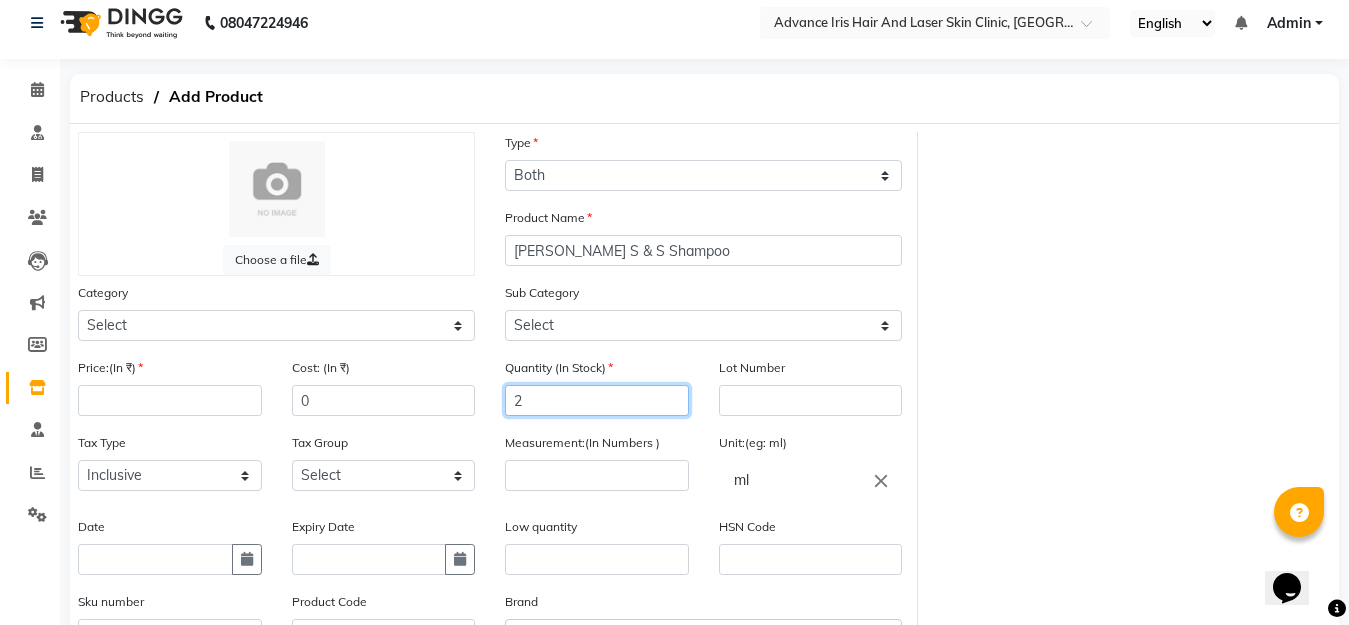 type on "2" 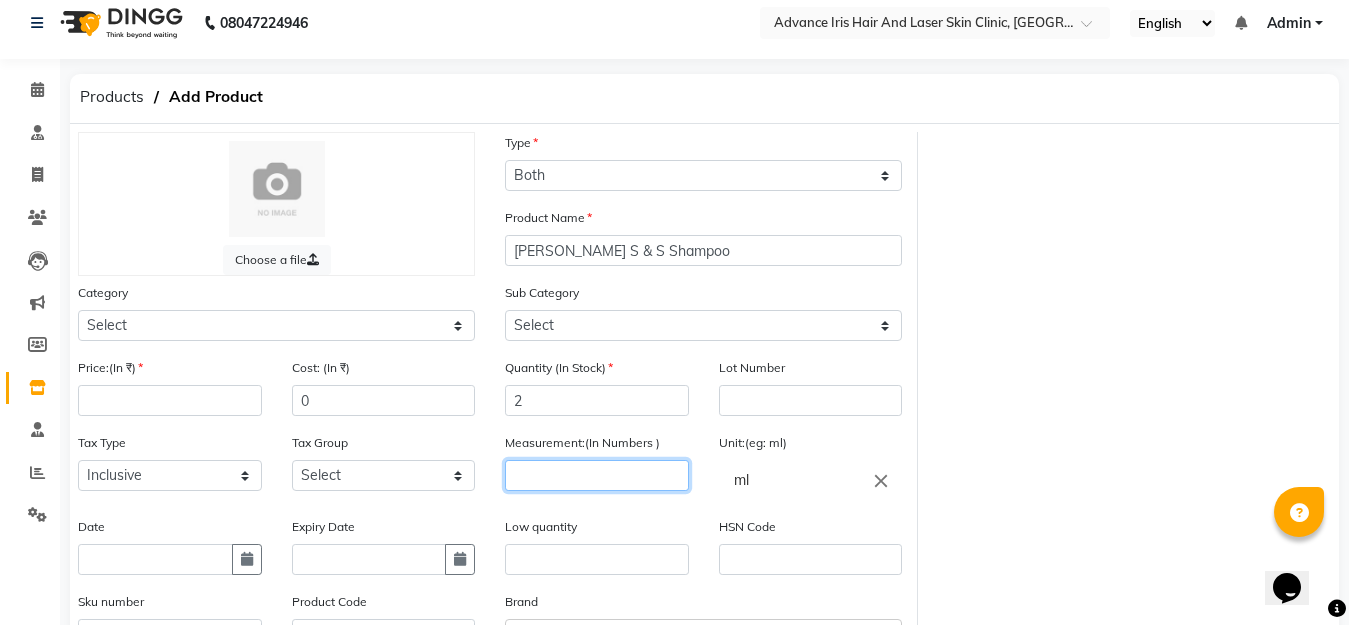 click 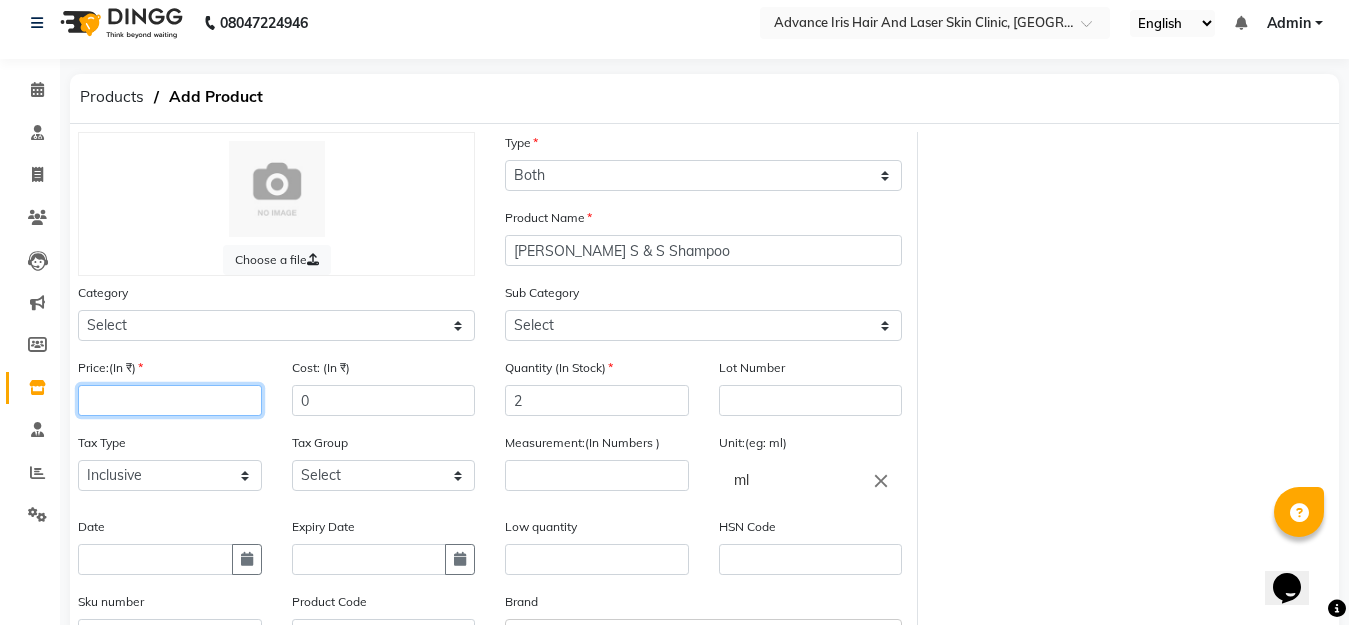 click 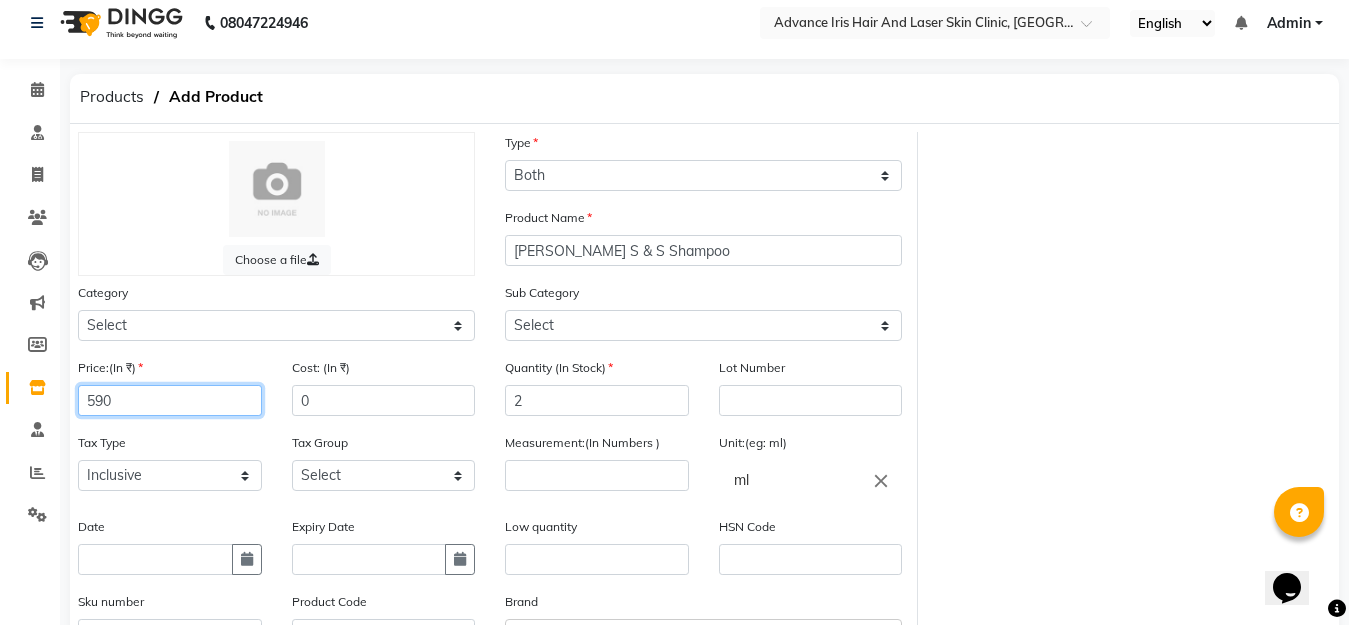 type on "590" 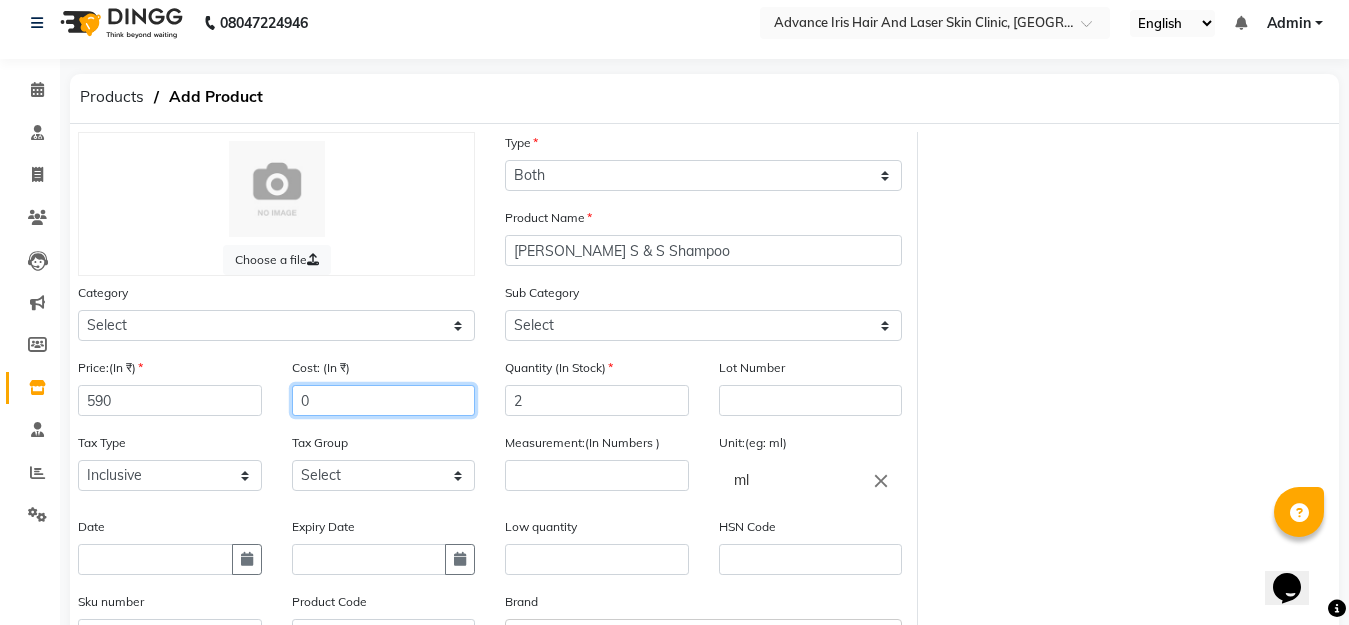 drag, startPoint x: 322, startPoint y: 391, endPoint x: 286, endPoint y: 388, distance: 36.124783 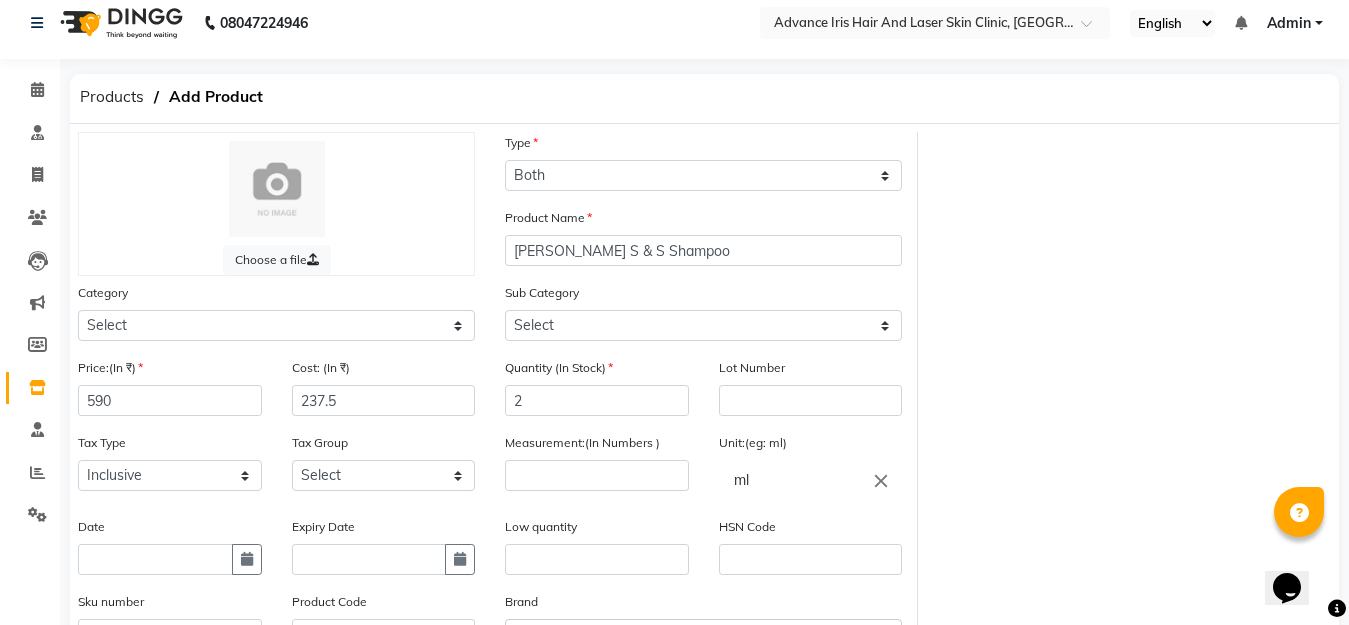 click on "Choose a file Type Select Type Both Retail Consumable Product Name [PERSON_NAME] S & S Shampoo Category Select Hair Skin Makeup Personal Care Appliances Clinical Other Sub Category Select Price:(In ₹) 590 Cost: (In ₹) 237.5 Quantity (In Stock) 2 Lot Number Tax Type Select Inclusive Exclusive Tax Group Select GST Measurement:(In Numbers ) Unit:(eg: ml) ml close Date Expiry Date Low quantity HSN Code Sku number Product Code Brand Select brand or add custom brand    × Remark Description" 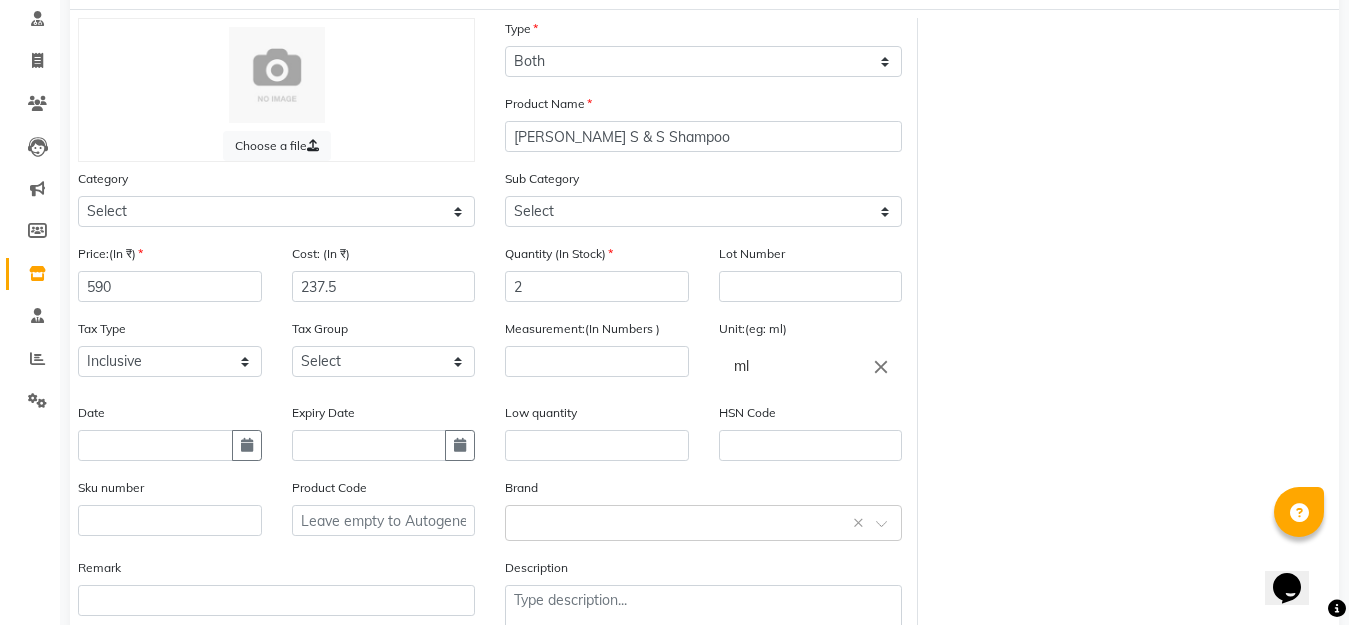 scroll, scrollTop: 154, scrollLeft: 0, axis: vertical 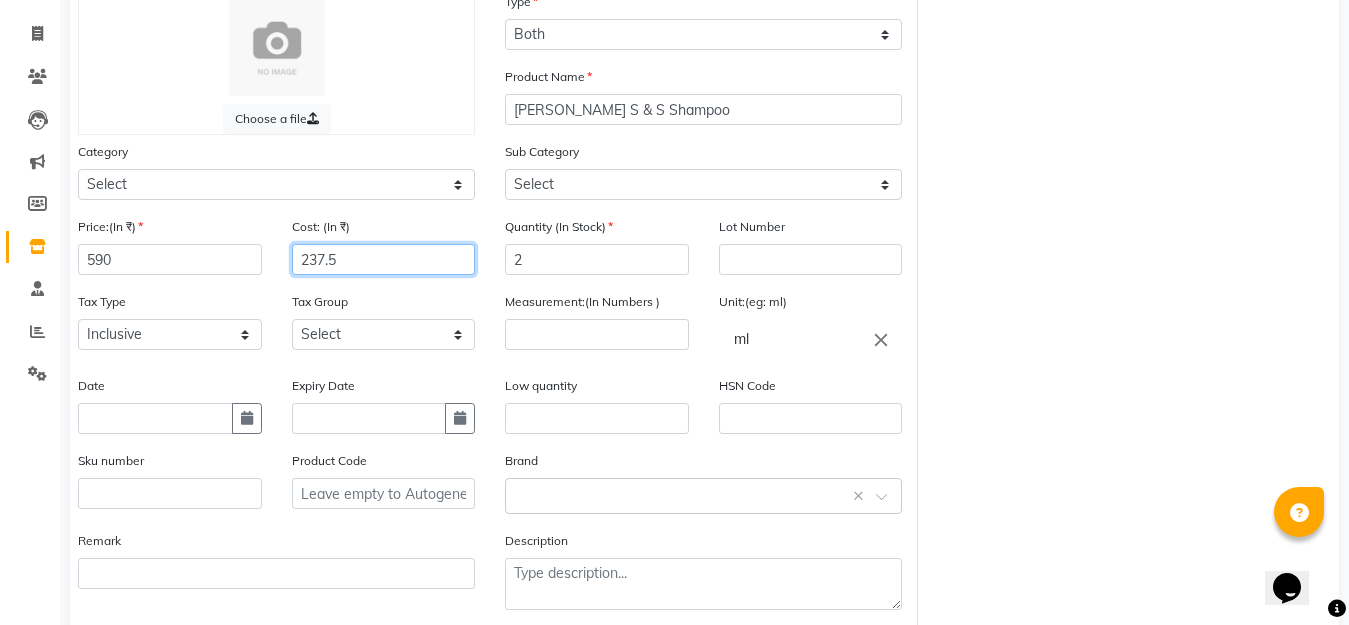 drag, startPoint x: 343, startPoint y: 262, endPoint x: 319, endPoint y: 259, distance: 24.186773 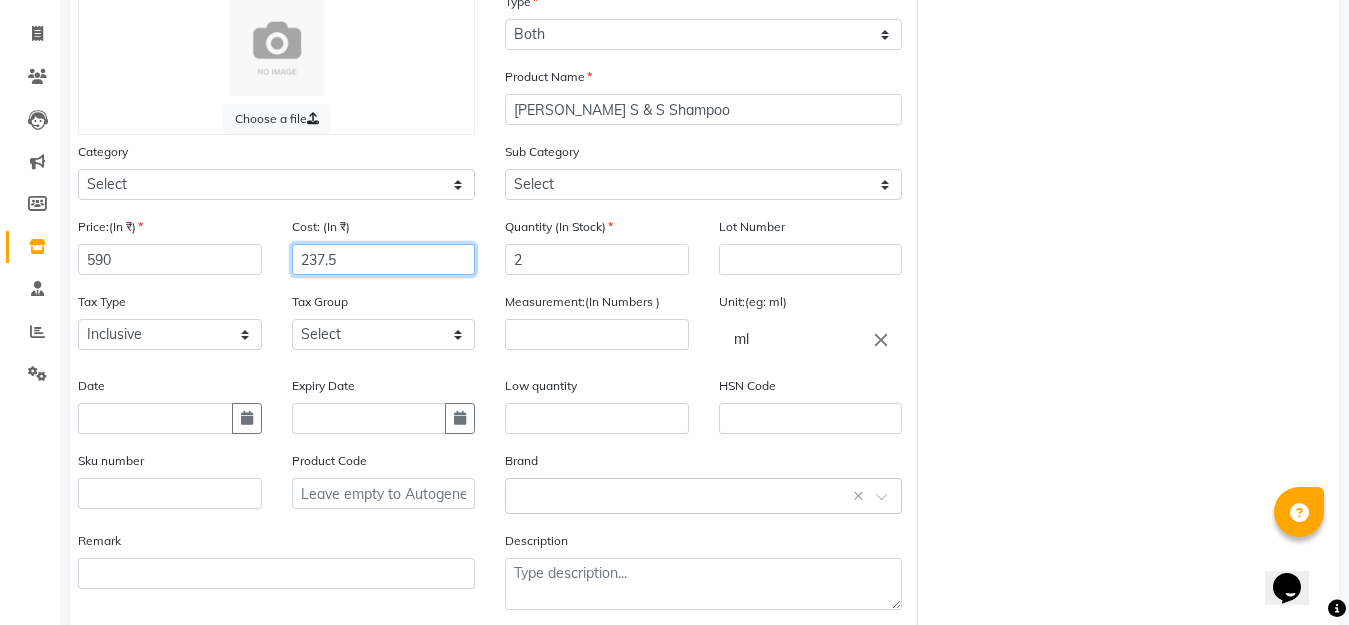 click on "237.5" 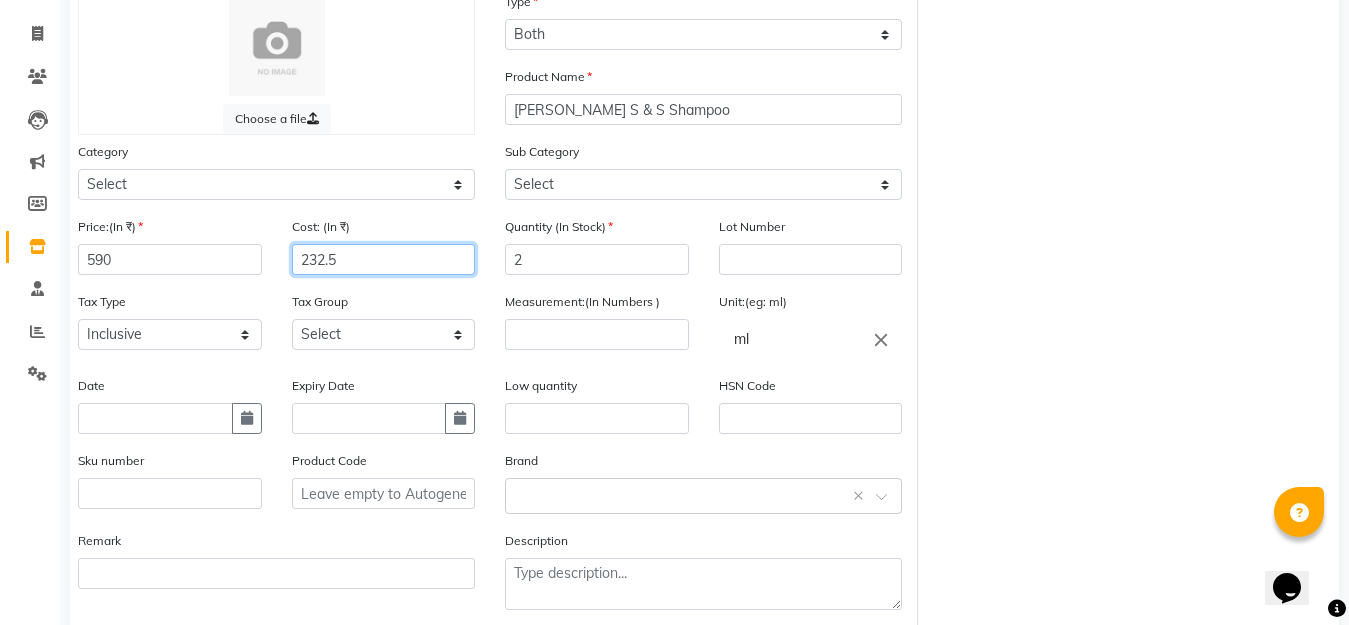 type on "232.5" 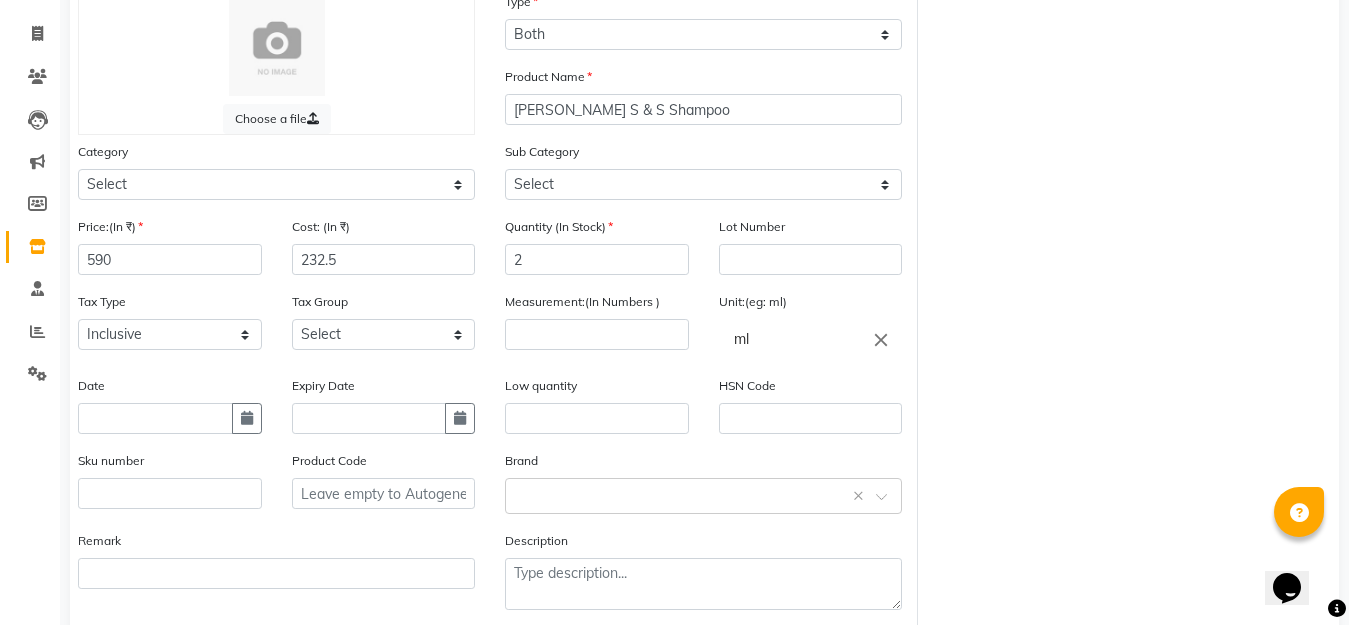 click on "Choose a file Type Select Type Both Retail Consumable Product Name [PERSON_NAME] S & S Shampoo Category Select Hair Skin Makeup Personal Care Appliances Clinical Other Sub Category Select Price:(In ₹) 590 Cost: (In ₹) 232.5 Quantity (In Stock) 2 Lot Number Tax Type Select Inclusive Exclusive Tax Group Select GST Measurement:(In Numbers ) Unit:(eg: ml) ml close Date Expiry Date Low quantity HSN Code Sku number Product Code Brand Select brand or add custom brand    × Remark Description" 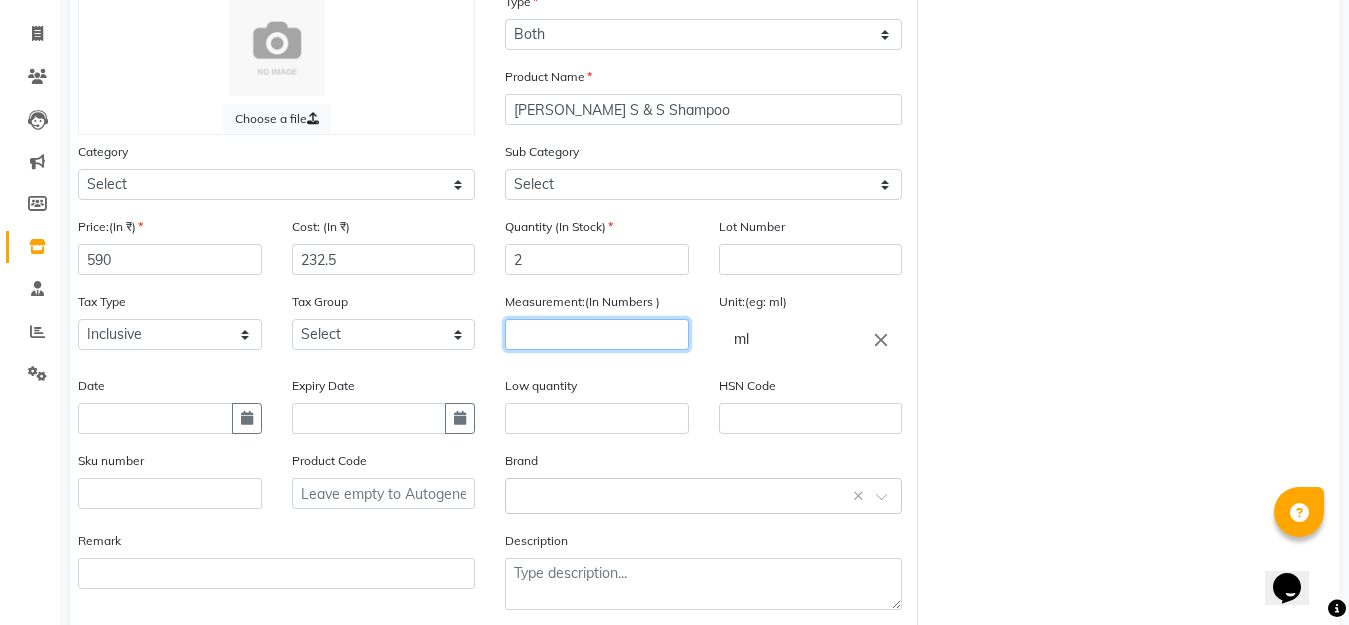 click 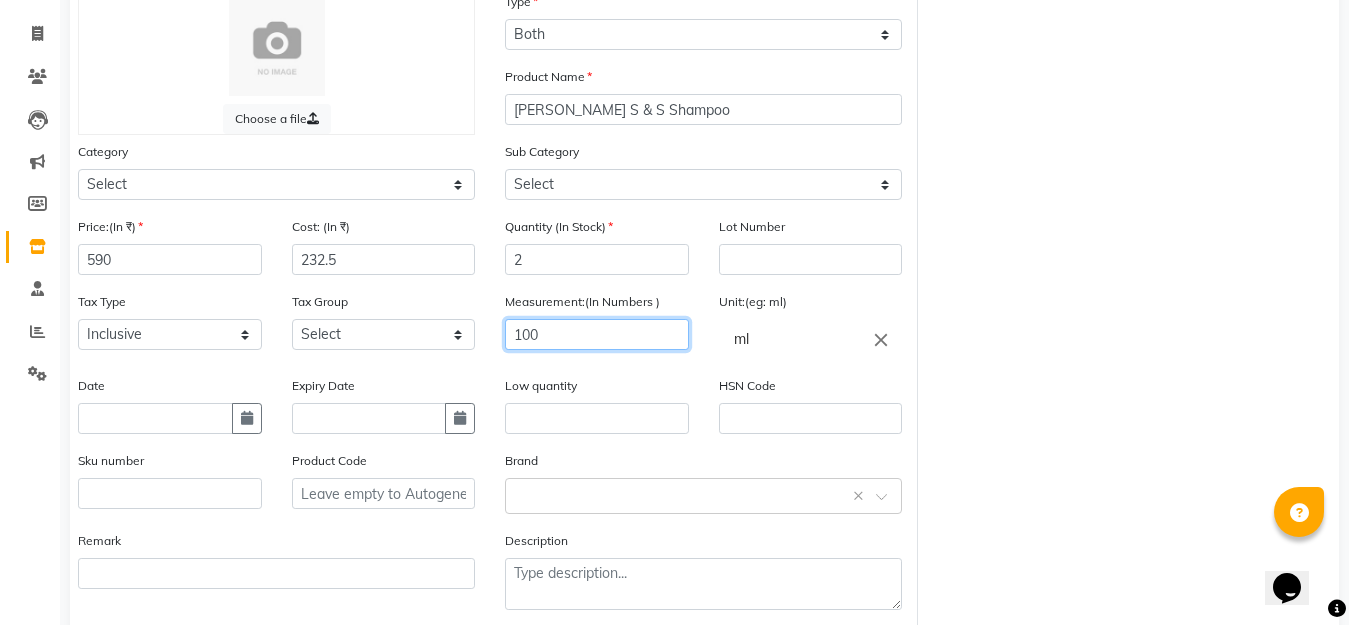 type on "100" 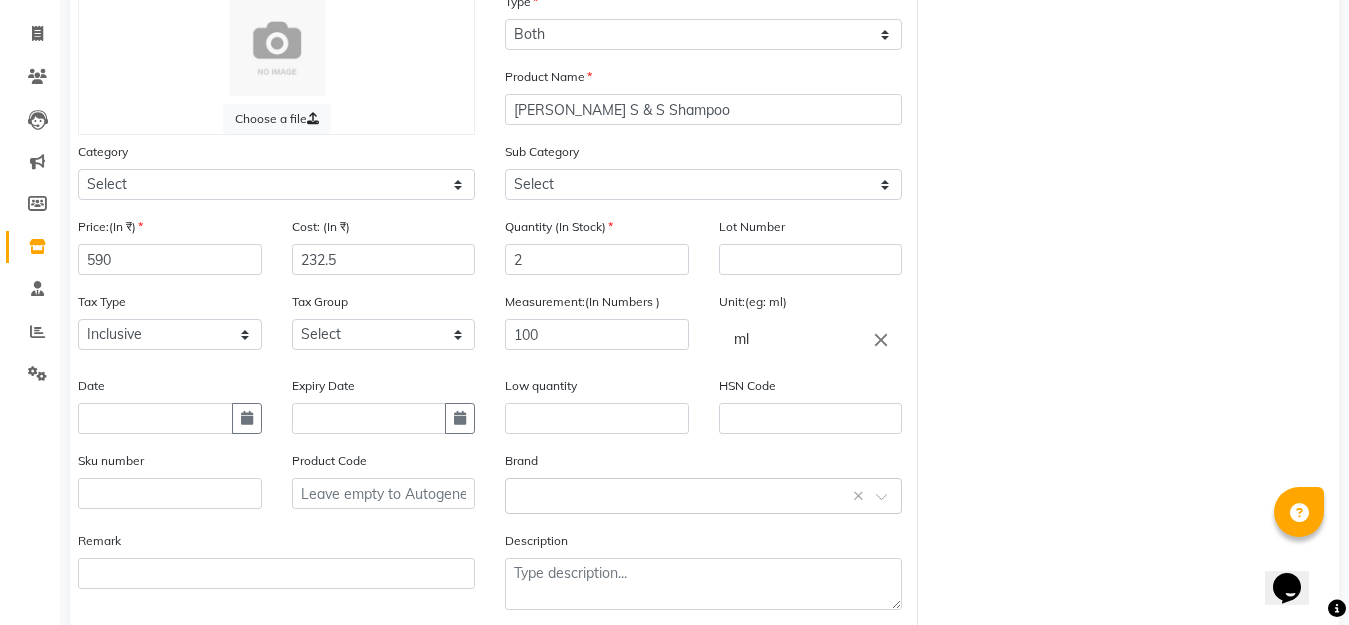 click on "Choose a file Type Select Type Both Retail Consumable Product Name [PERSON_NAME] S & S Shampoo Category Select Hair Skin Makeup Personal Care Appliances Clinical Other Sub Category Select Price:(In ₹) 590 Cost: (In ₹) 232.5 Quantity (In Stock) 2 Lot Number Tax Type Select Inclusive Exclusive Tax Group Select GST Measurement:(In Numbers ) 100 Unit:(eg: ml) ml close Date Expiry Date Low quantity HSN Code Sku number Product Code Brand Select brand or add custom brand    × Remark Description" 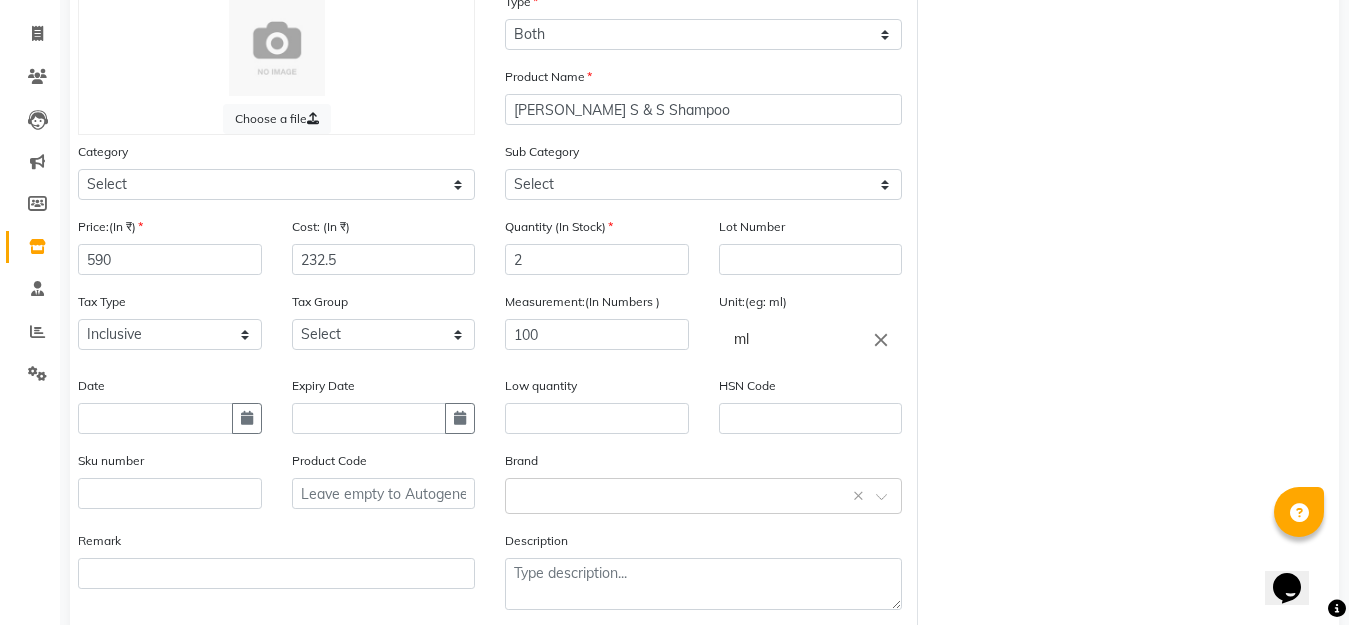 scroll, scrollTop: 251, scrollLeft: 0, axis: vertical 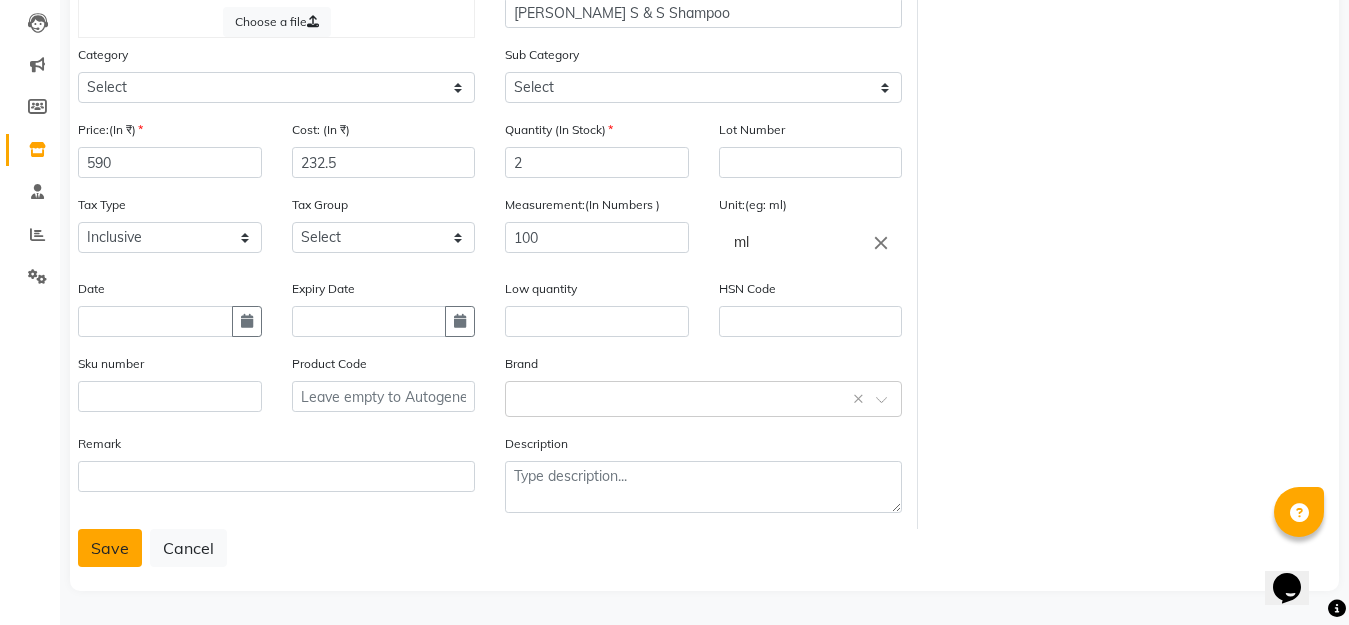 click on "Save" 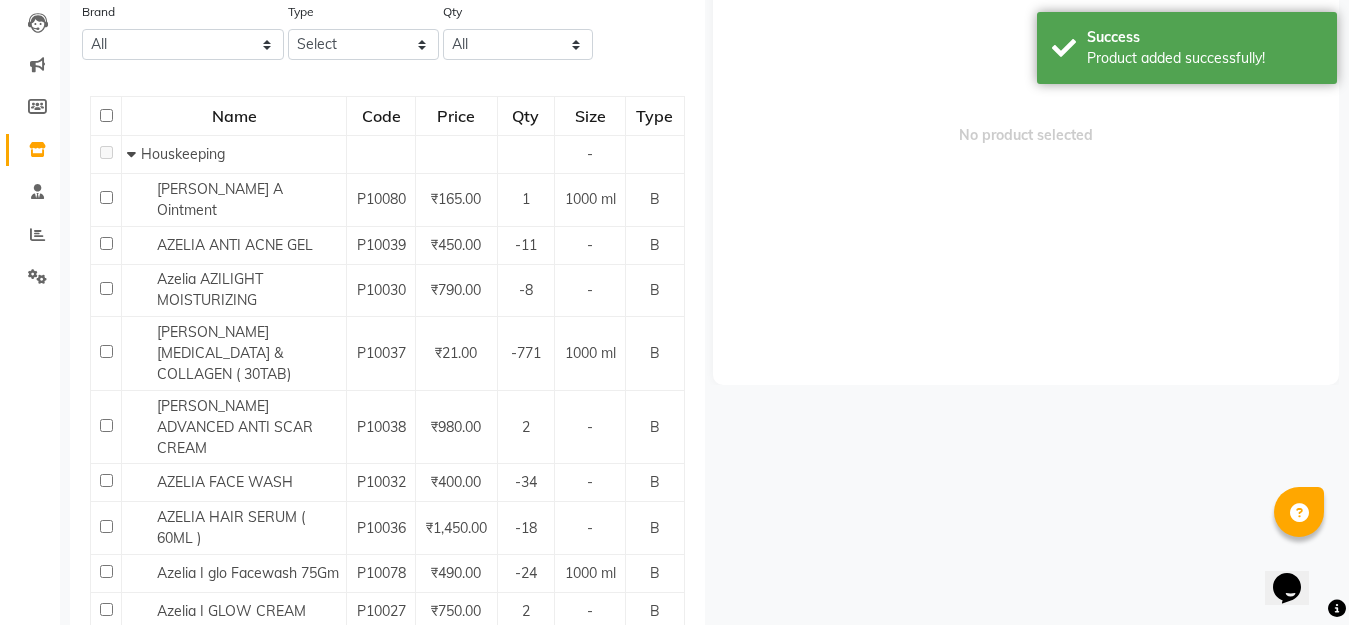 scroll, scrollTop: 13, scrollLeft: 0, axis: vertical 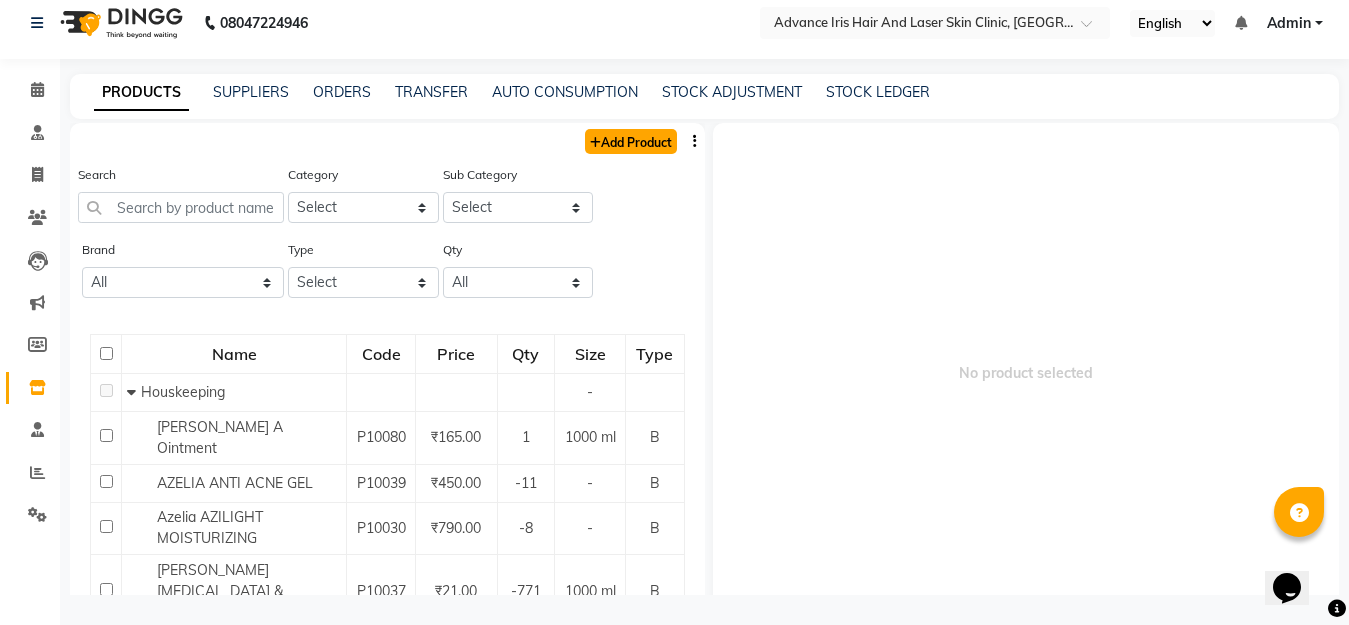 click on "Add Product" 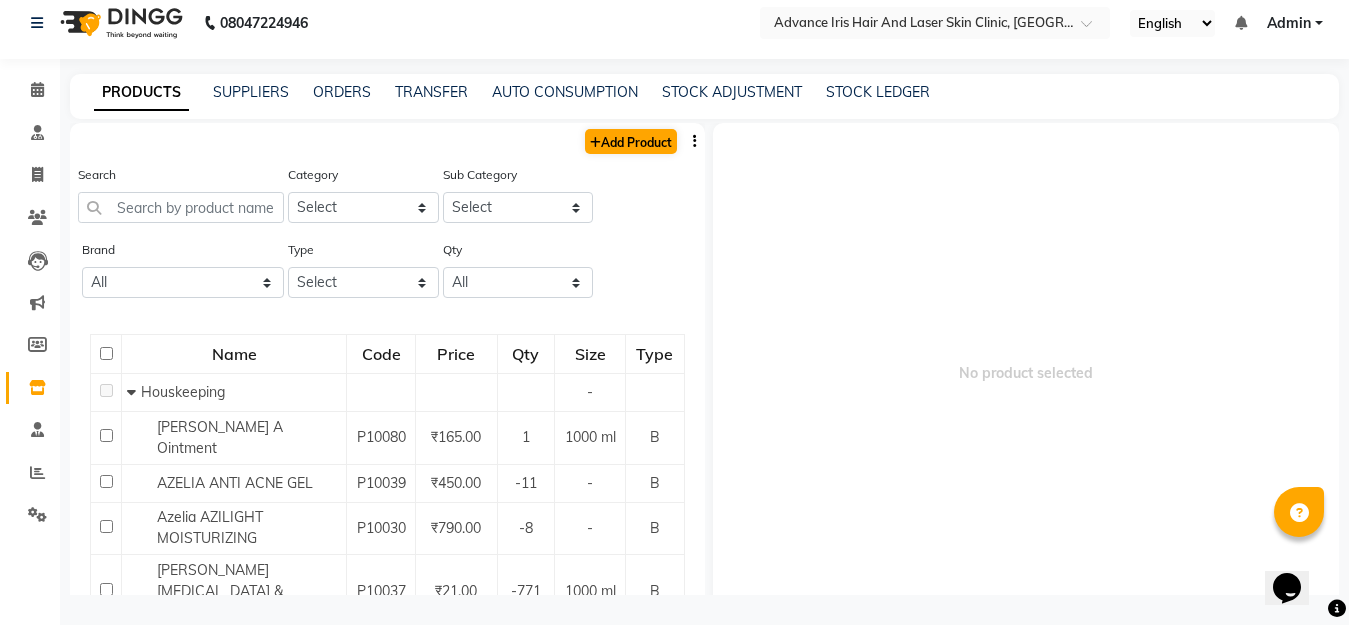 select on "true" 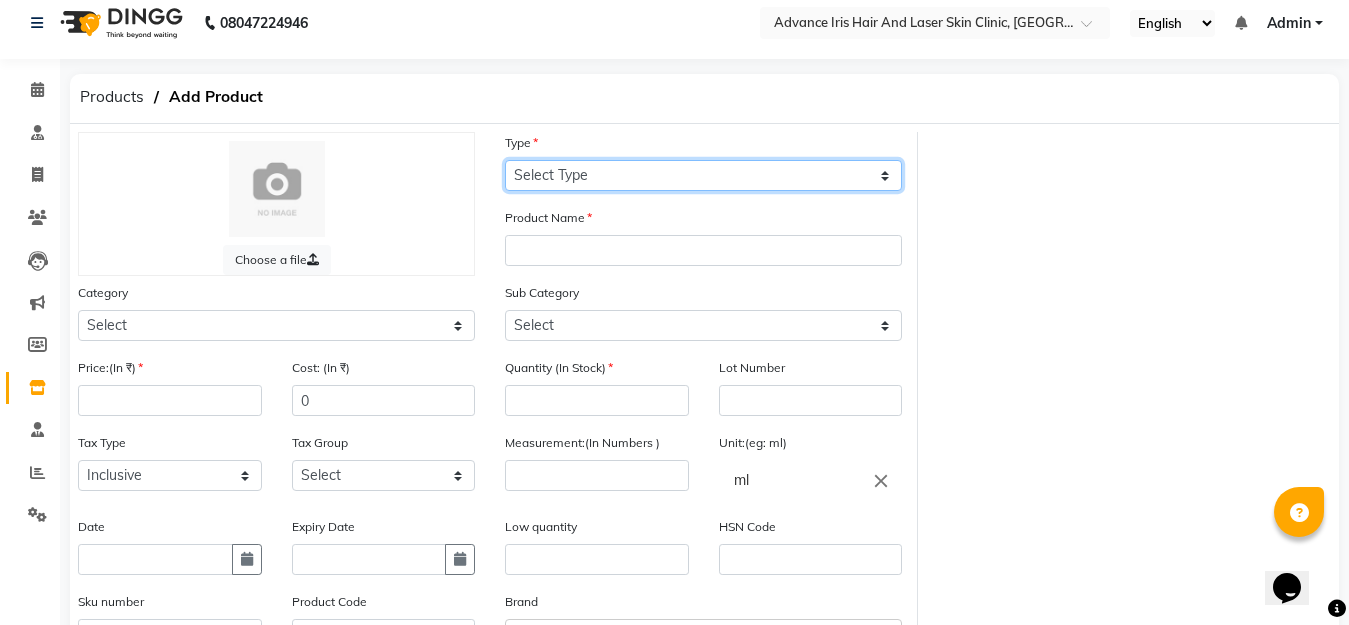 click on "Select Type Both Retail Consumable" 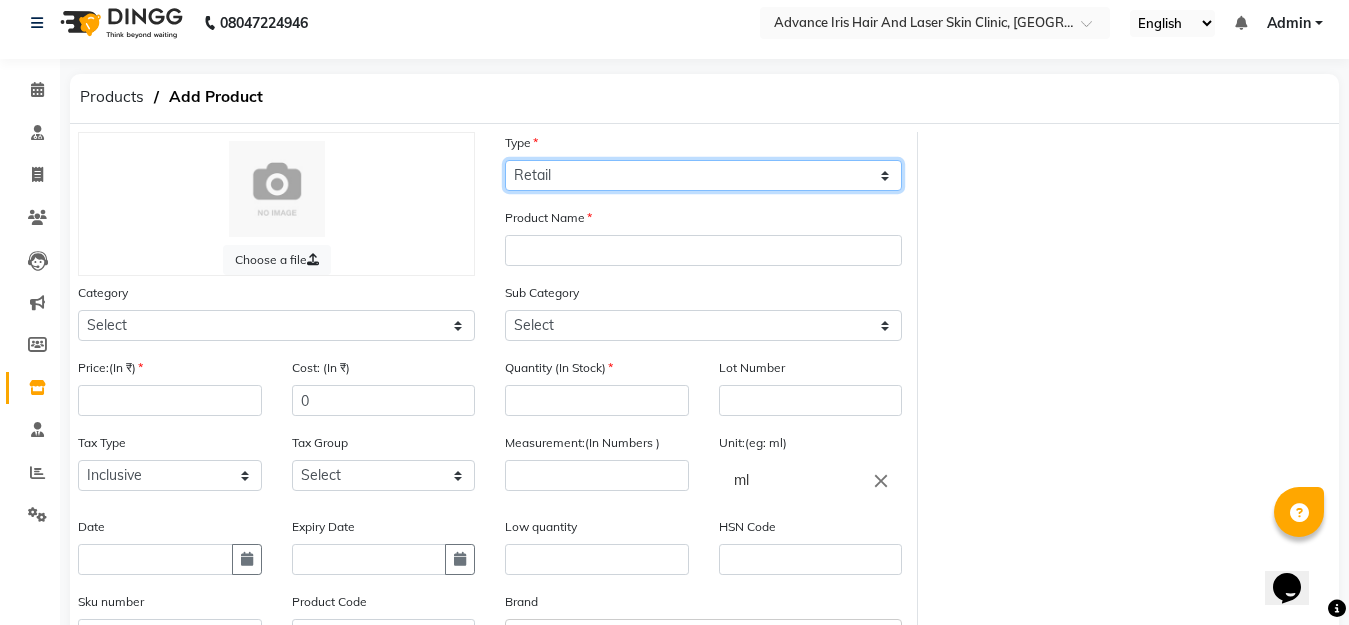 click on "Select Type Both Retail Consumable" 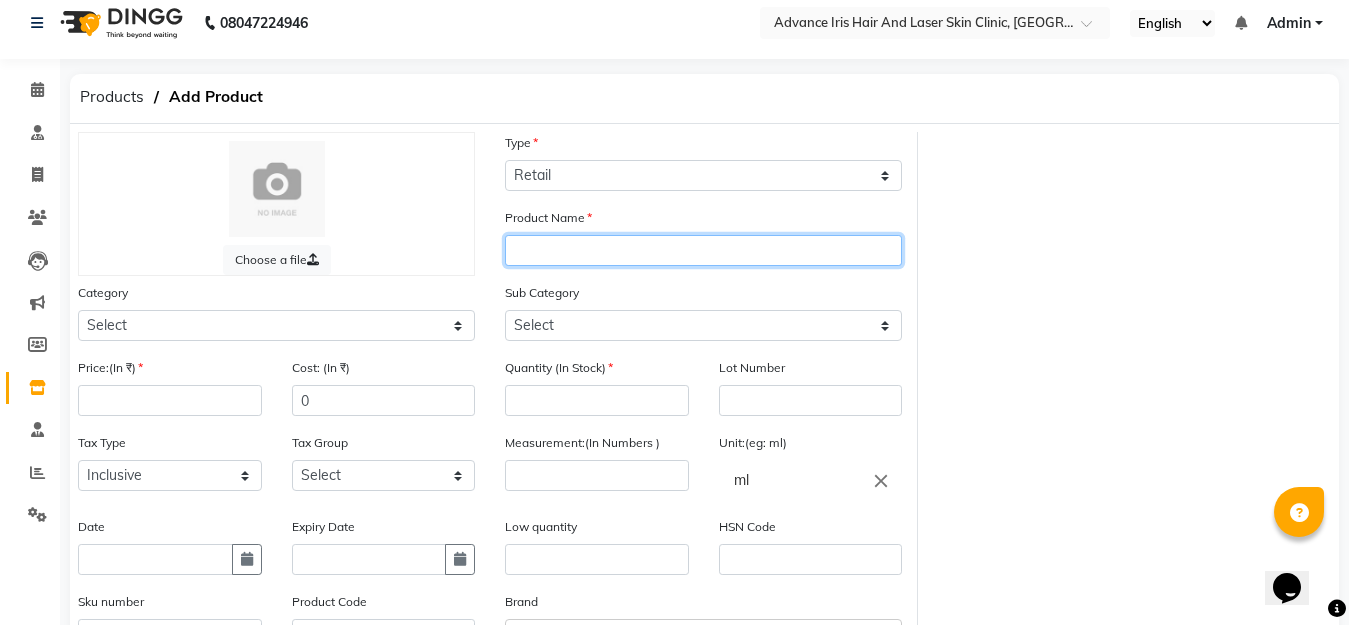click 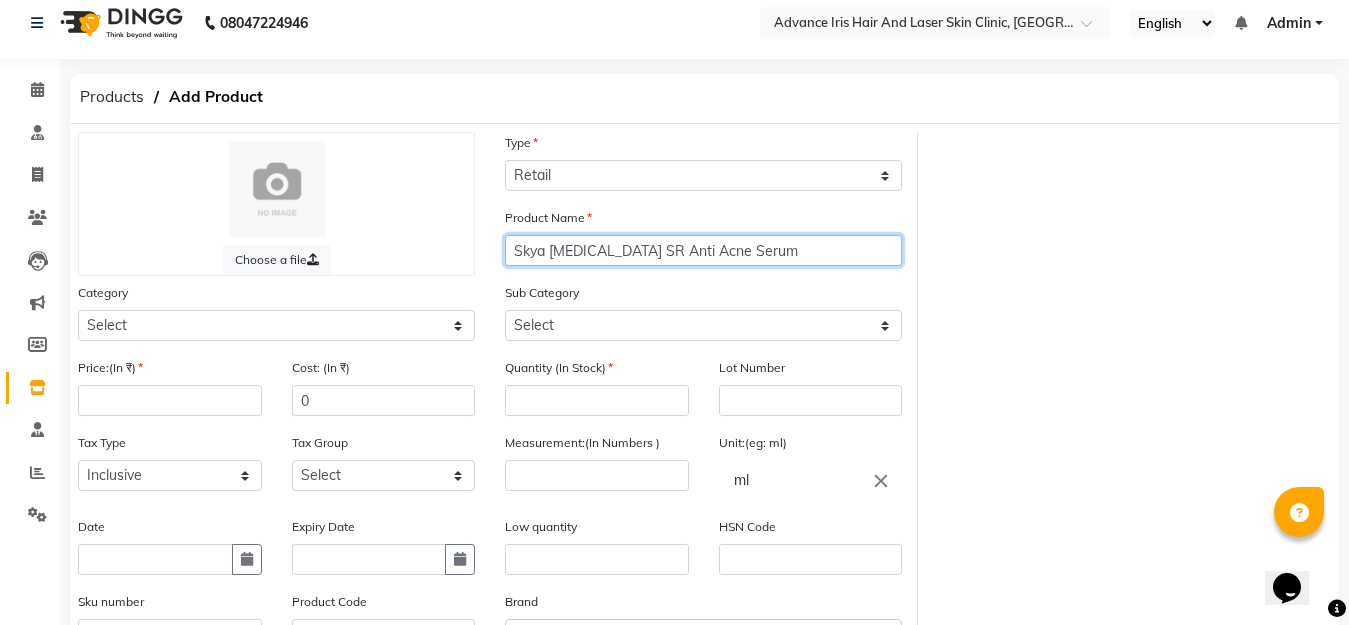 type on "Skya [MEDICAL_DATA] SR Anti Acne Serum" 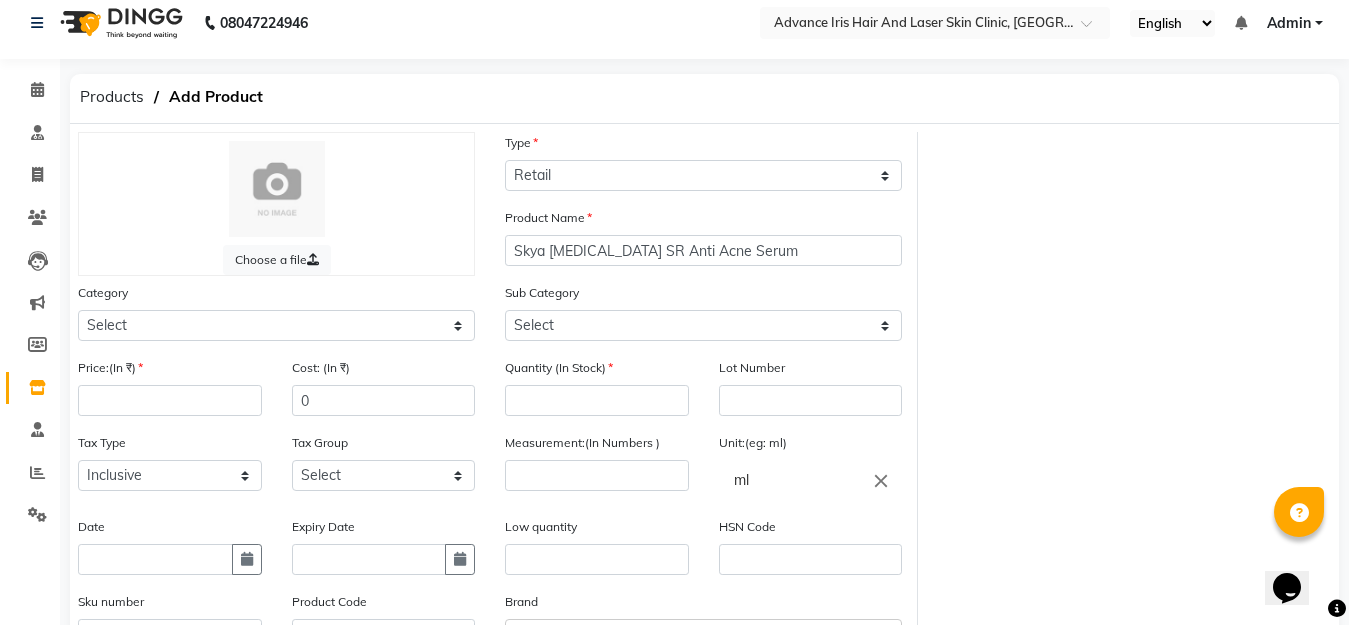 click on "Choose a file Type Select Type Both Retail Consumable Product Name Skya [MEDICAL_DATA] SR Anti Acne Serum Category Select Hair Skin Makeup Personal Care Appliances Clinical Other Sub Category Select Price:(In ₹) Cost: (In ₹) 0 Quantity (In Stock) Lot Number Tax Type Select Inclusive Exclusive Tax Group Select GST Measurement:(In Numbers ) Unit:(eg: ml) ml close Date Expiry Date Low quantity HSN Code Sku number Product Code Brand Select brand or add custom brand    × Remark Description" 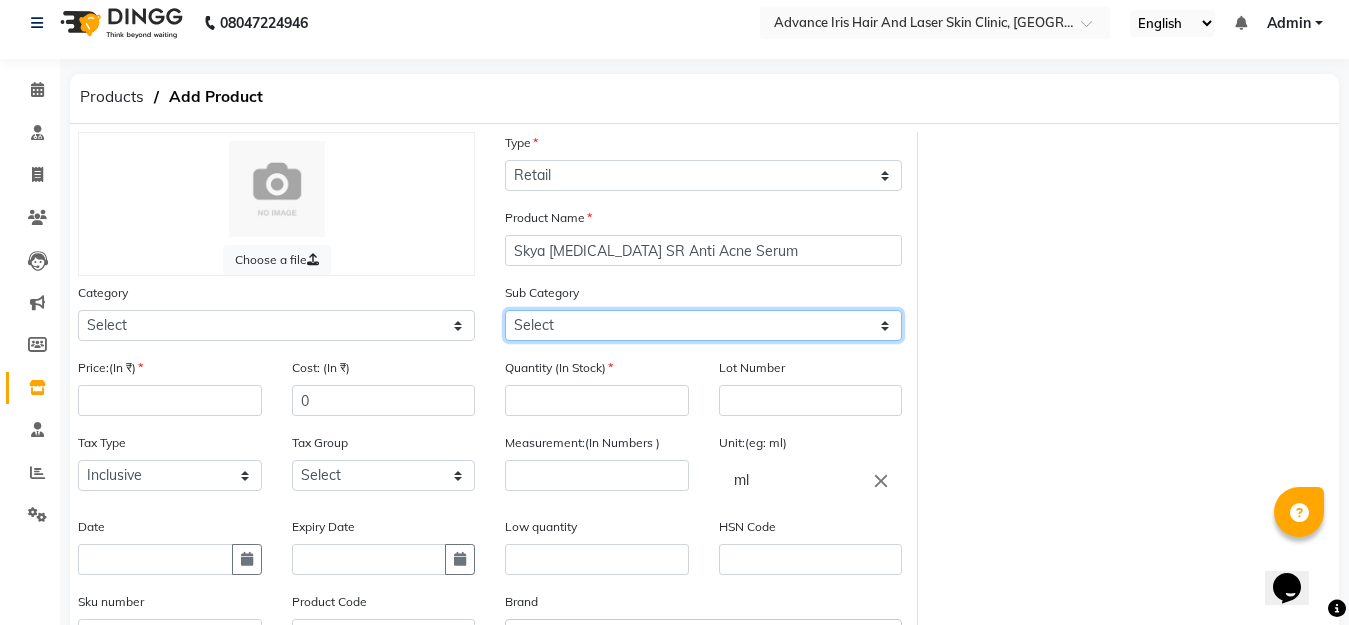 click on "Select" 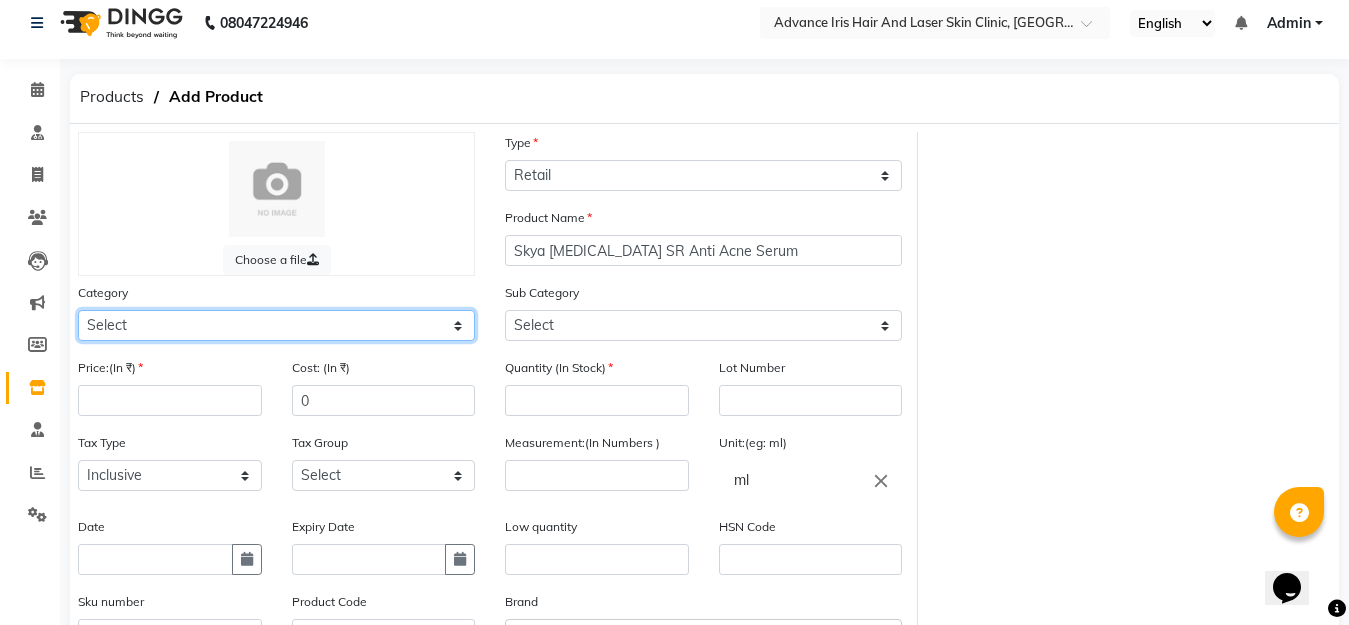 click on "Select Hair Skin Makeup Personal Care Appliances Clinical Other" 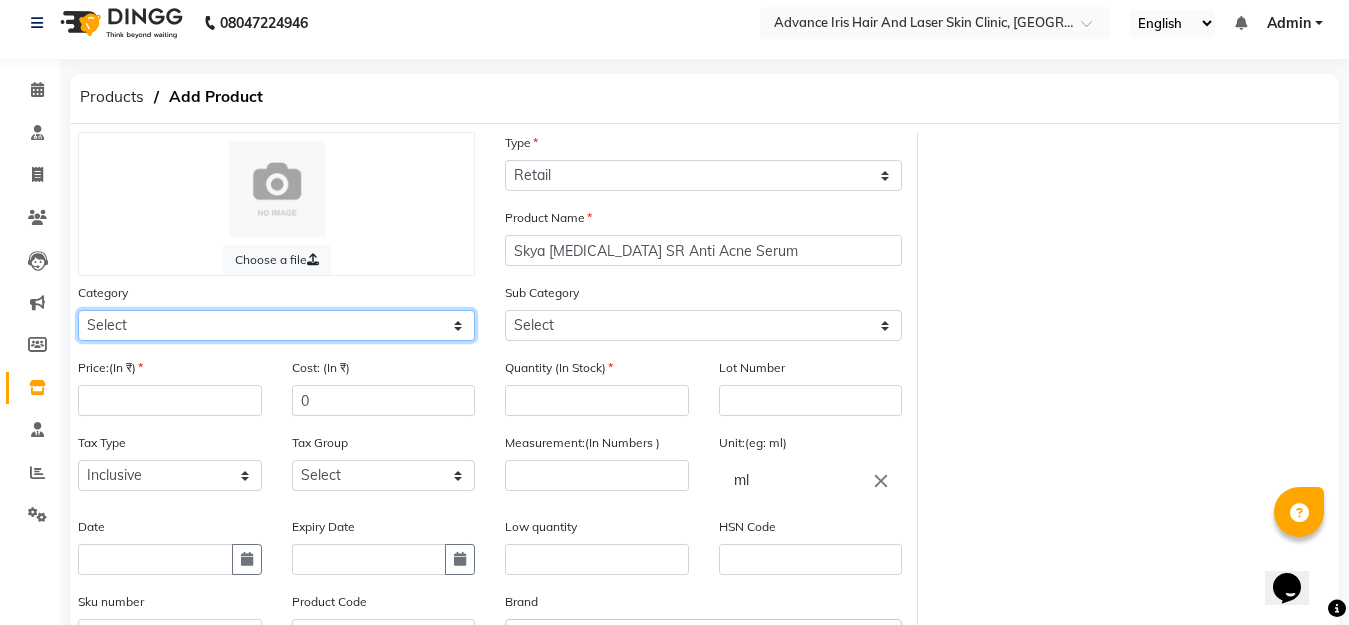 select on "907215150" 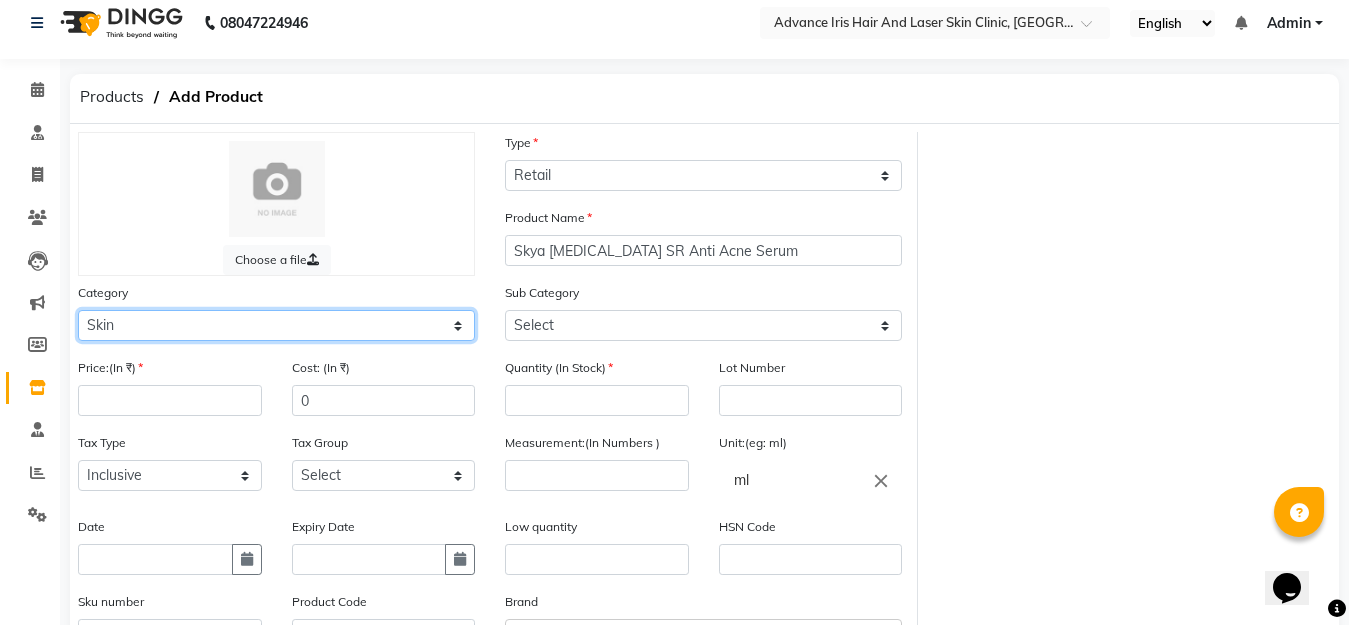click on "Select Hair Skin Makeup Personal Care Appliances Clinical Other" 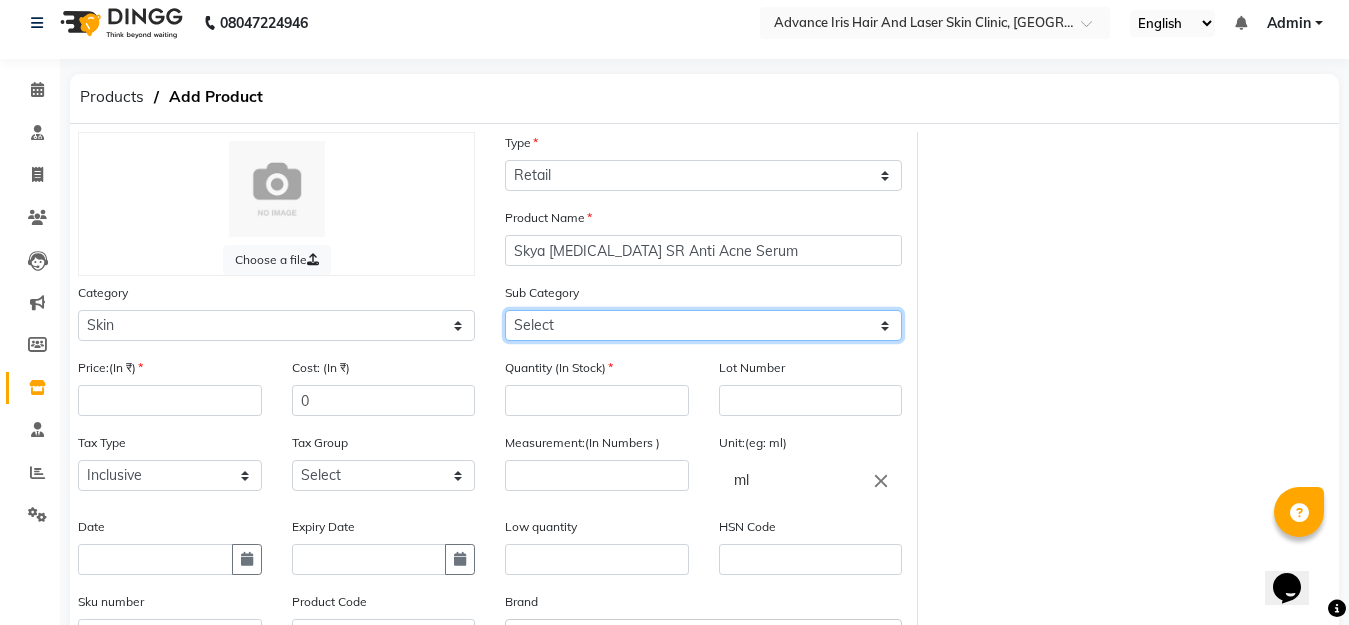 click on "Select Cleanser Facial Moisturiser Serum Toner Sun Care Masks Lip Care Eye Care Body Care Hand & Feet Kit & Combo Treatment Other Skin" 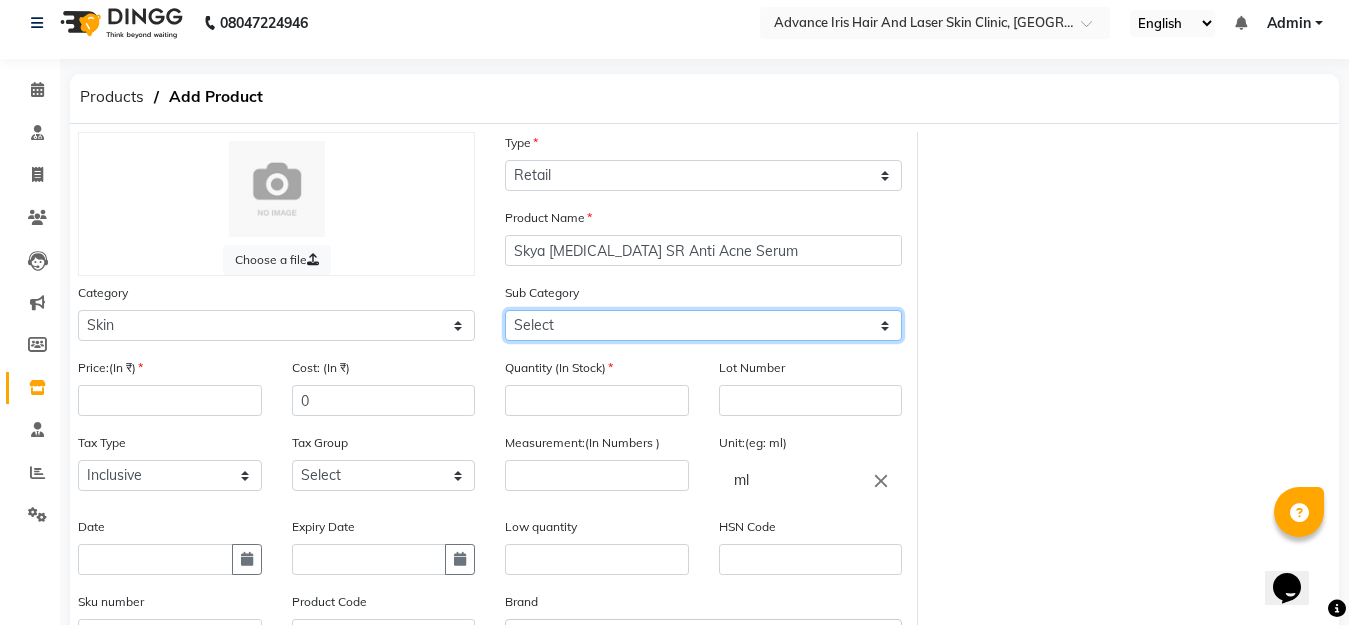 select on "907215163" 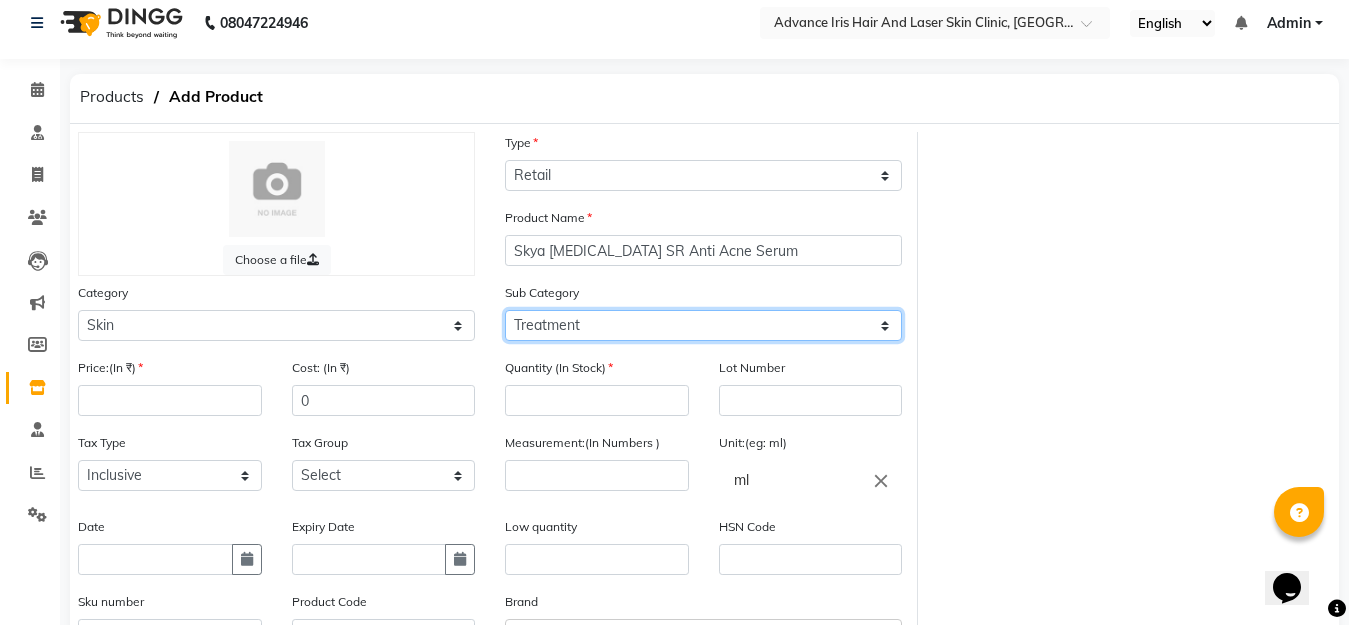 click on "Select Cleanser Facial Moisturiser Serum Toner Sun Care Masks Lip Care Eye Care Body Care Hand & Feet Kit & Combo Treatment Other Skin" 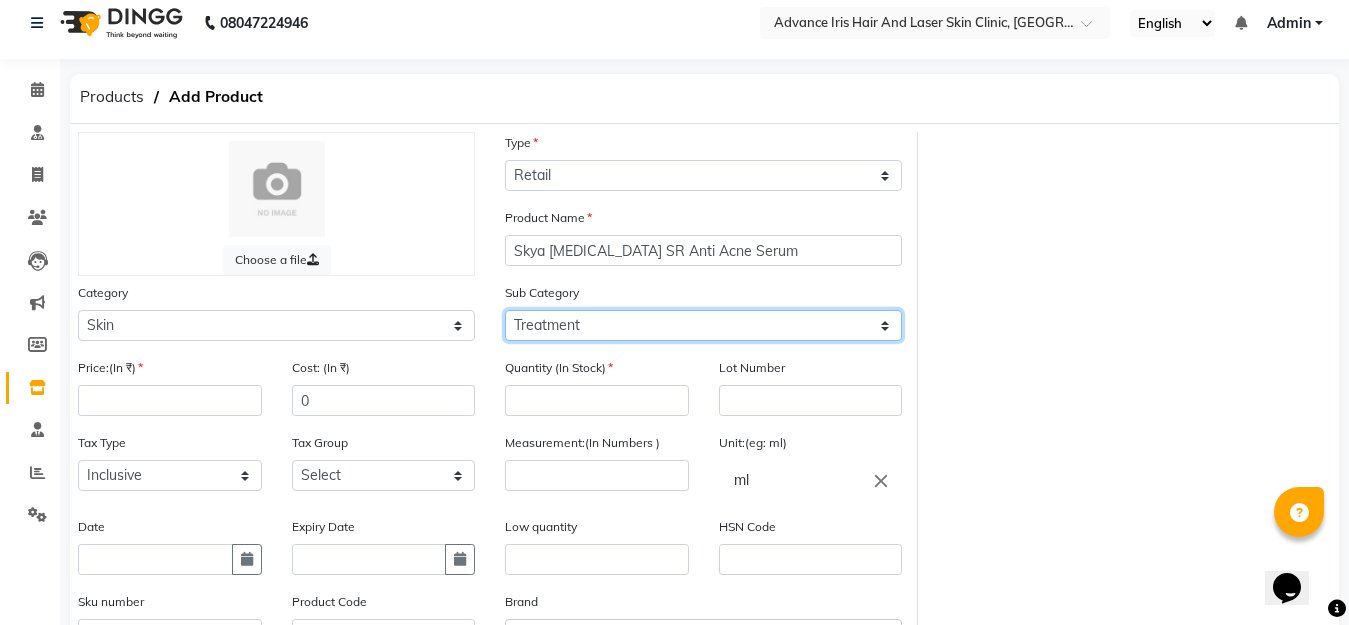 scroll, scrollTop: 111, scrollLeft: 0, axis: vertical 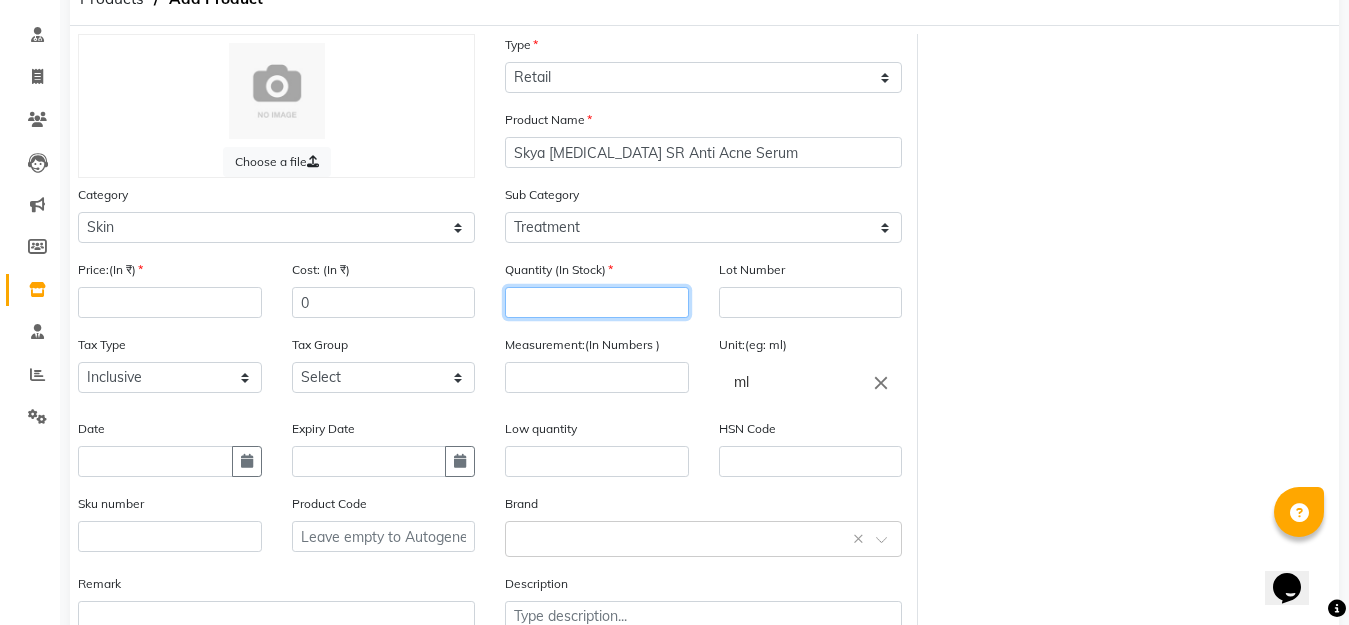 click 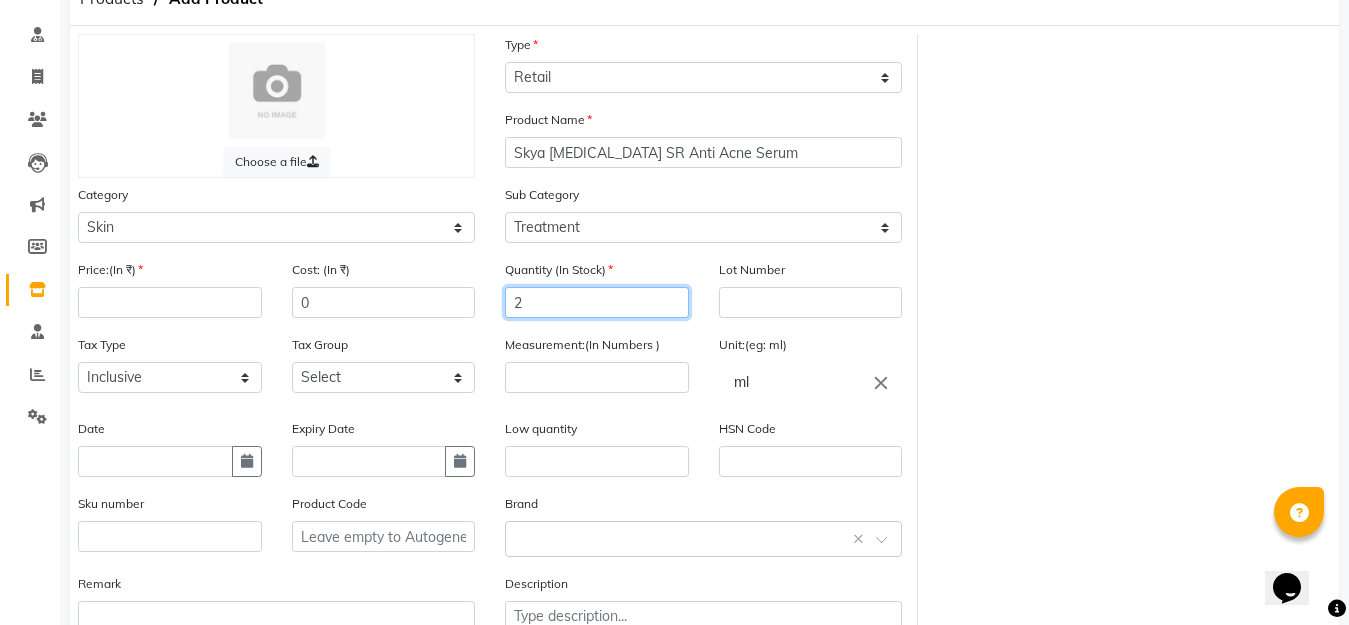 type on "2" 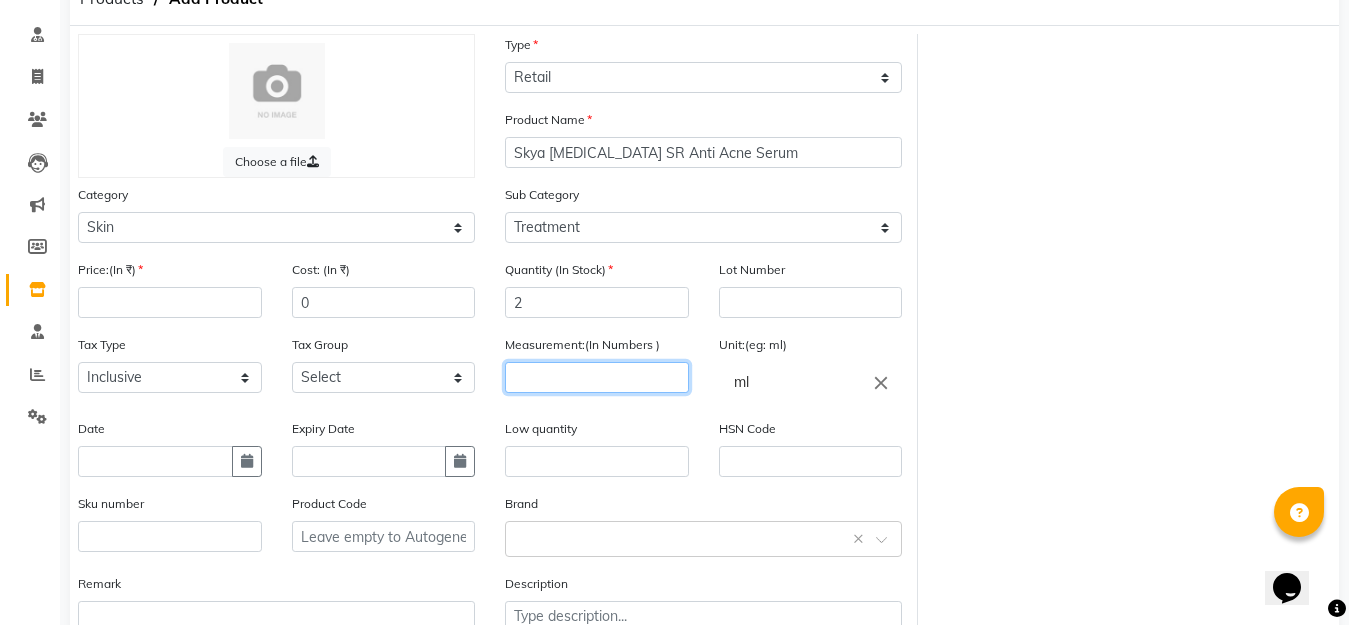 click 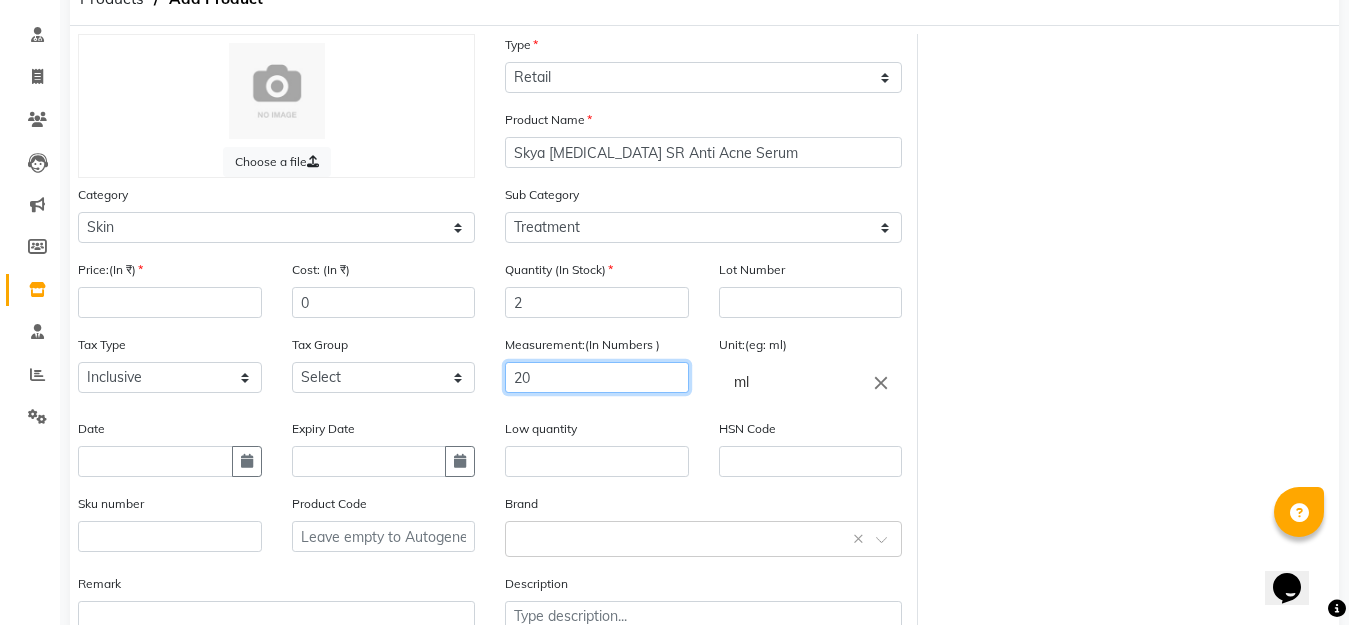 type on "20" 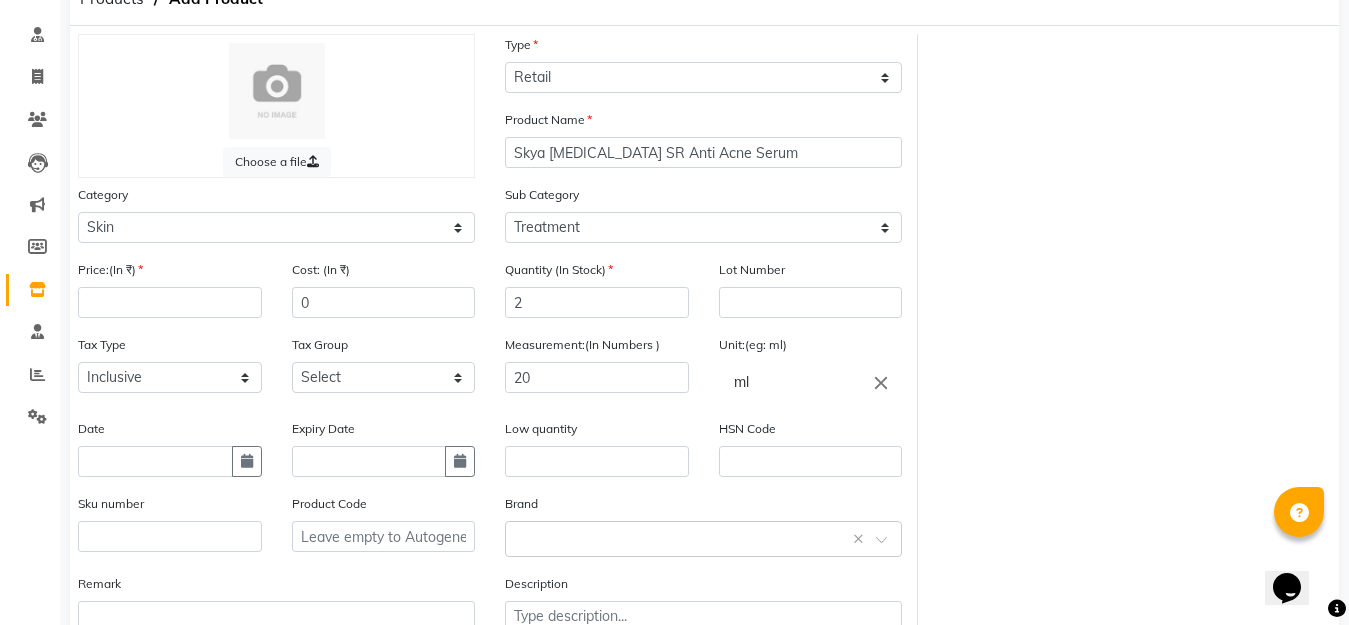 click on "Choose a file Type Select Type Both Retail Consumable Product Name Skya [MEDICAL_DATA] SR Anti Acne Serum Category Select Hair Skin Makeup Personal Care Appliances Clinical Other Sub Category Select Cleanser Facial Moisturiser Serum Toner Sun Care Masks Lip Care Eye Care Body Care Hand & Feet Kit & Combo Treatment Other Skin Price:(In ₹) Cost: (In ₹) 0 Quantity (In Stock) 2 Lot Number Tax Type Select Inclusive Exclusive Tax Group Select GST Measurement:(In Numbers ) 20 Unit:(eg: ml) ml close Date Expiry Date Low quantity HSN Code Sku number Product Code Brand Select brand or add custom brand    × Remark Description" 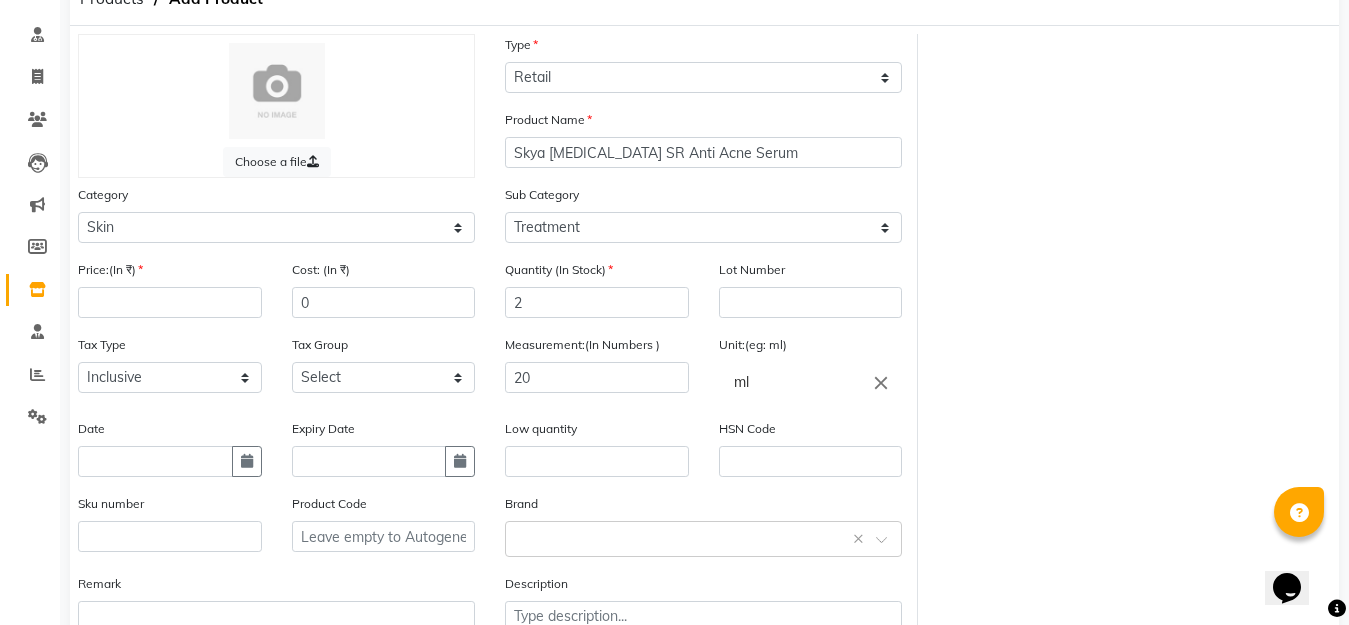 scroll, scrollTop: 251, scrollLeft: 0, axis: vertical 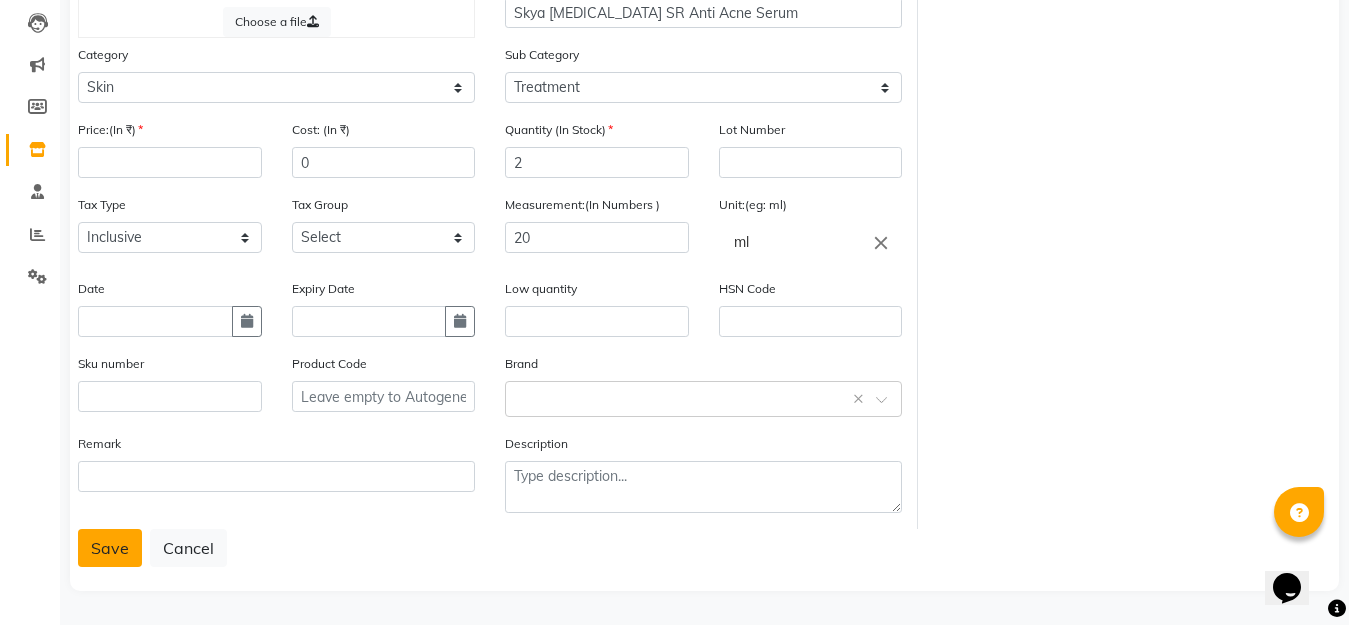 click on "Save" 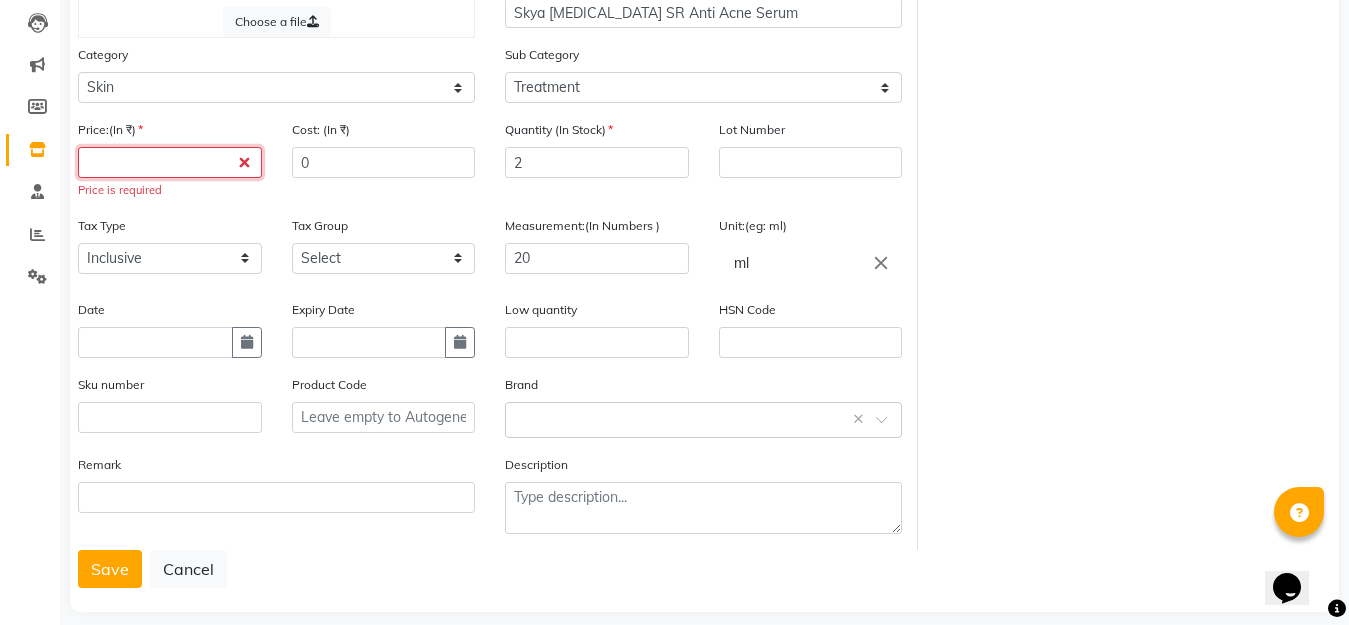 click 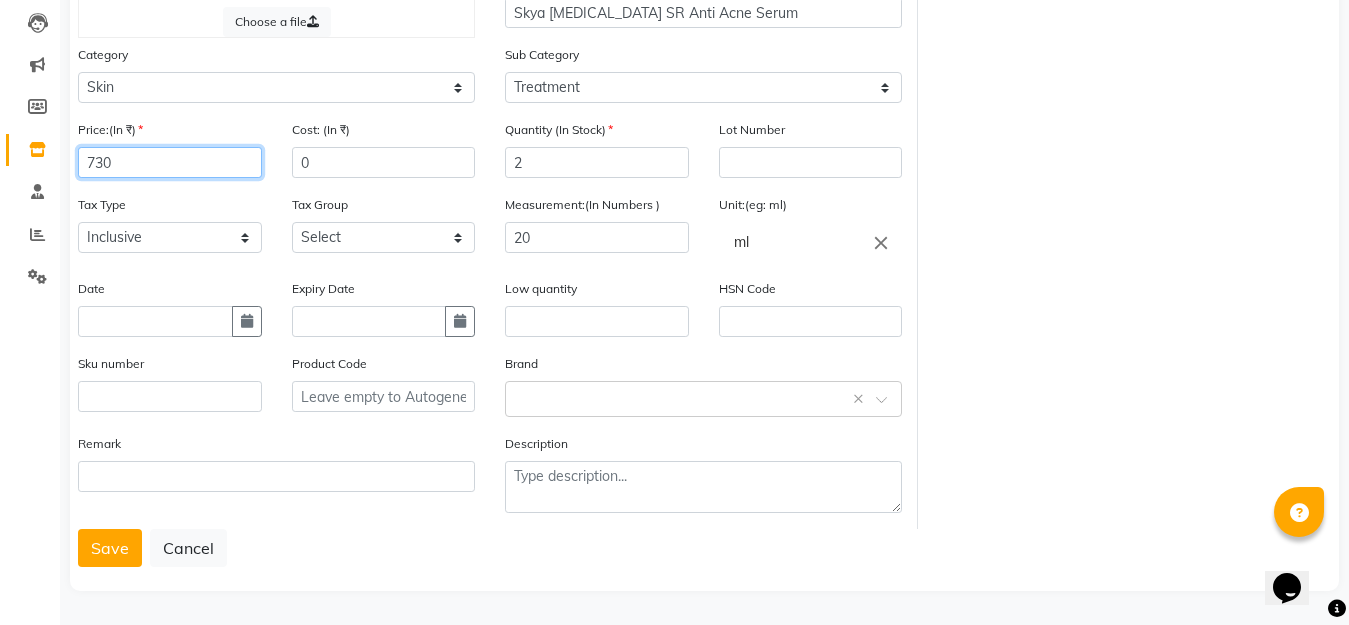 type on "730" 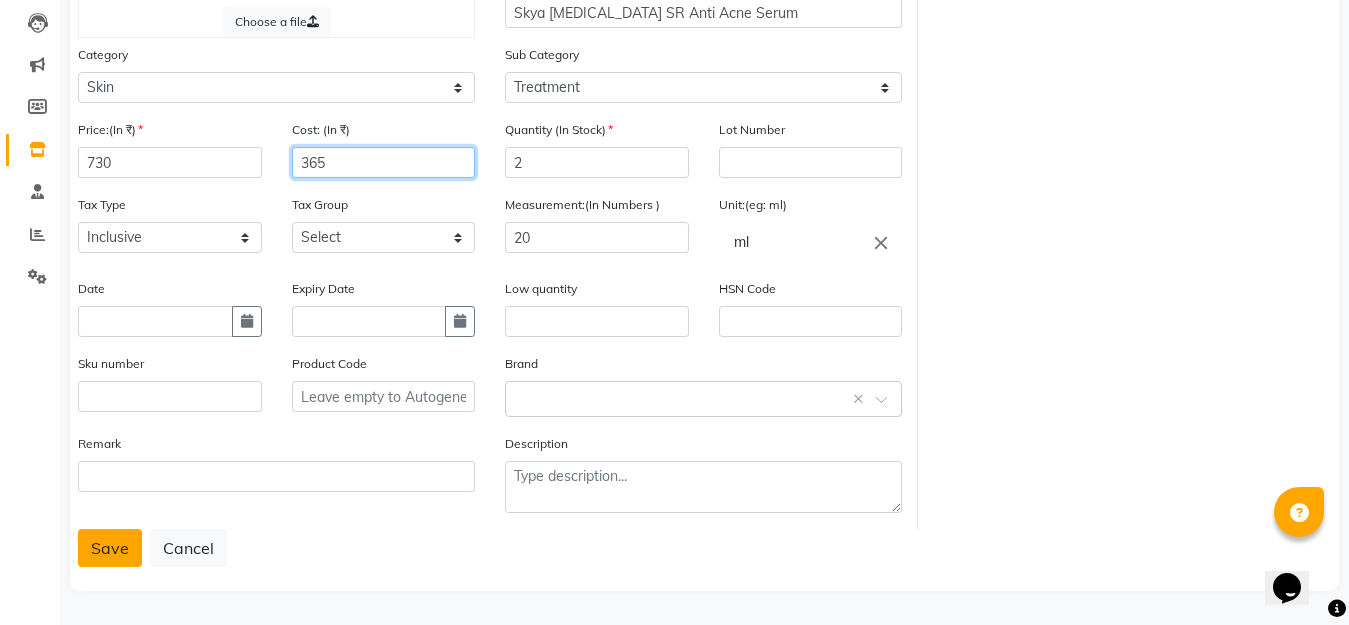 type on "365" 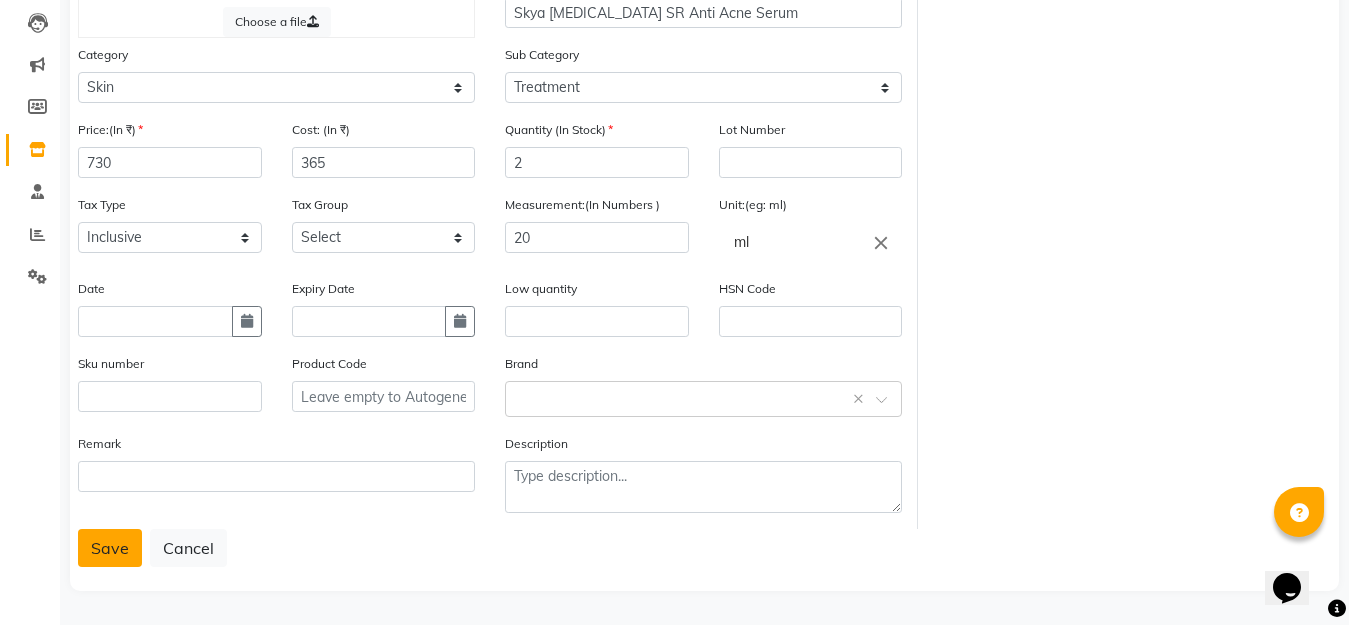 click on "Save" 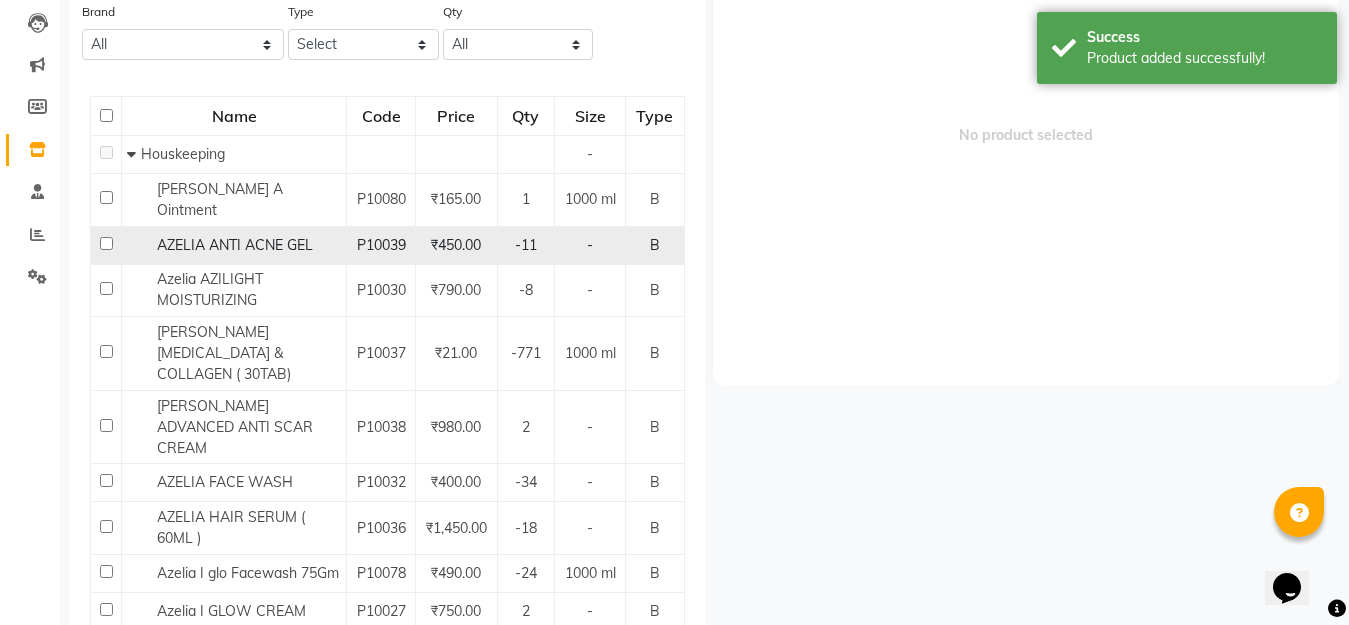 scroll, scrollTop: 13, scrollLeft: 0, axis: vertical 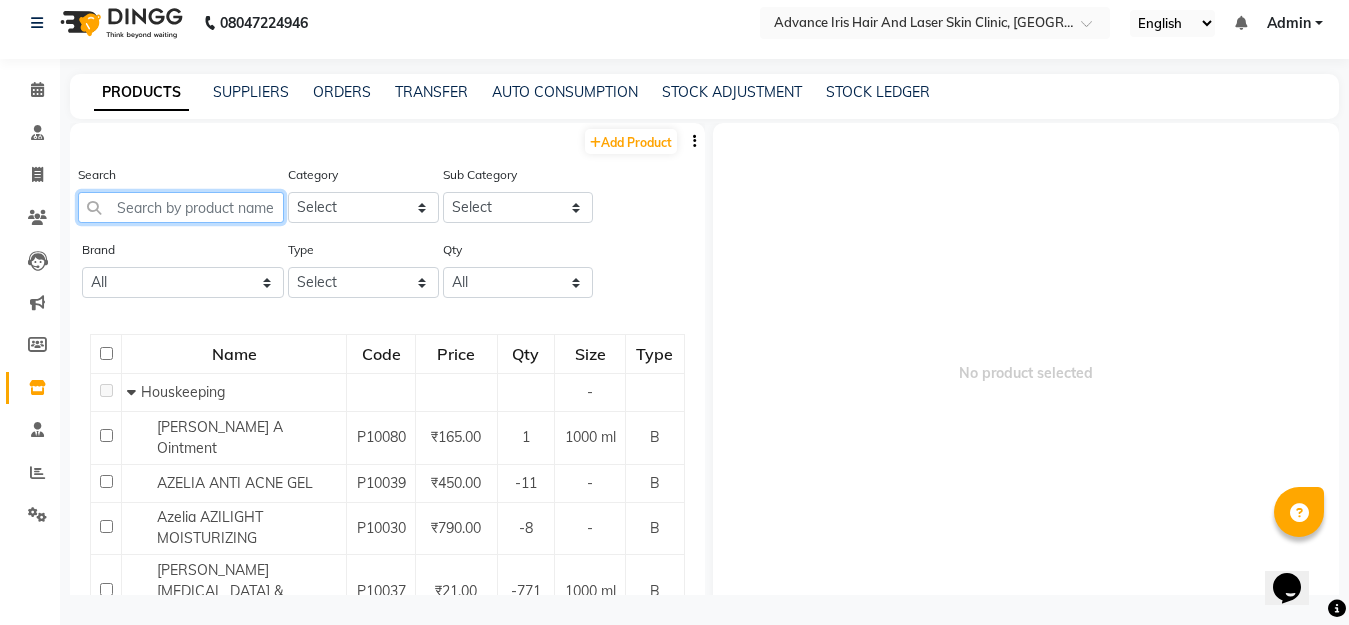 click 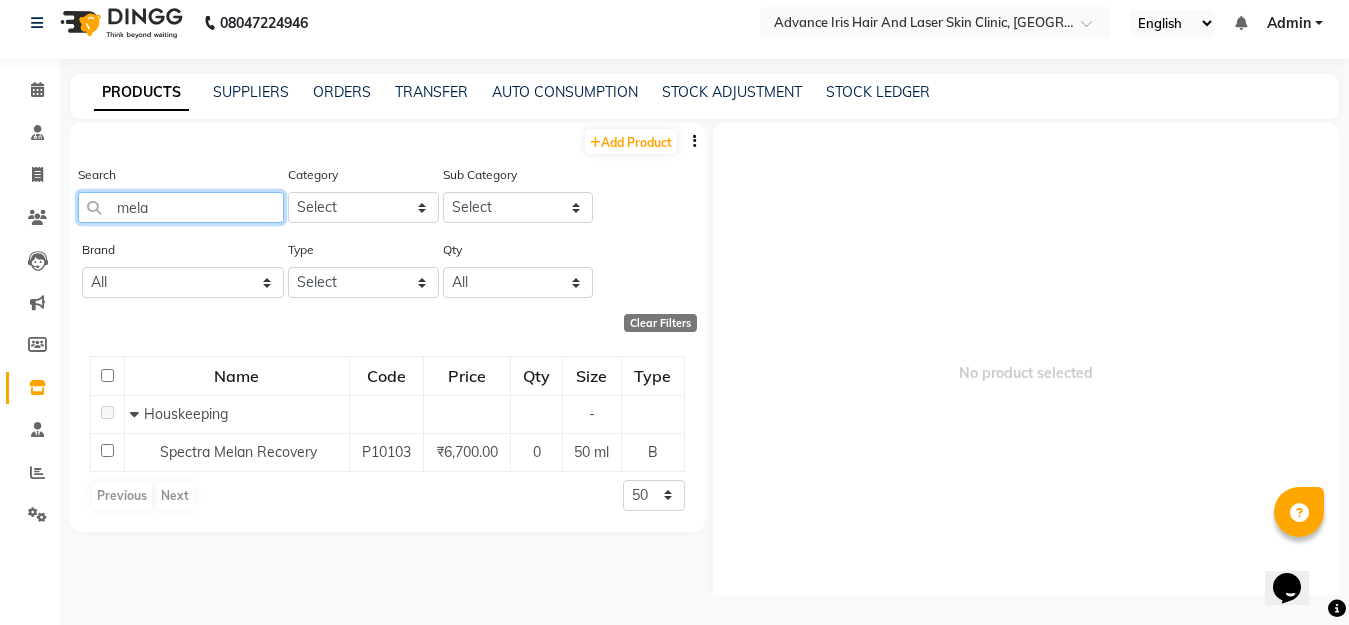 type on "mela" 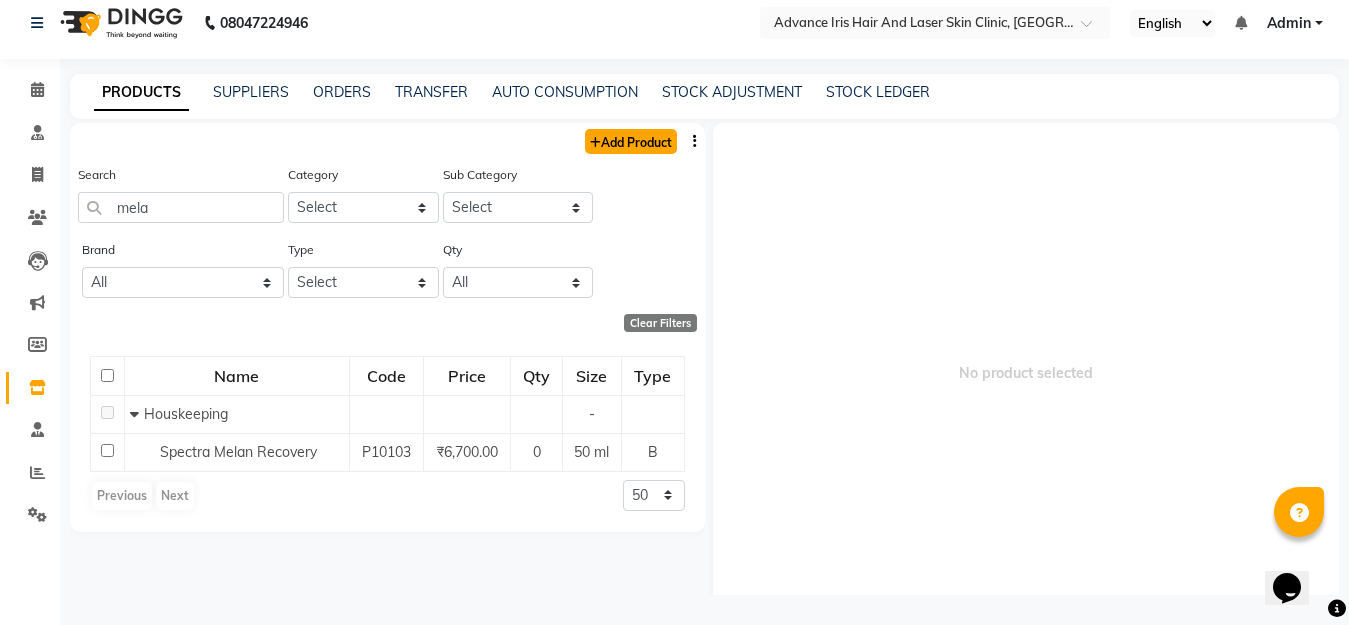 click on "Add Product" 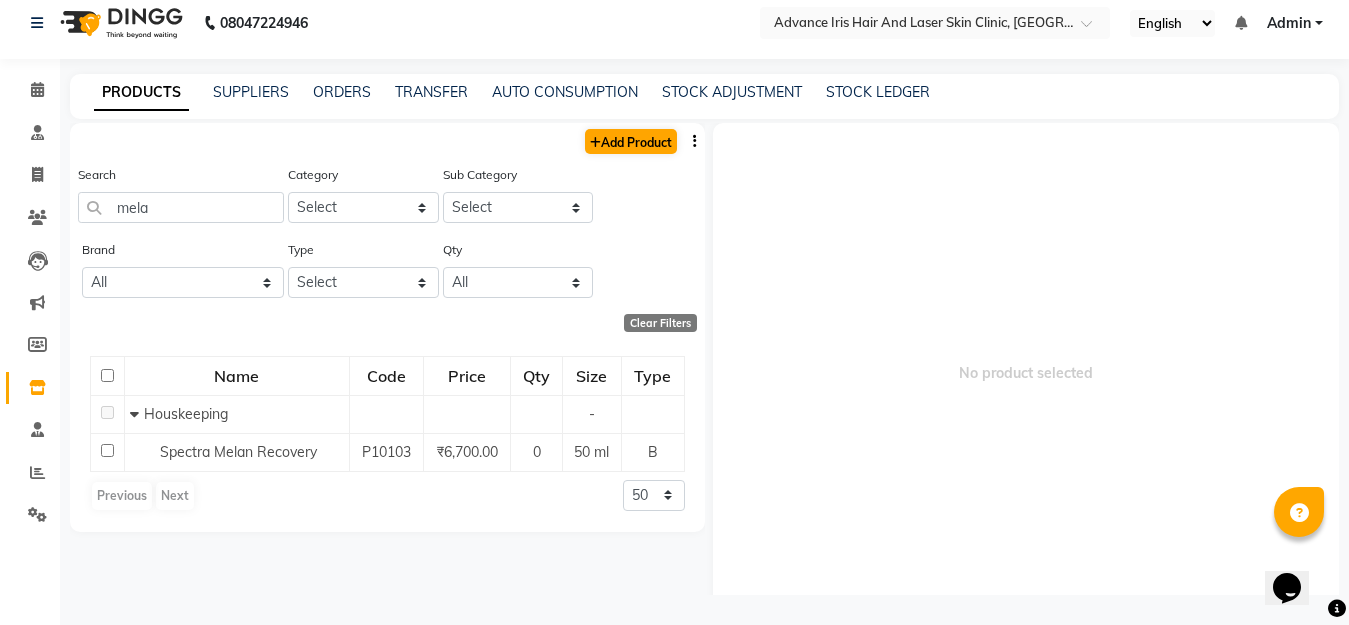 select on "true" 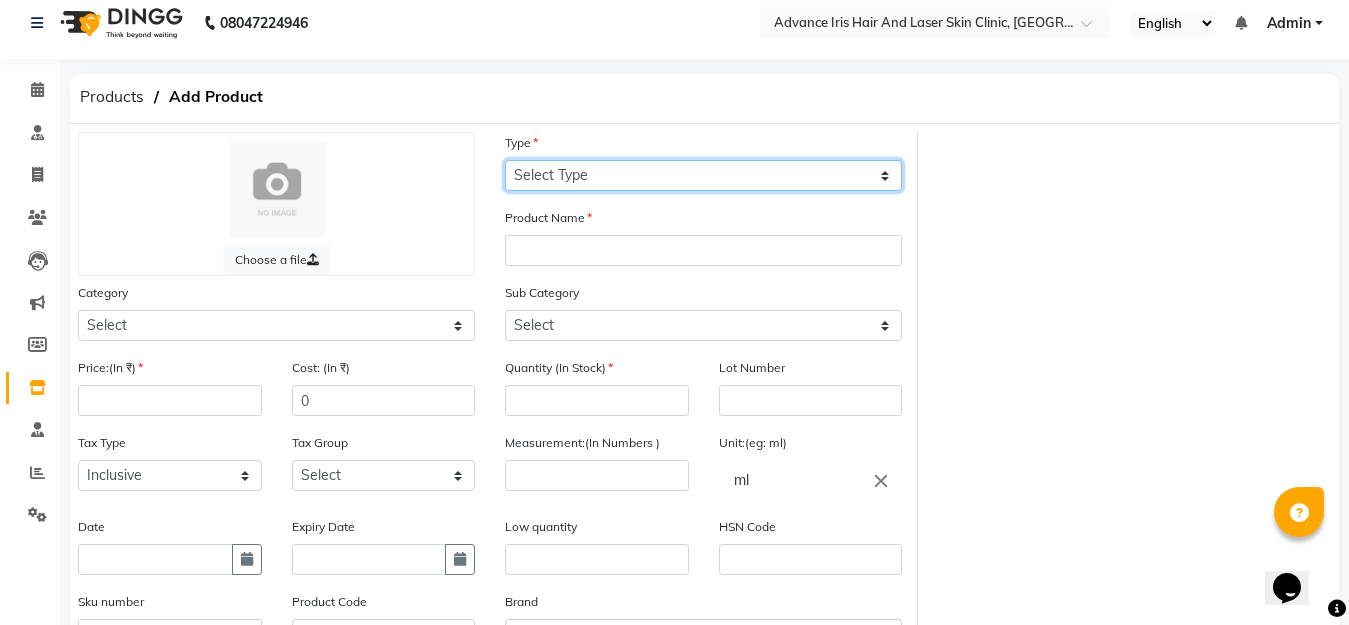 click on "Select Type Both Retail Consumable" 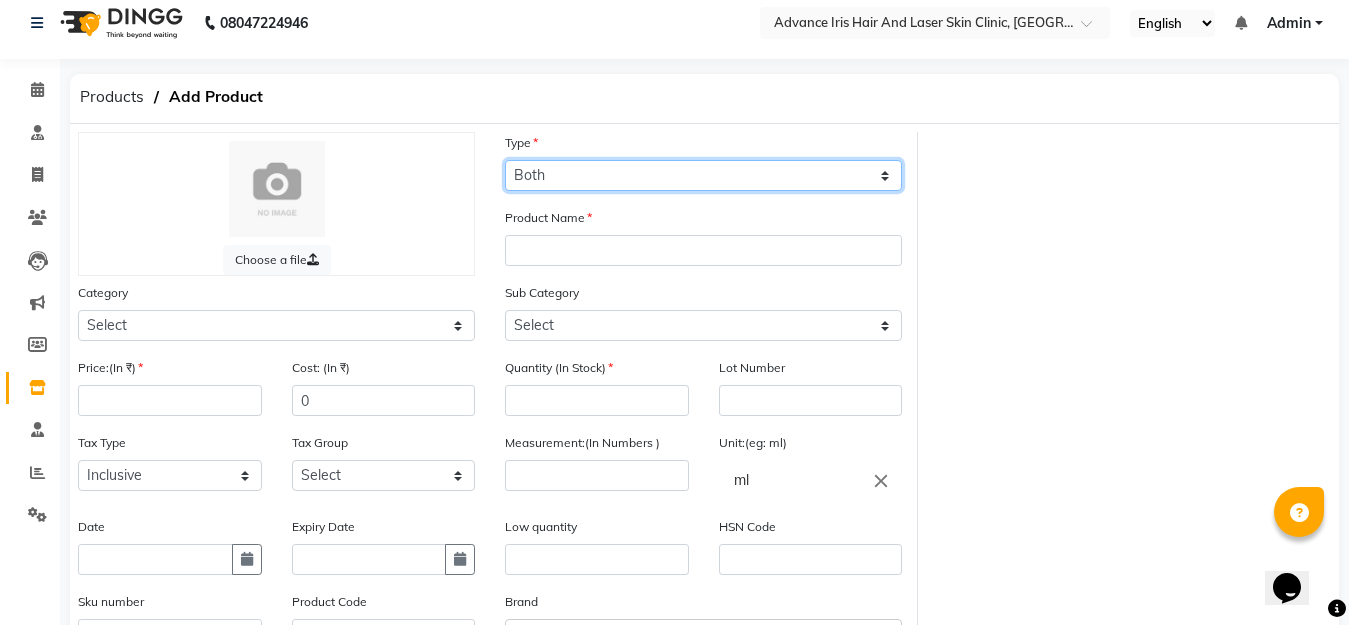 click on "Select Type Both Retail Consumable" 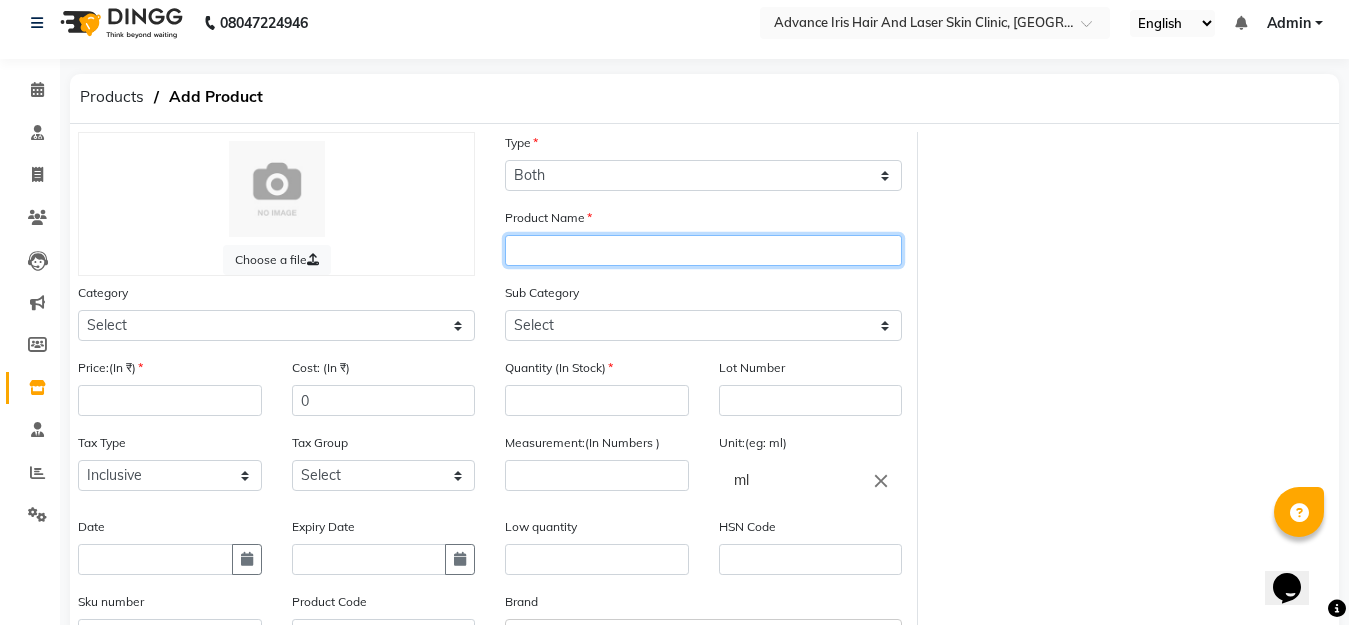 click 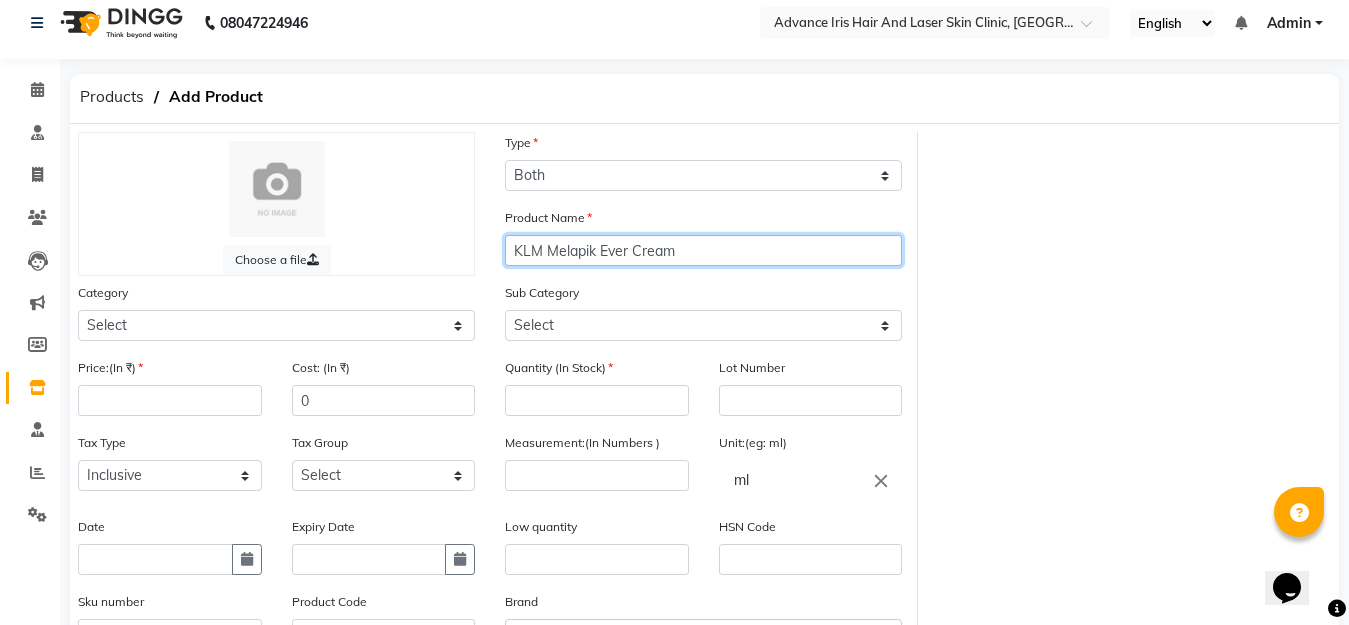 type on "KLM Melapik Ever Cream" 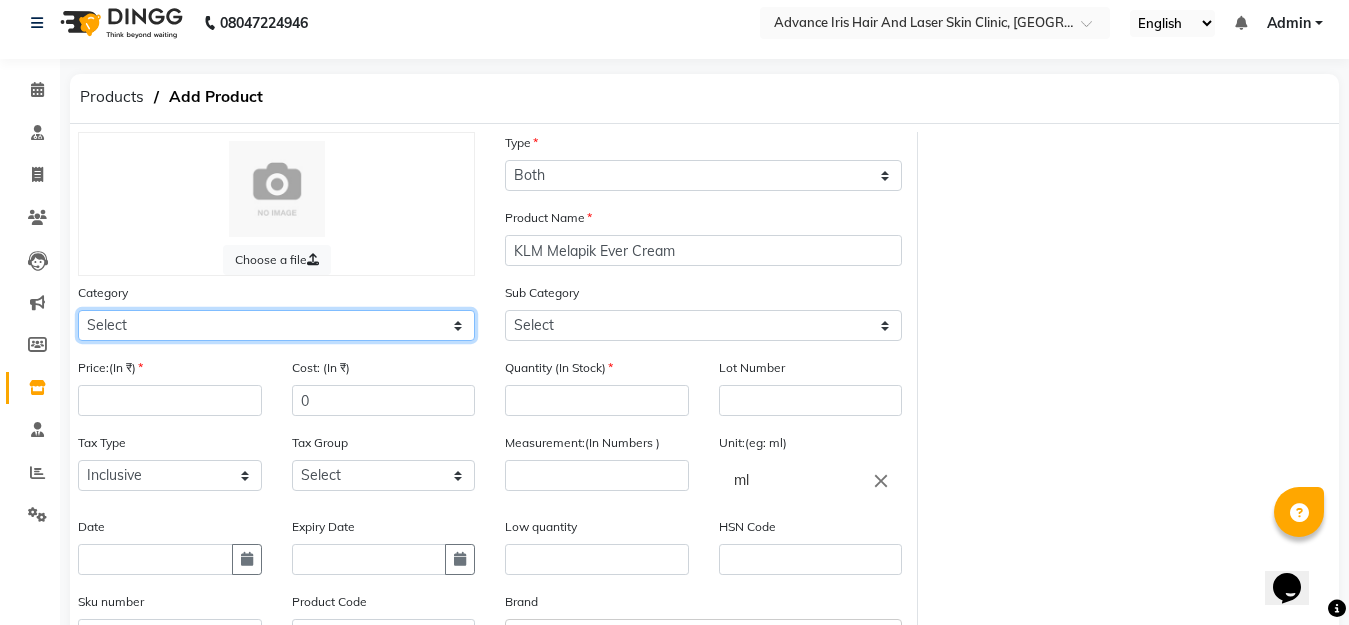 click on "Select Hair Skin Makeup Personal Care Appliances Clinical Other" 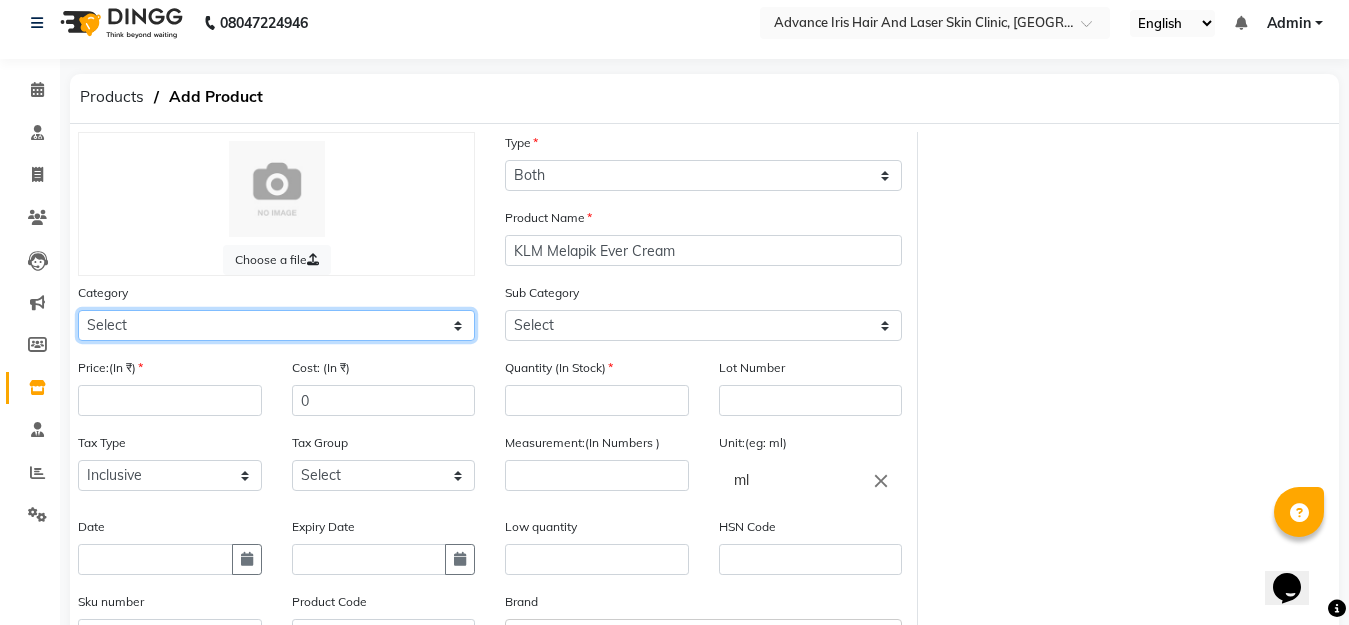 select on "907215150" 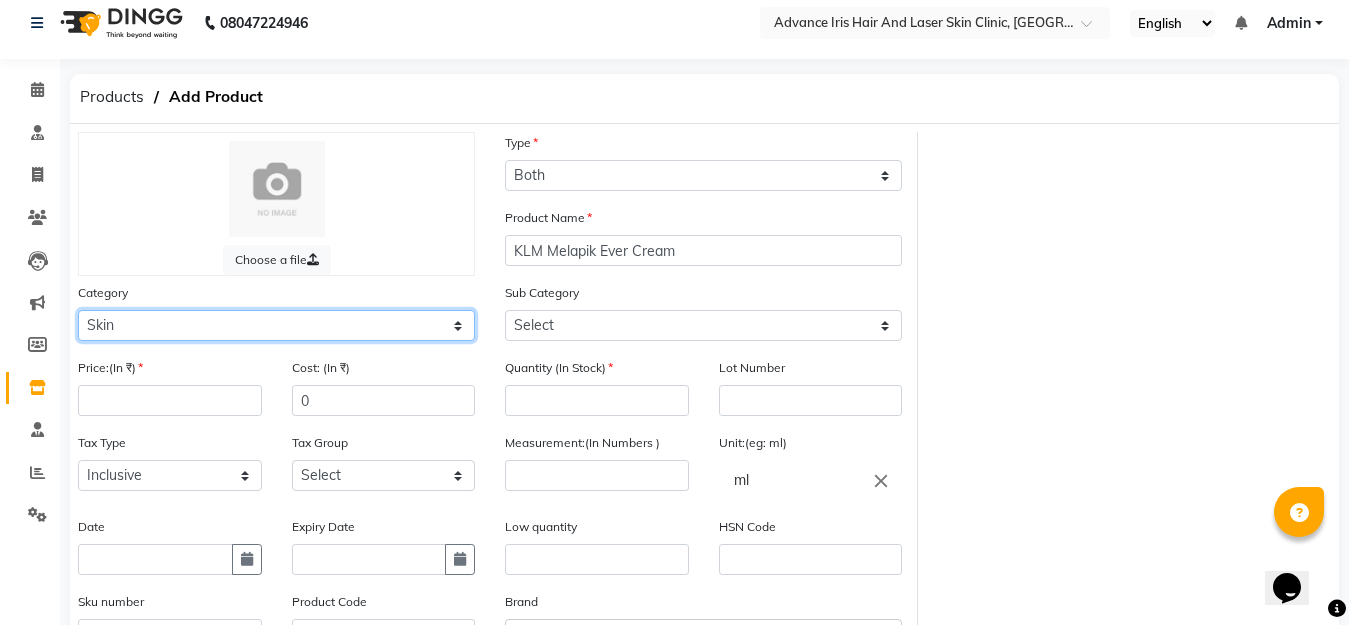 click on "Select Hair Skin Makeup Personal Care Appliances Clinical Other" 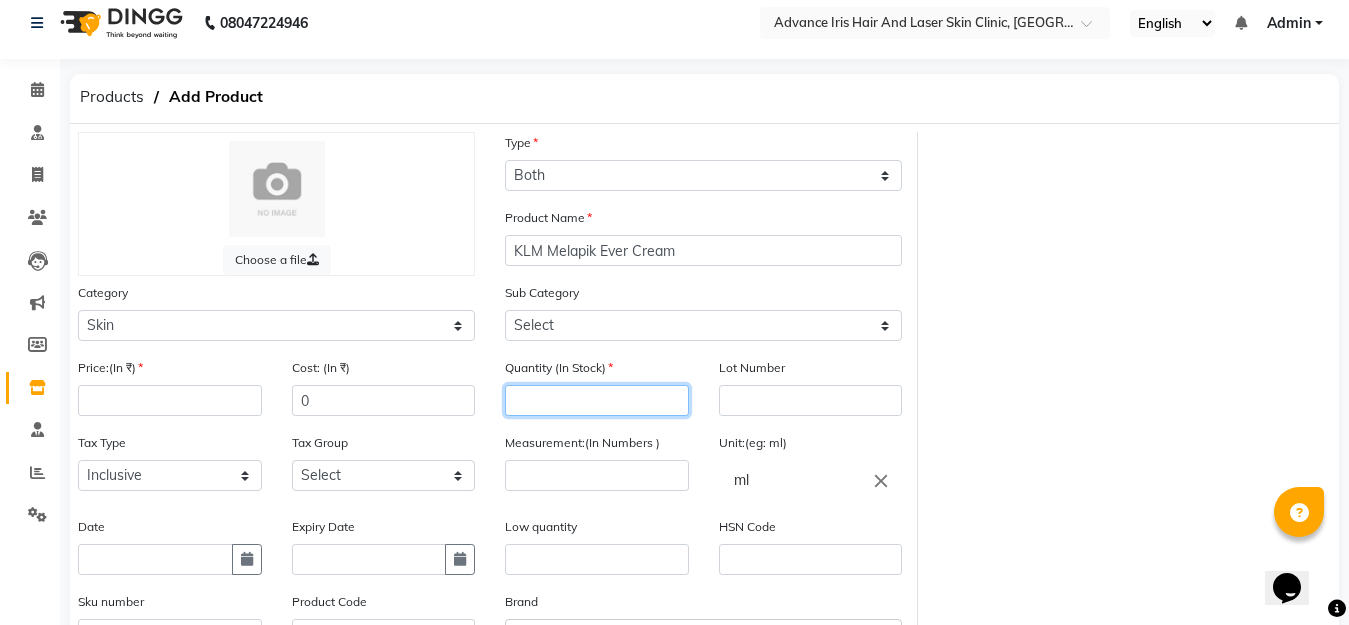 click 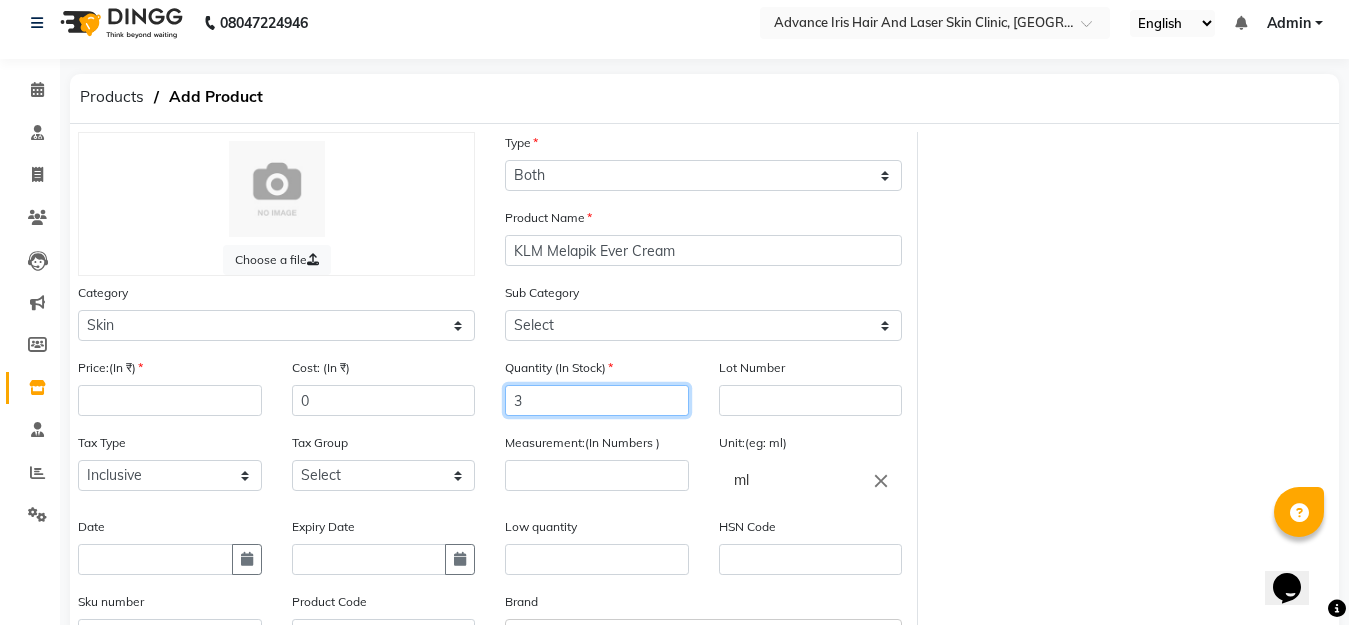 type on "3" 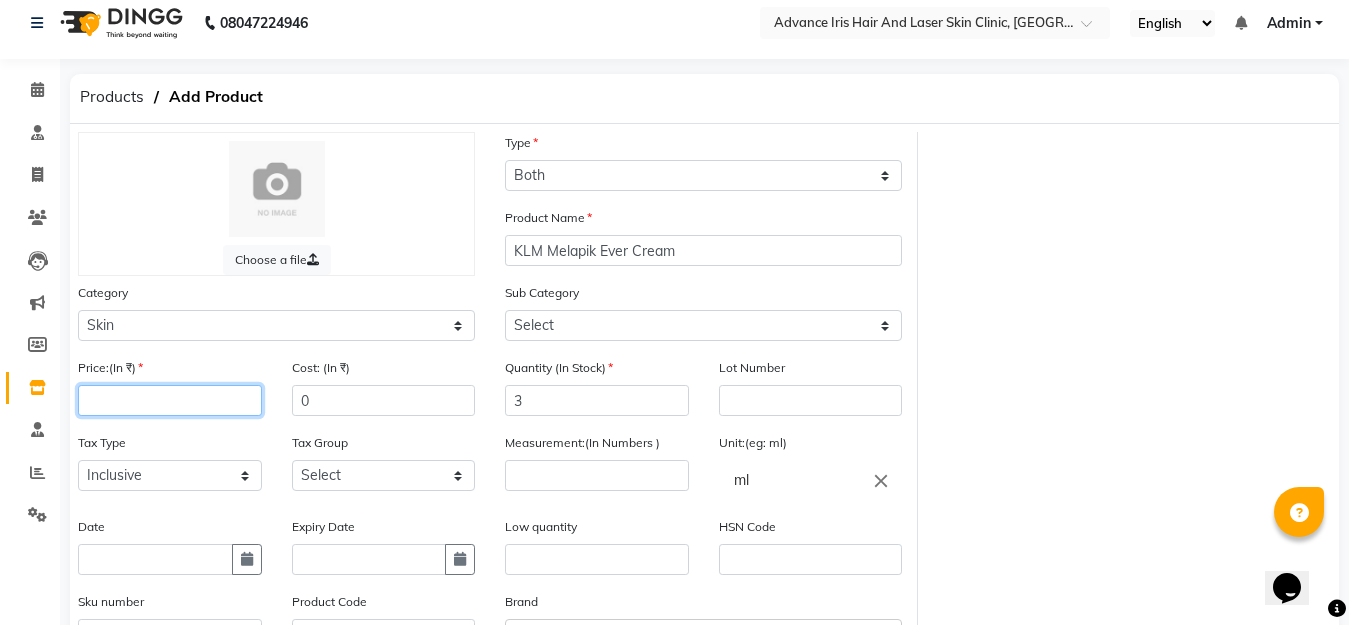 click 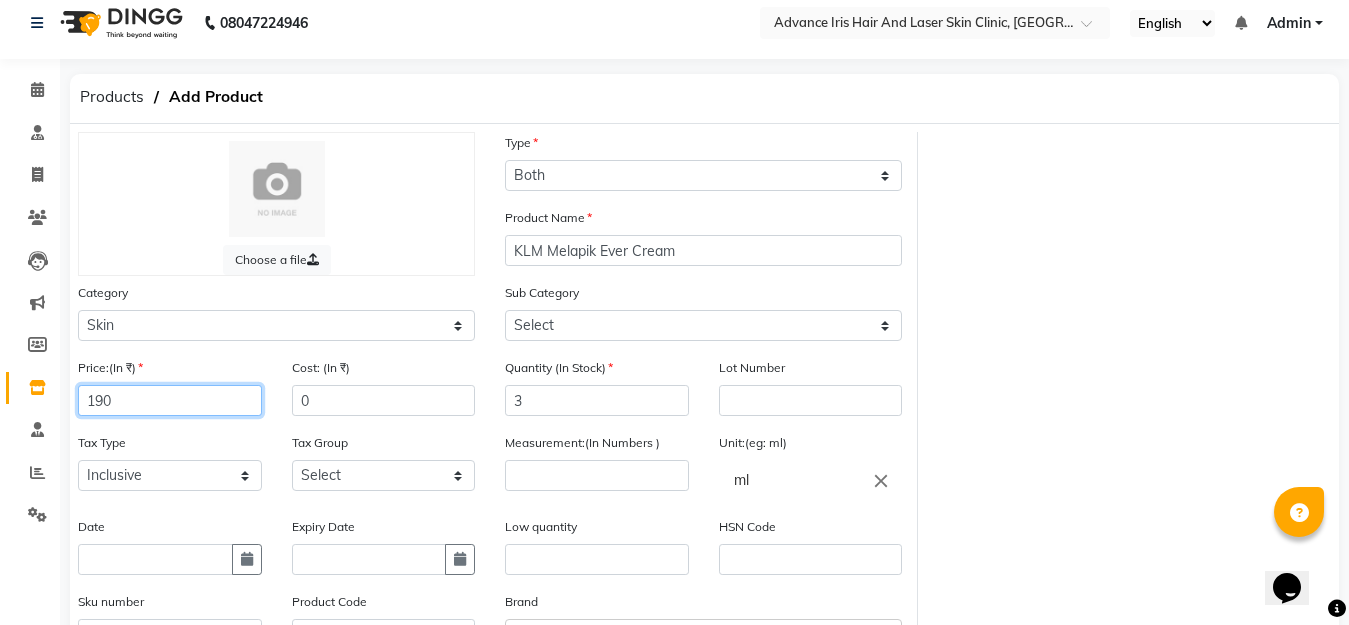 type on "190" 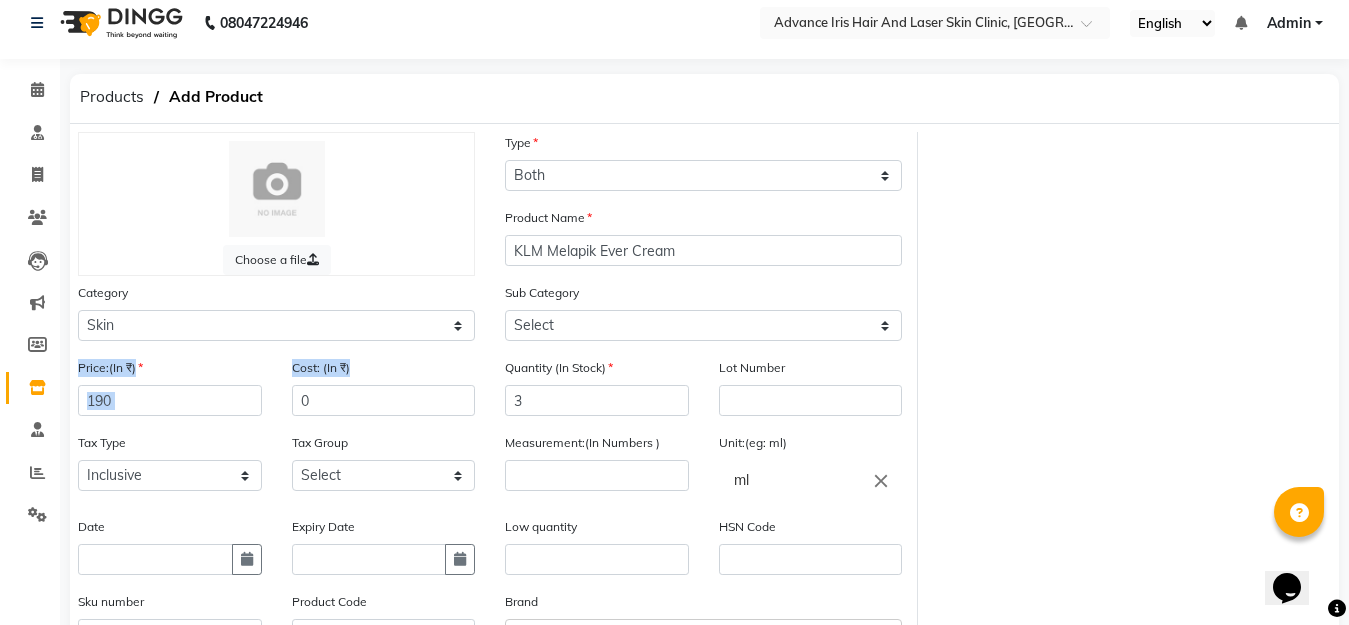 drag, startPoint x: 380, startPoint y: 384, endPoint x: 268, endPoint y: 399, distance: 113 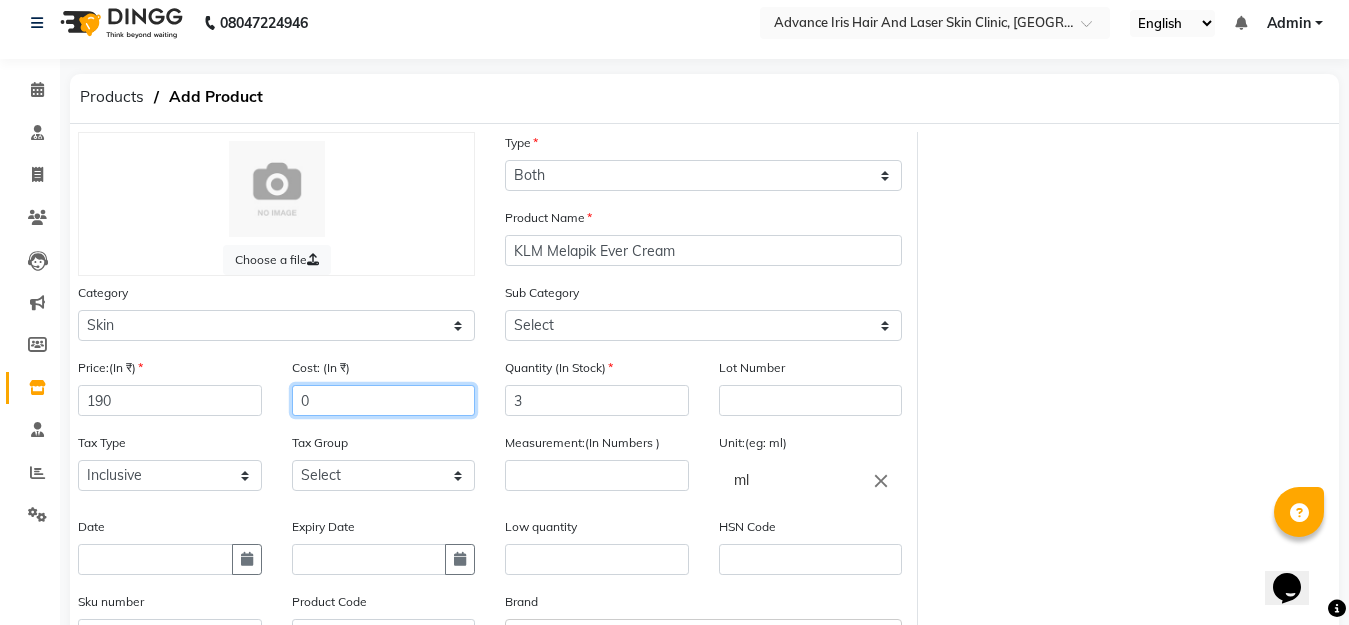 click on "0" 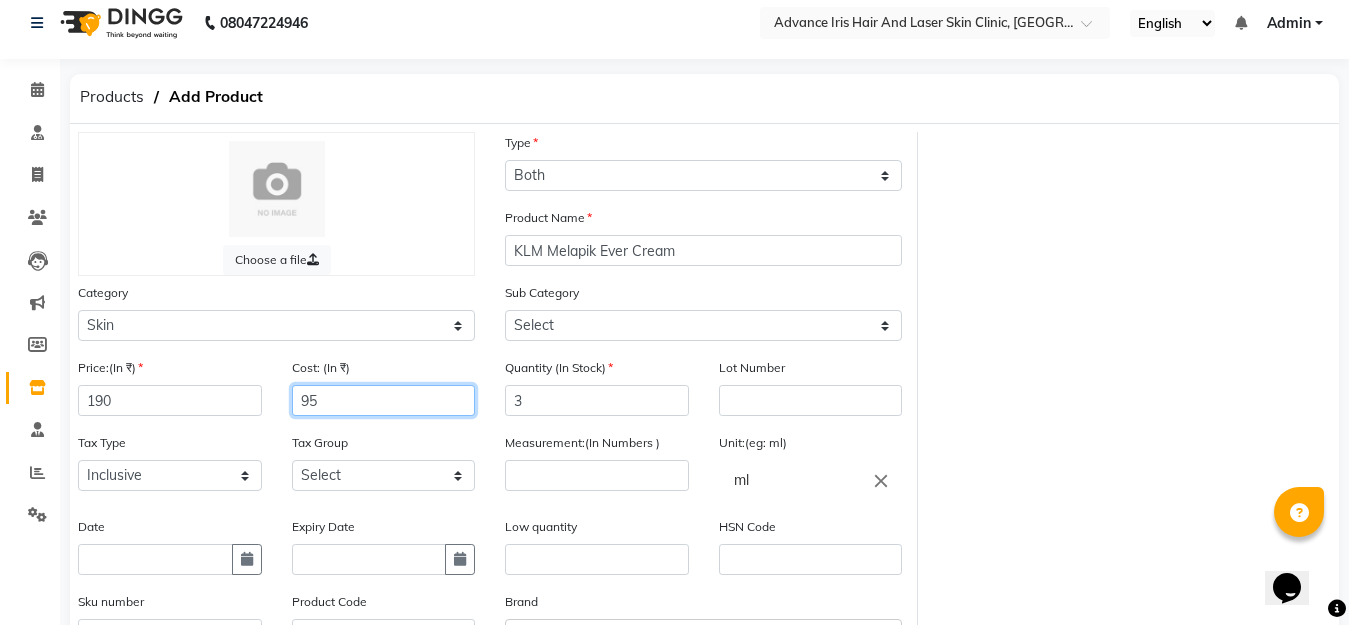 type on "95" 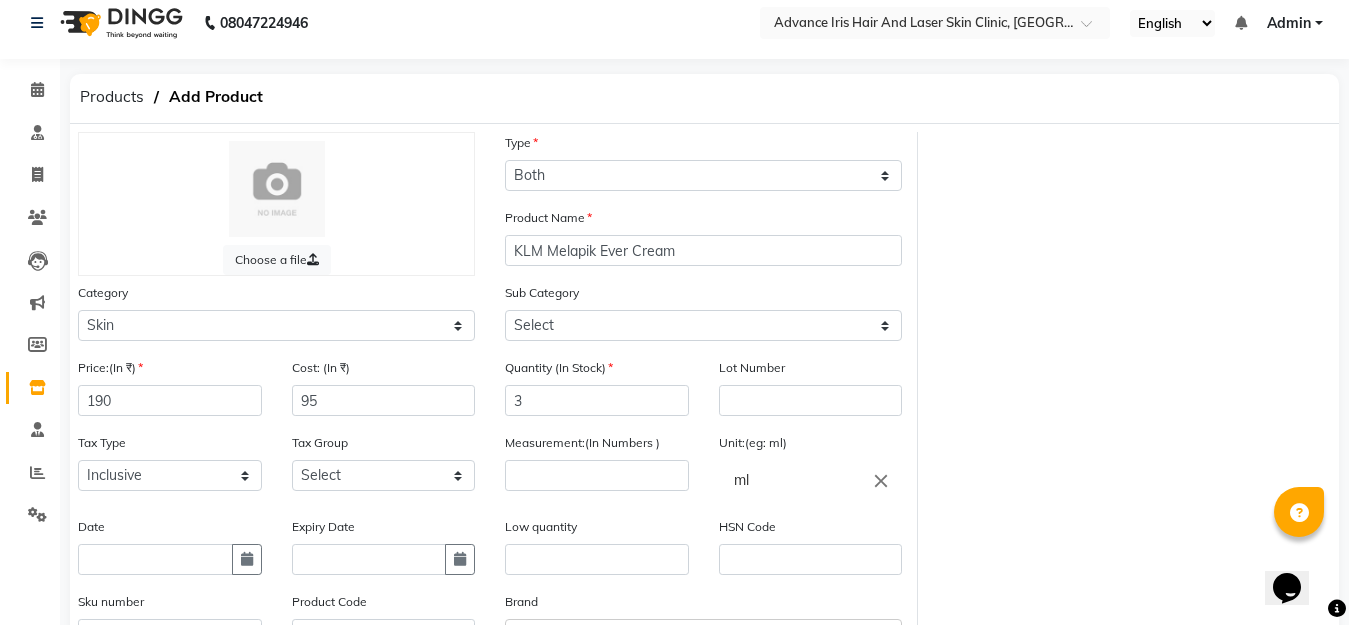 drag, startPoint x: 1315, startPoint y: 325, endPoint x: 1316, endPoint y: 338, distance: 13.038404 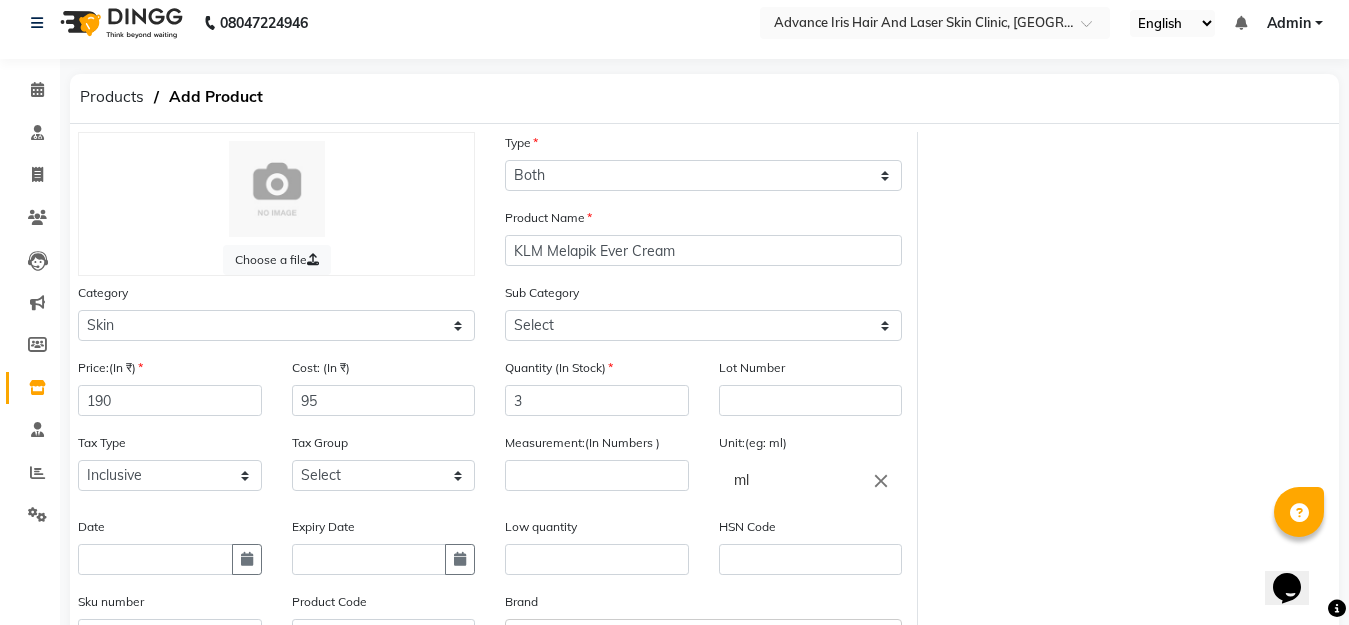 scroll, scrollTop: 251, scrollLeft: 0, axis: vertical 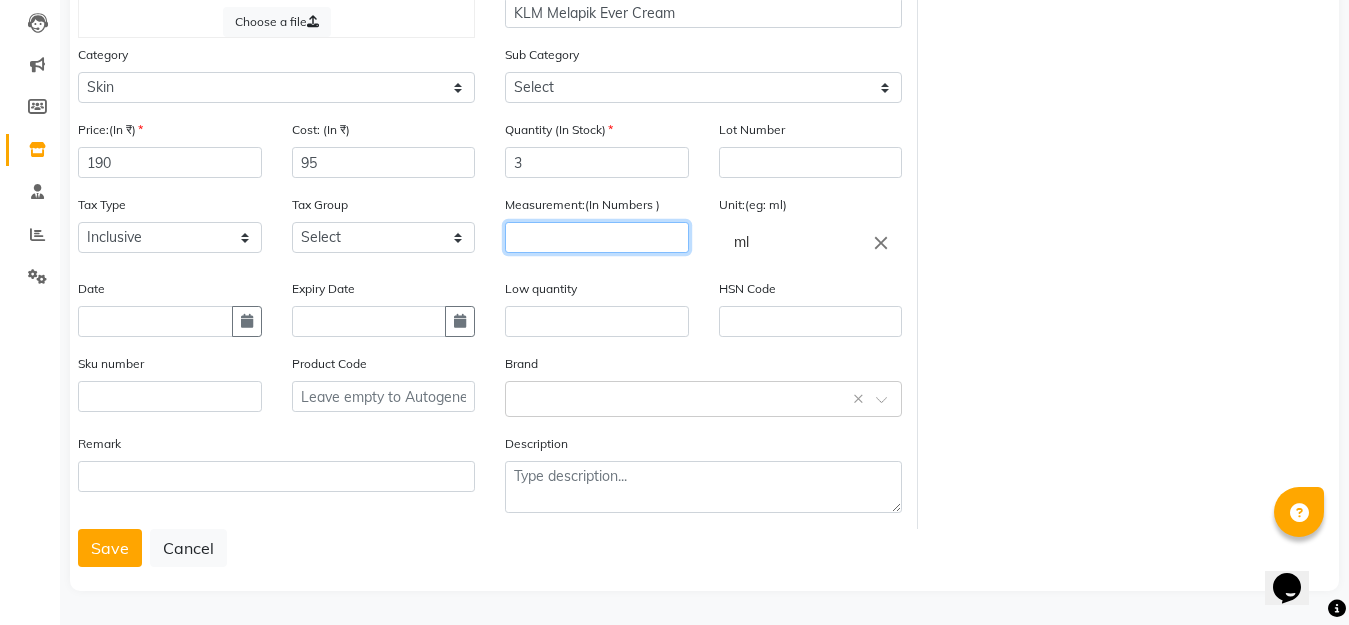 click 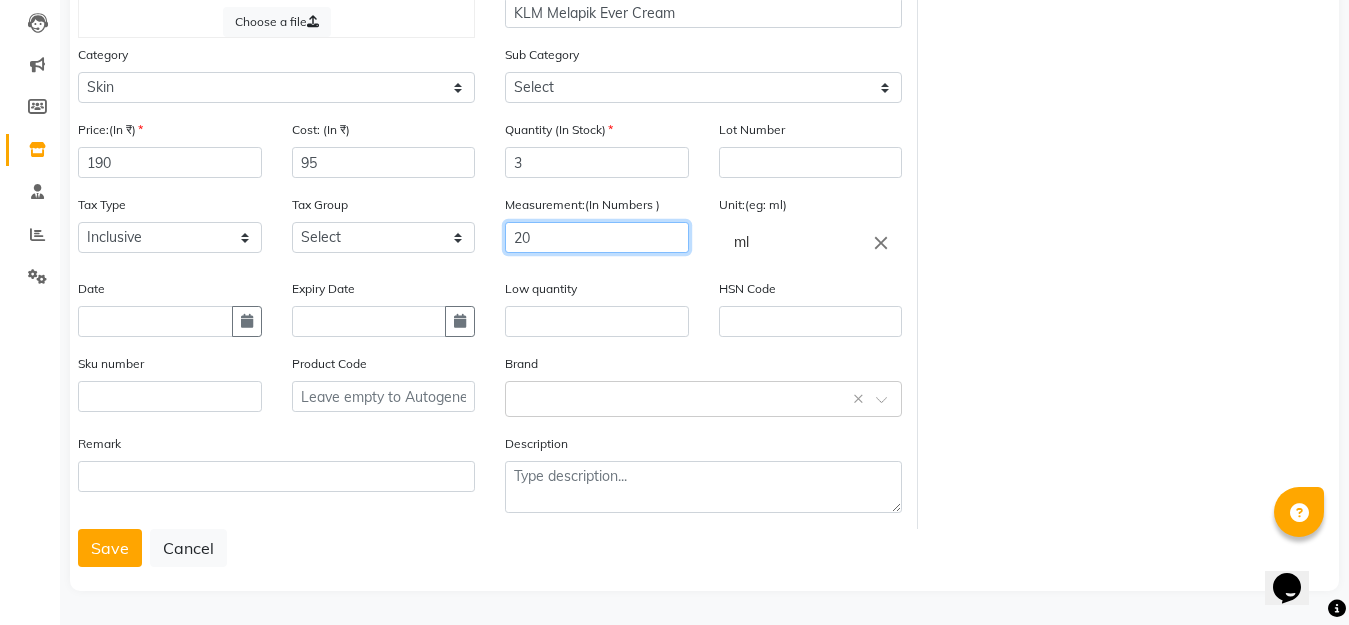 type on "20" 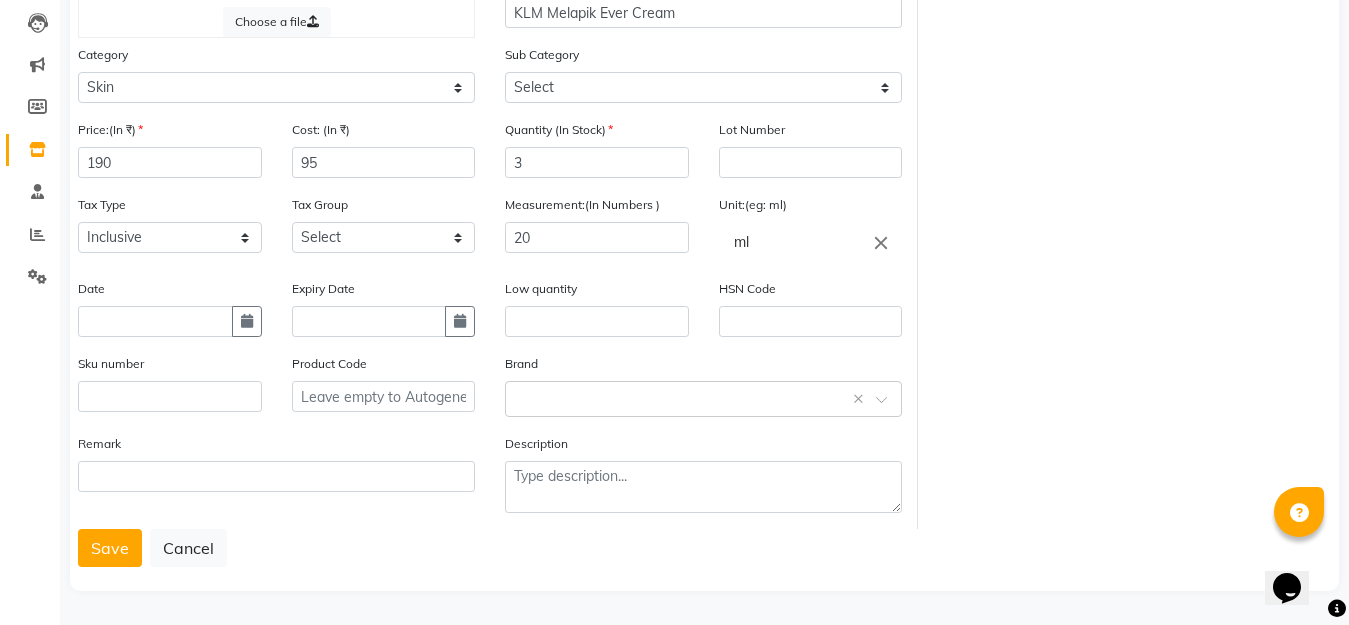 click on "ml" 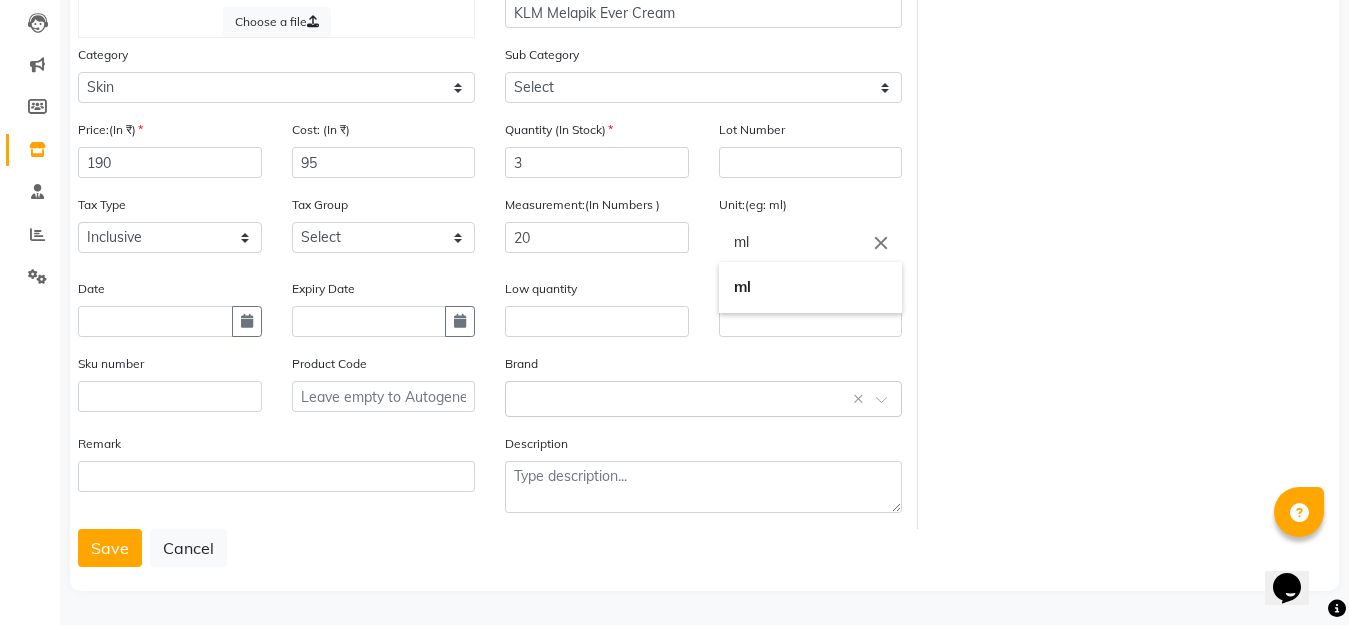 click on "ml" 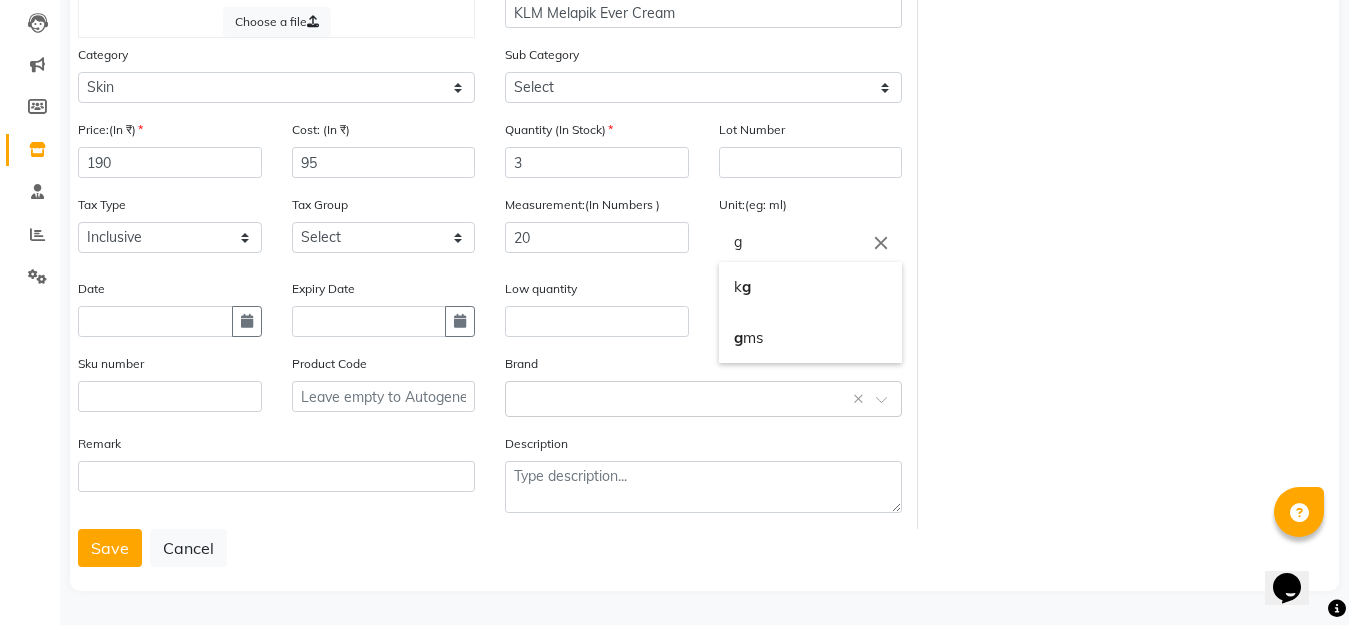 click on "g ms" at bounding box center [811, 338] 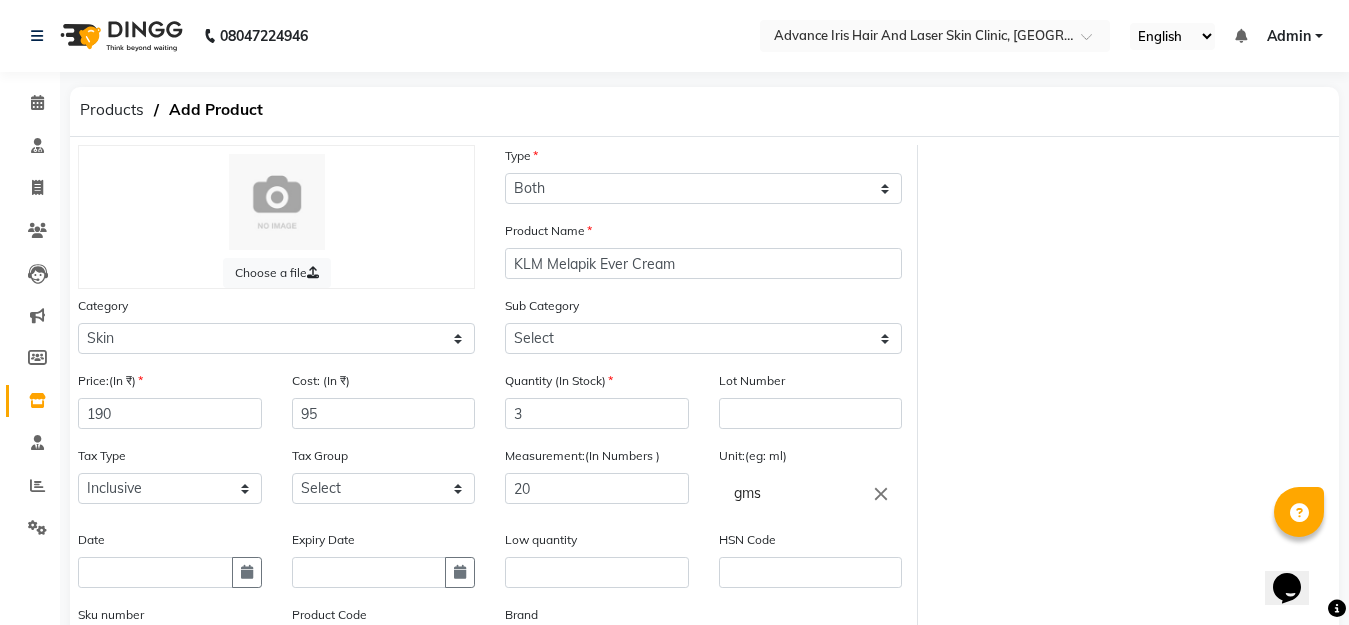 scroll, scrollTop: 251, scrollLeft: 0, axis: vertical 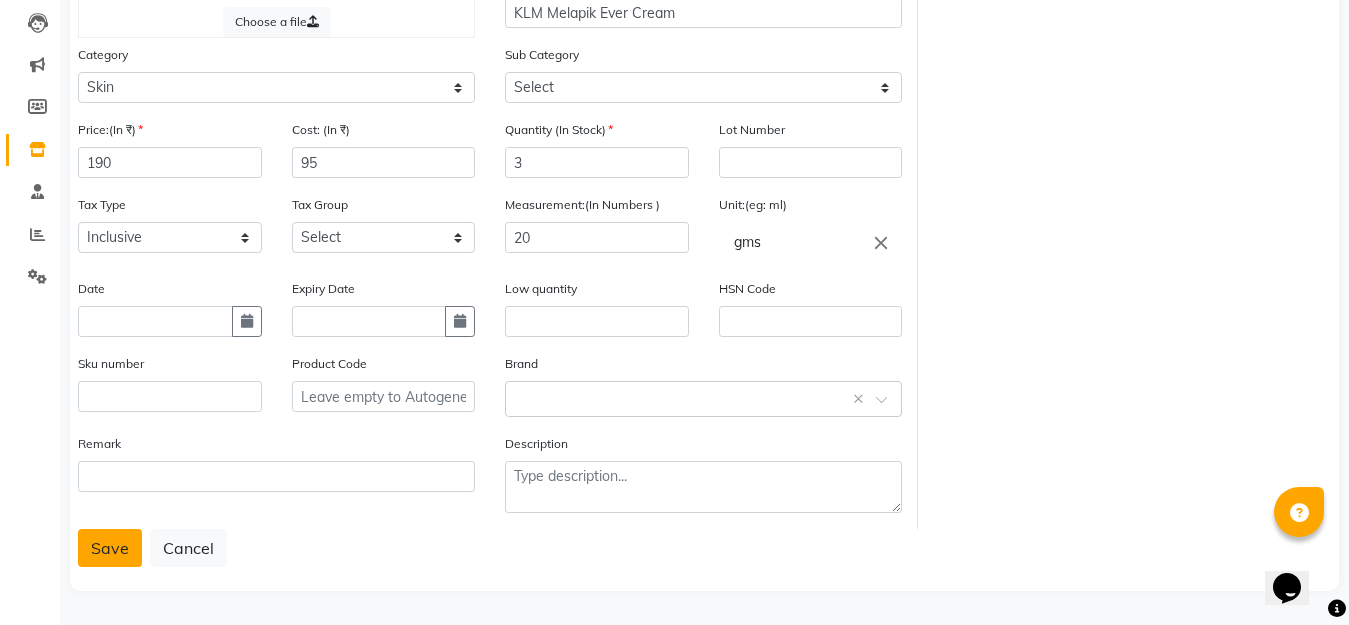 click on "Save" 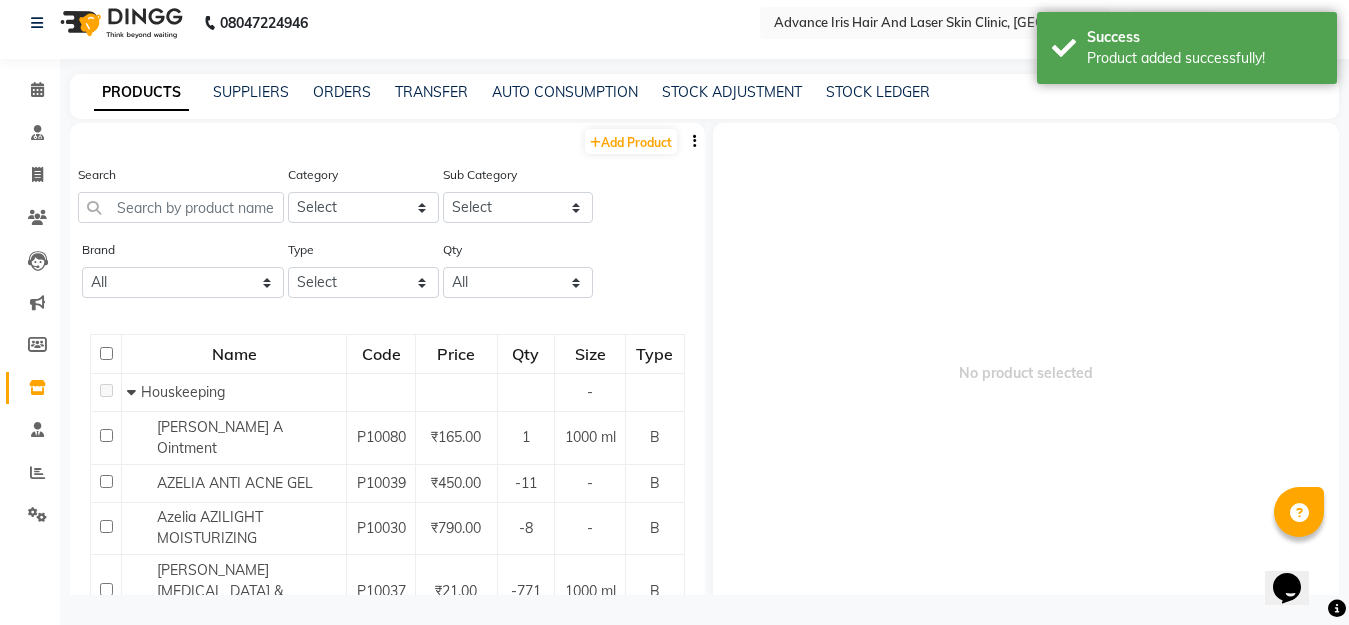scroll, scrollTop: 13, scrollLeft: 0, axis: vertical 